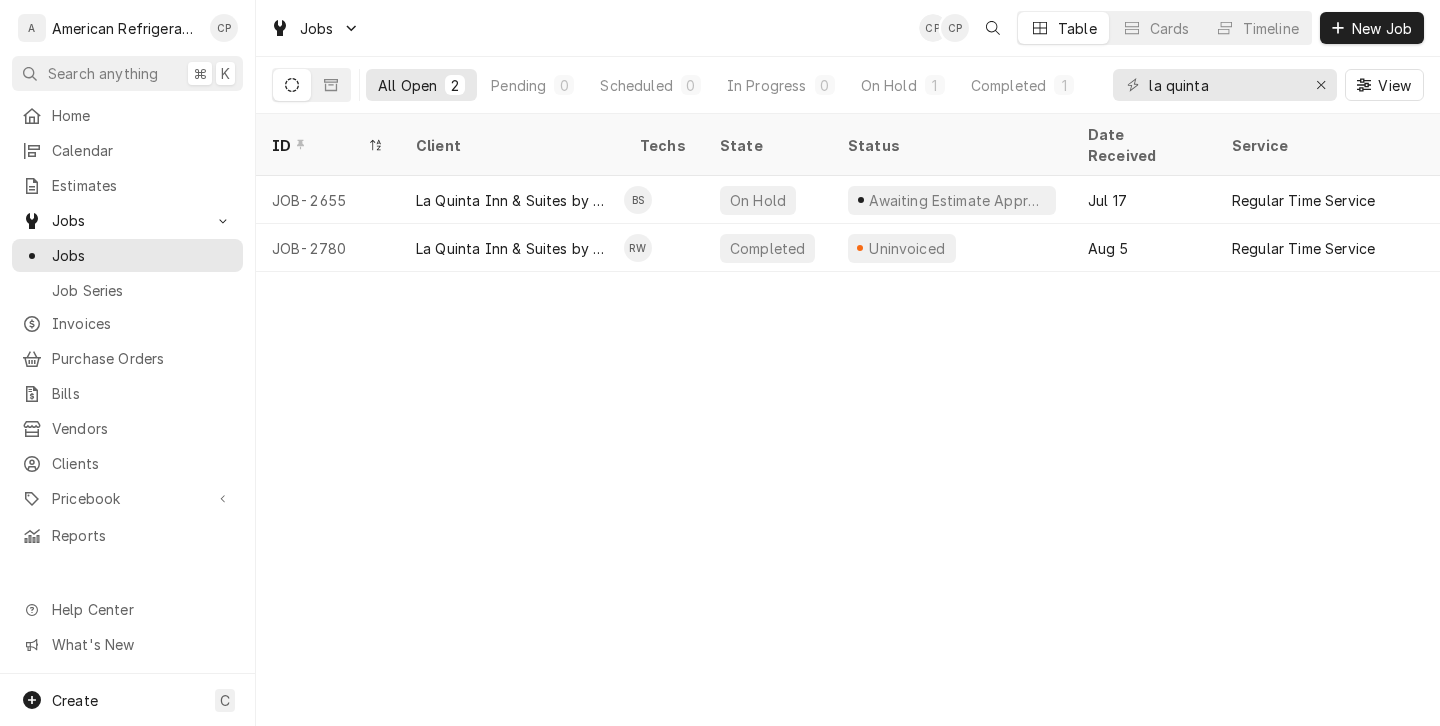 scroll, scrollTop: 0, scrollLeft: 0, axis: both 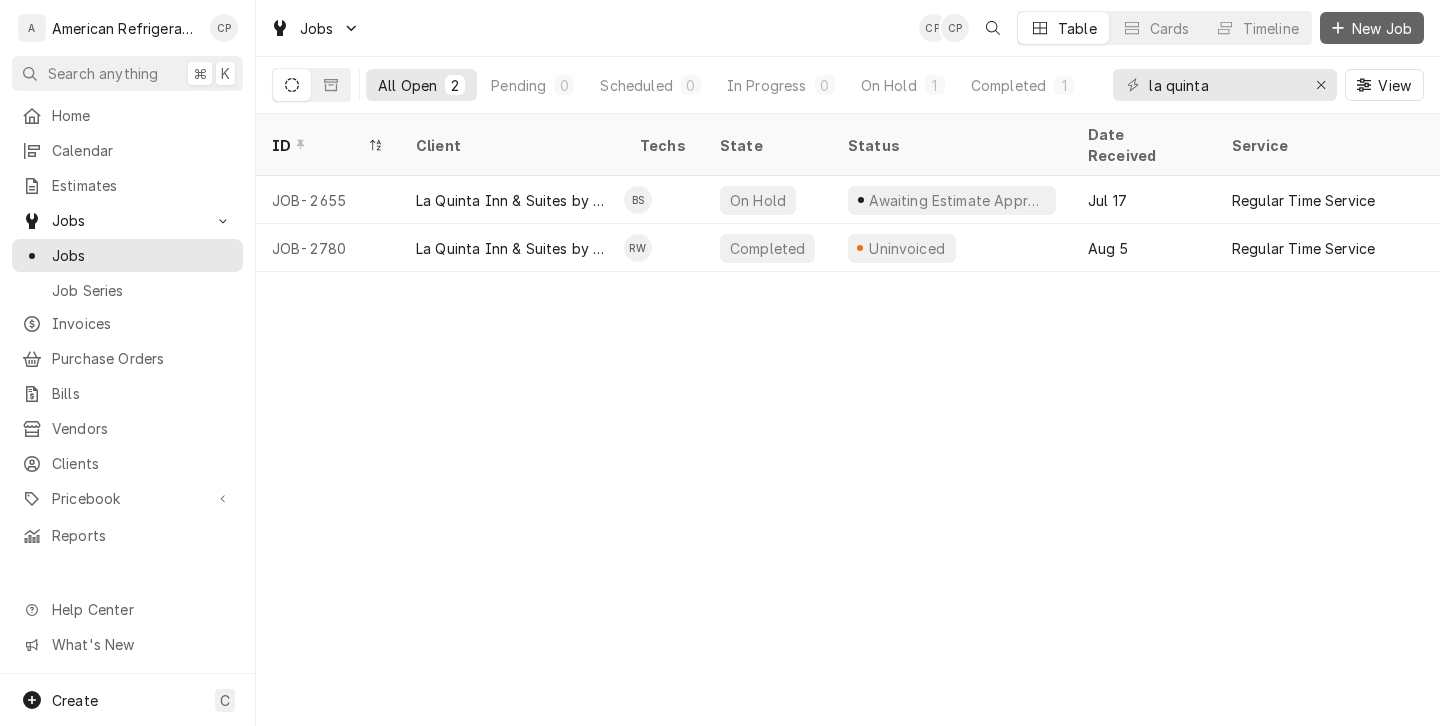 click on "New Job" at bounding box center [1382, 28] 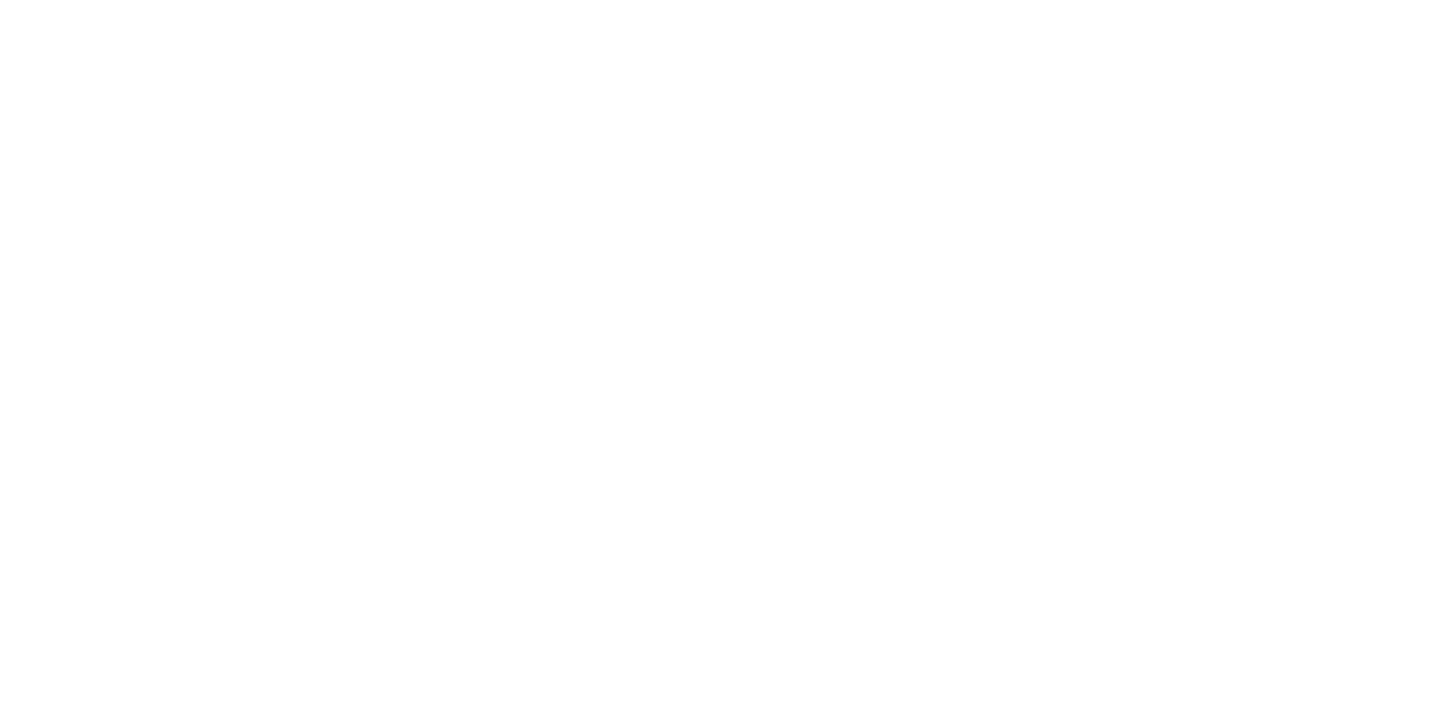 scroll, scrollTop: 0, scrollLeft: 0, axis: both 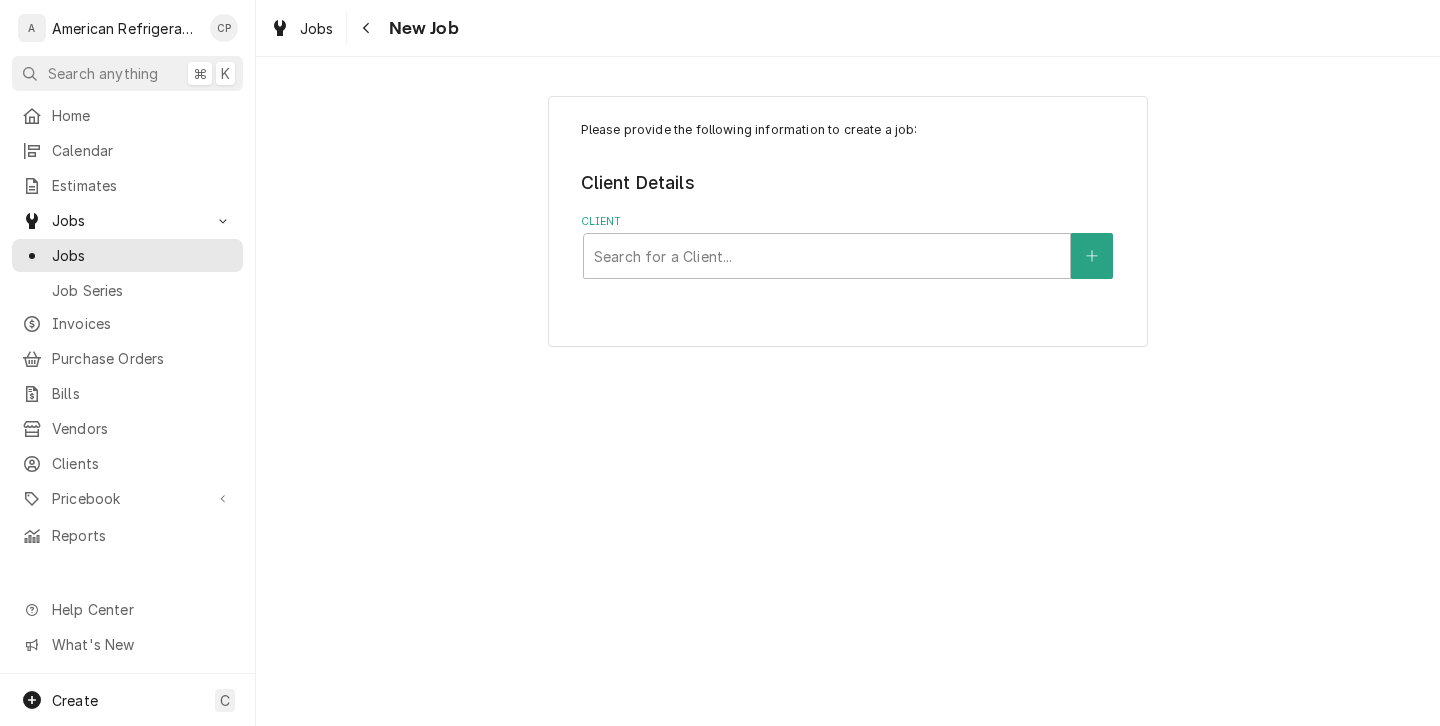 click on "Search for a Client..." at bounding box center (827, 256) 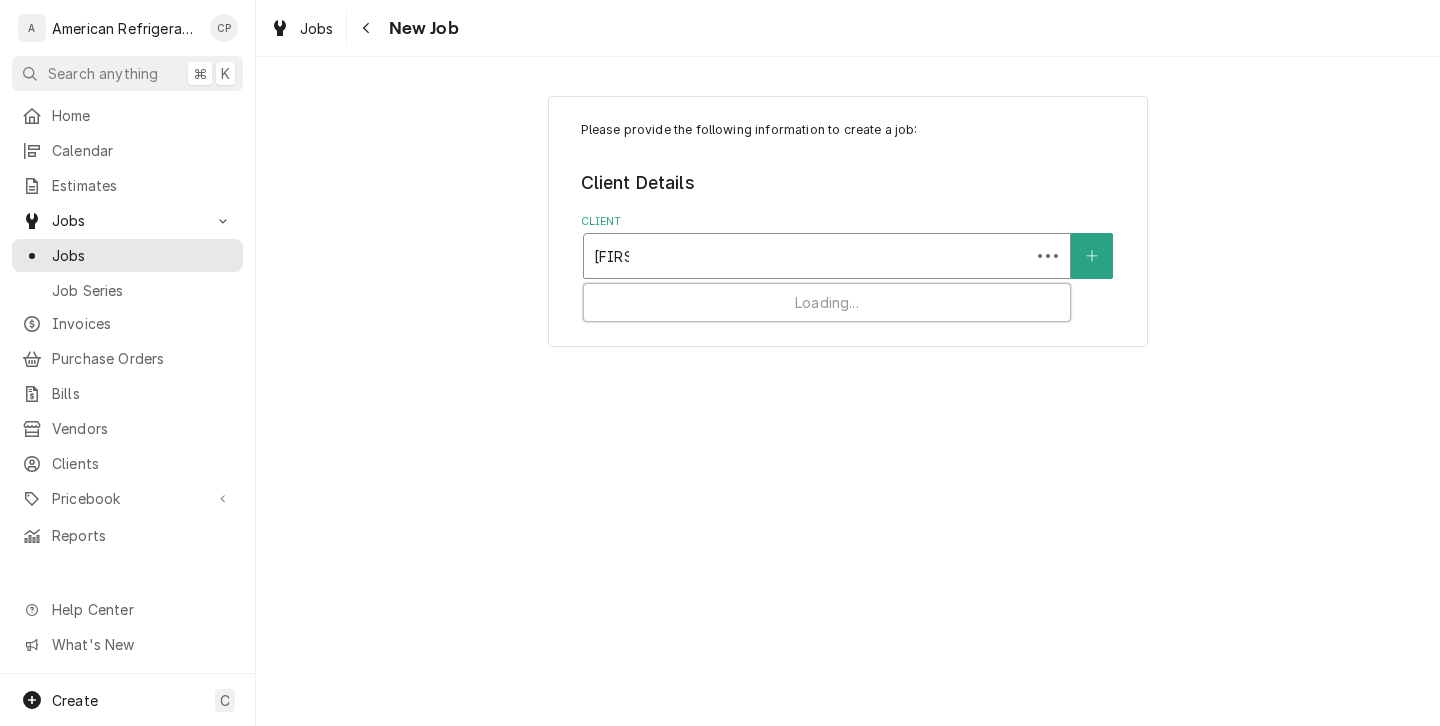 type on "[FIRST]" 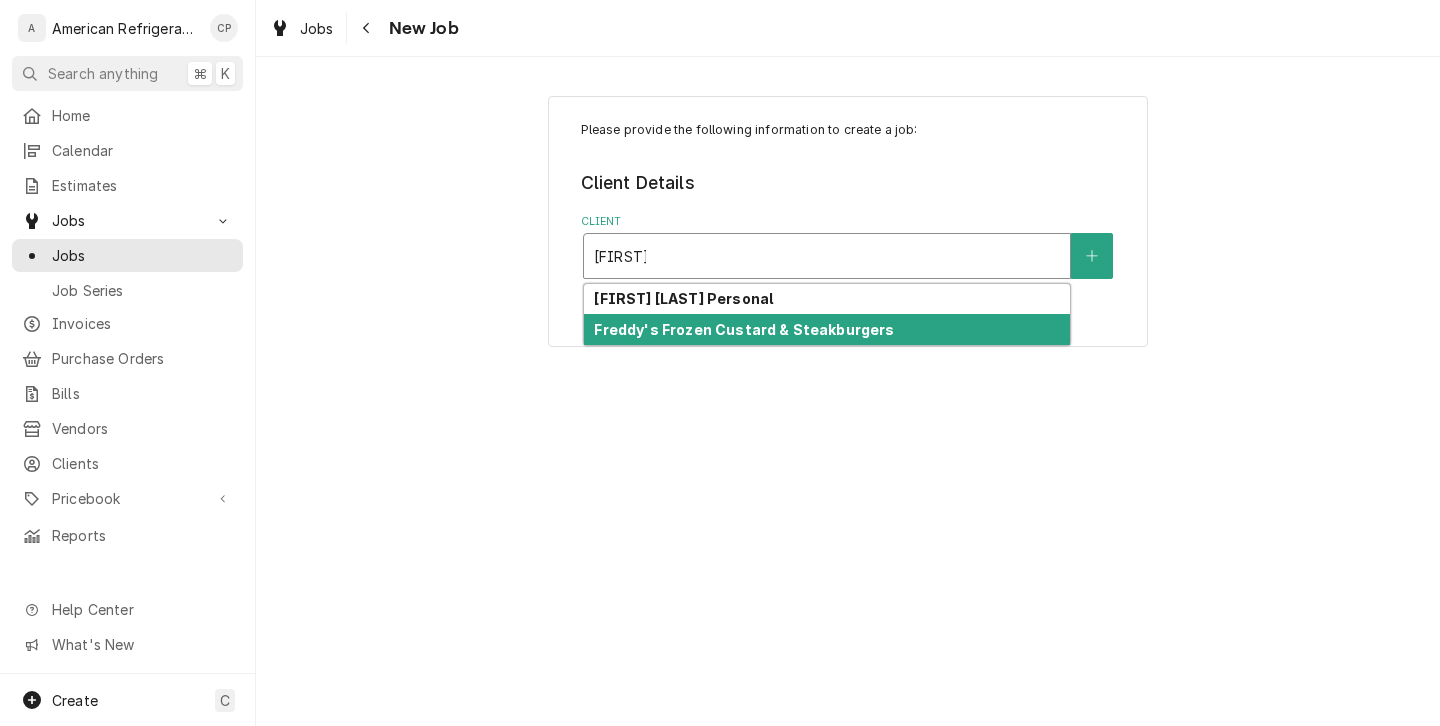 click on "Freddy's Frozen Custard & Steakburgers" at bounding box center [744, 329] 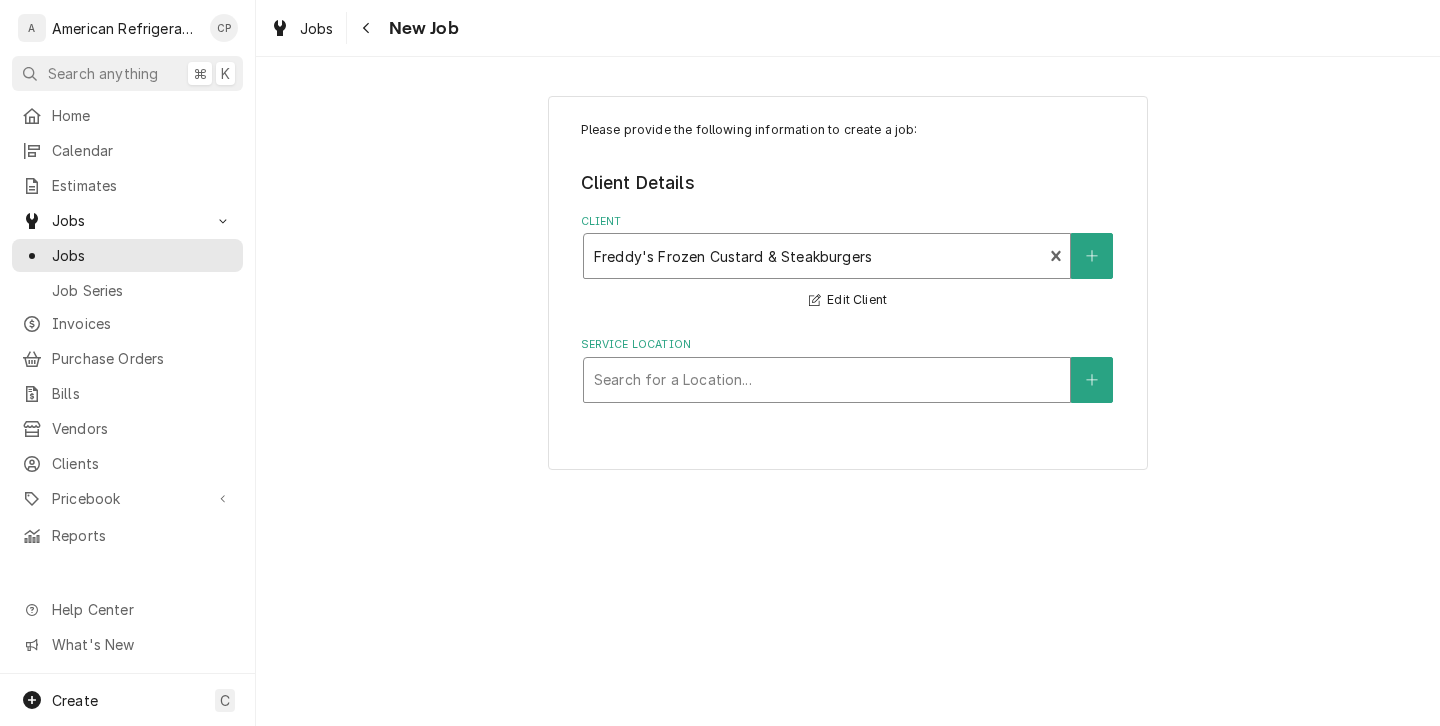 click at bounding box center [827, 380] 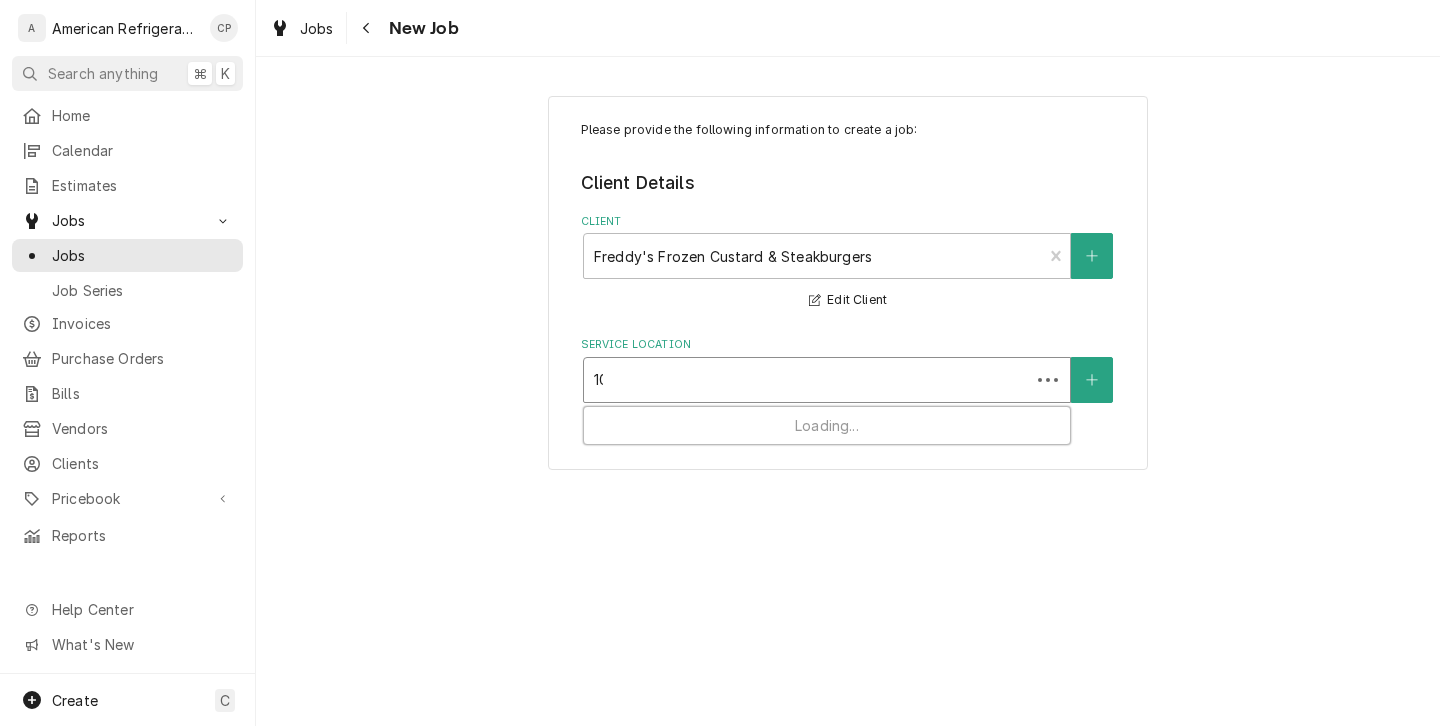type on "102" 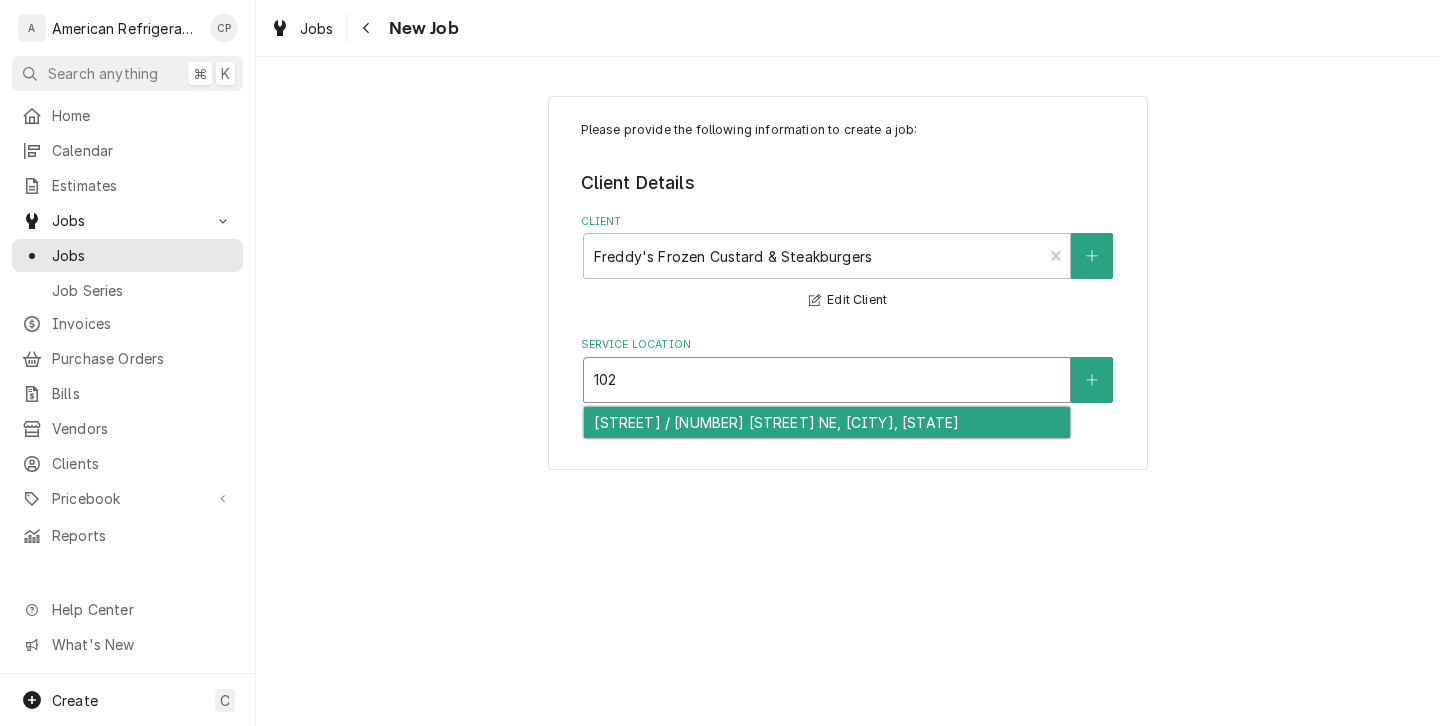 click on "[STREET] / [NUMBER] [STREET] NE, [CITY], [STATE]" at bounding box center [827, 422] 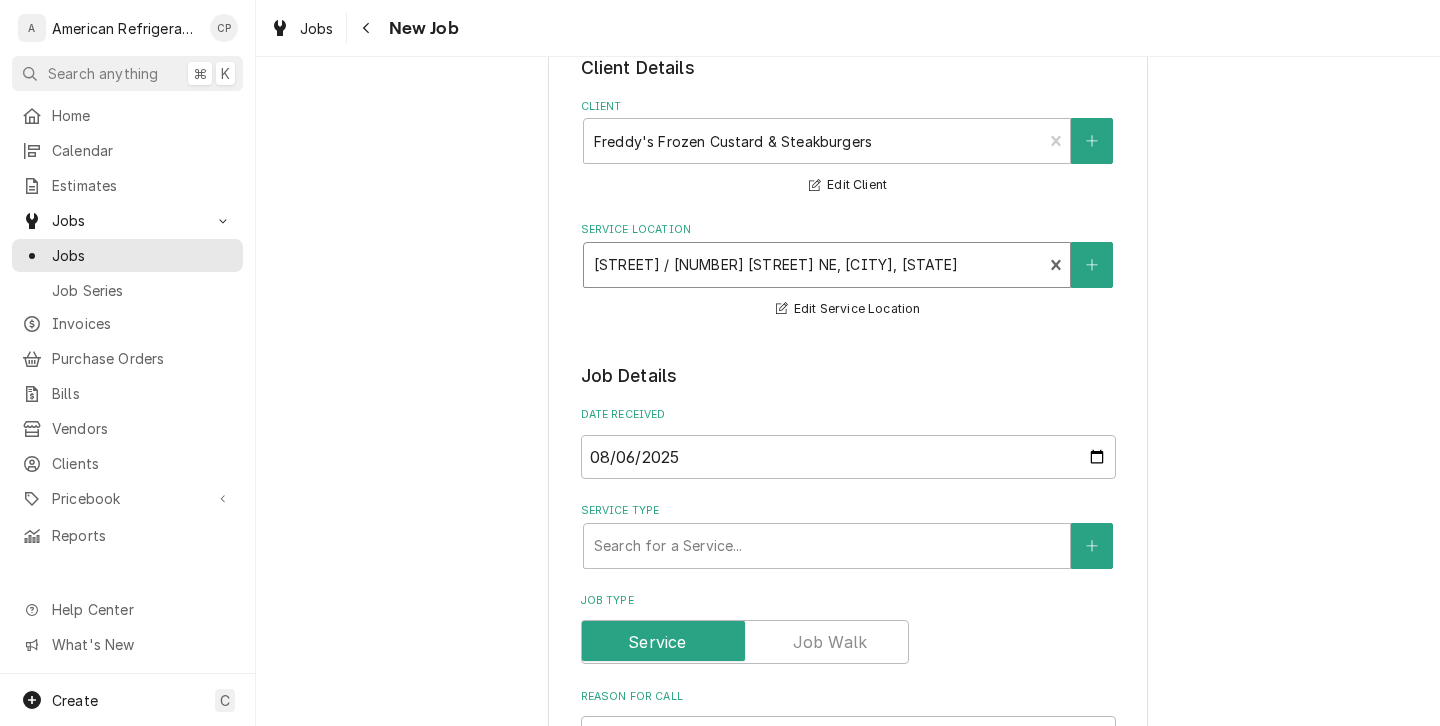 scroll, scrollTop: 150, scrollLeft: 0, axis: vertical 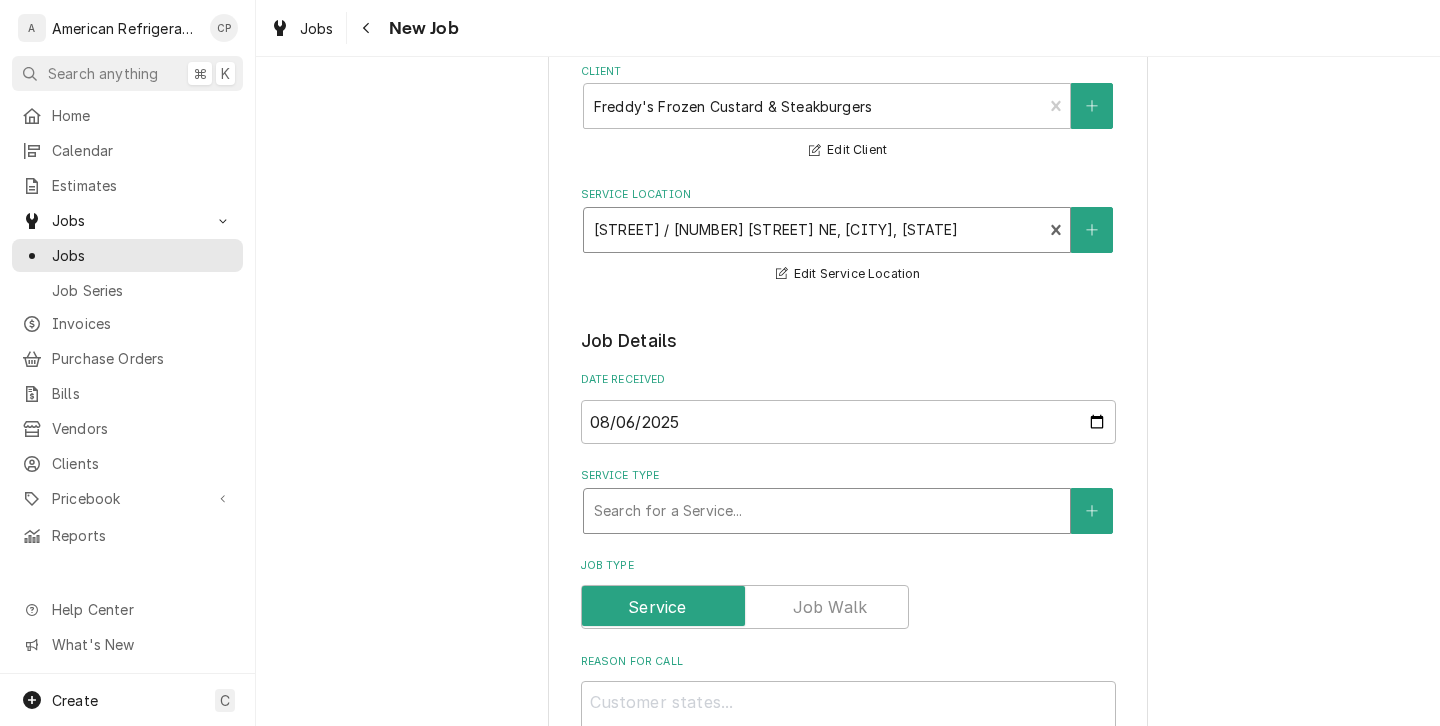 click at bounding box center (827, 511) 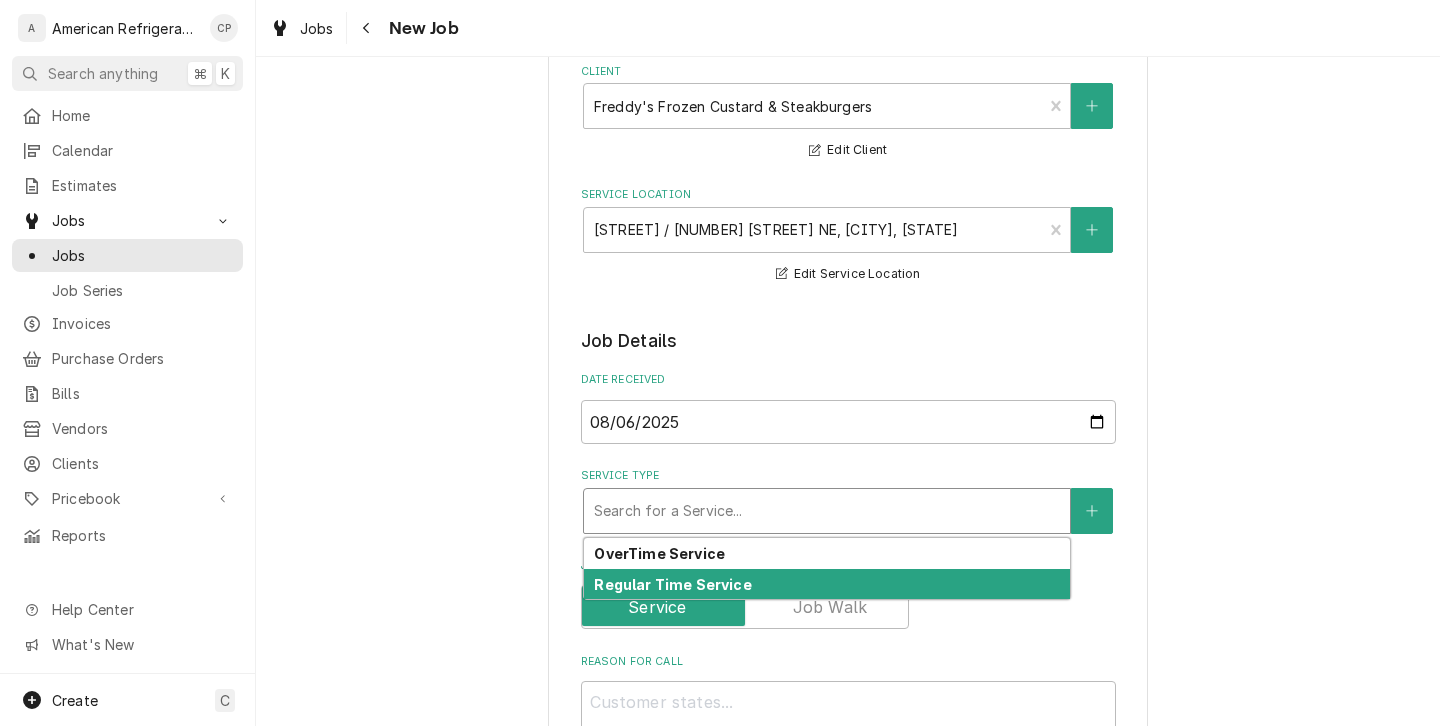 click on "Regular Time Service" at bounding box center [672, 584] 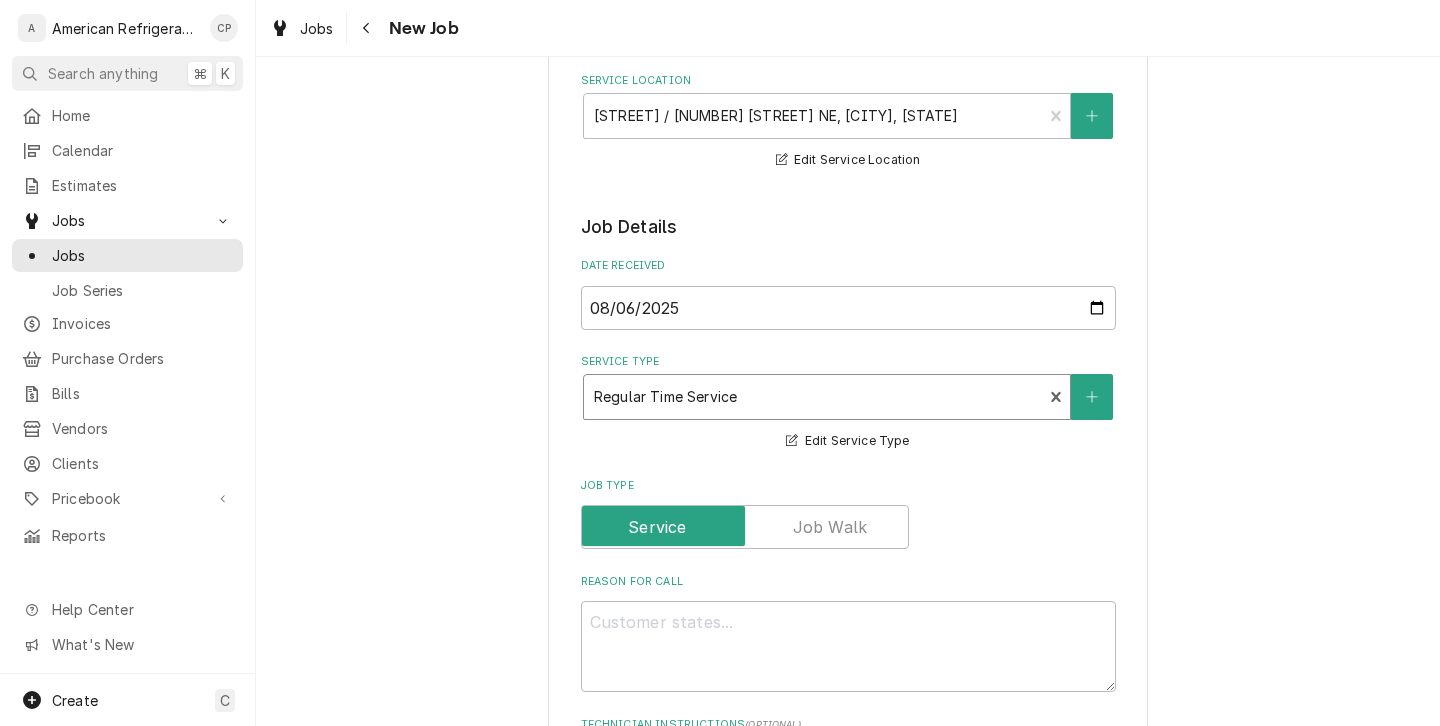 scroll, scrollTop: 336, scrollLeft: 0, axis: vertical 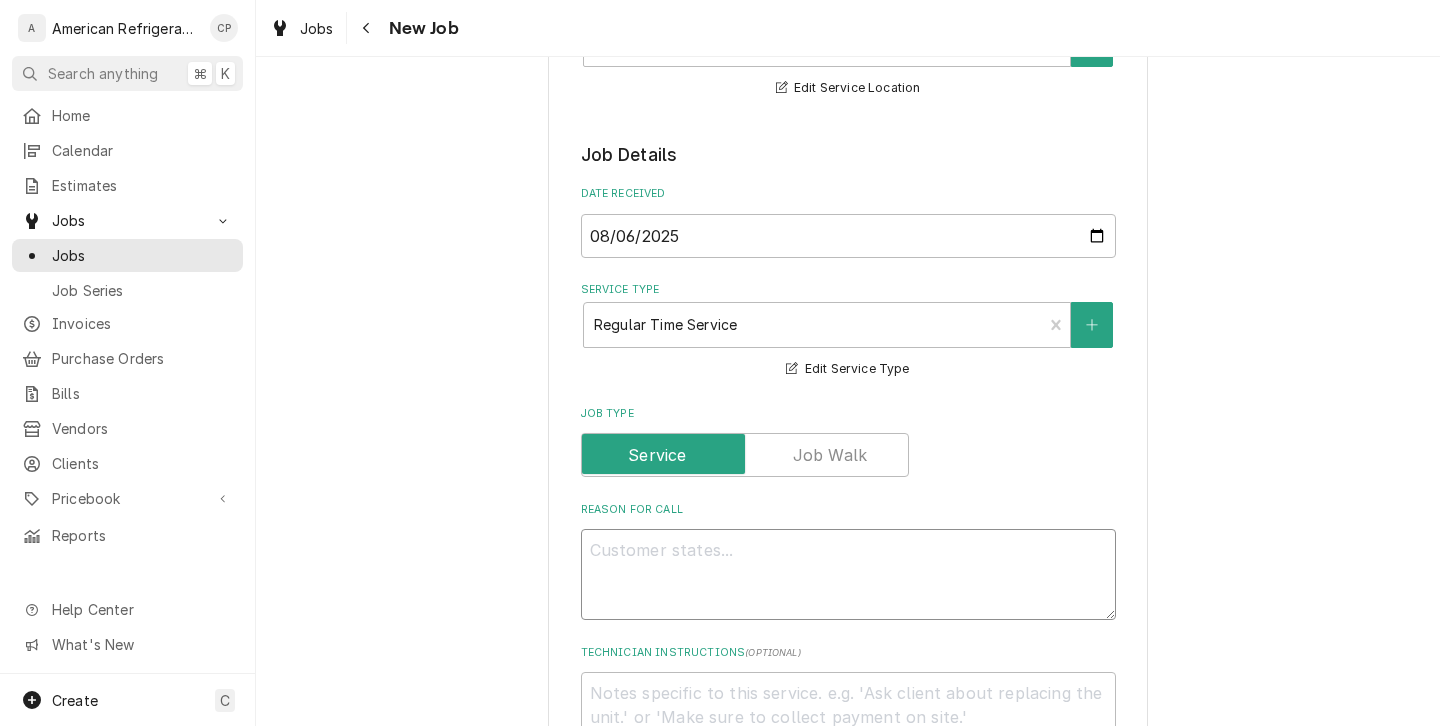 click on "Reason For Call" at bounding box center [848, 574] 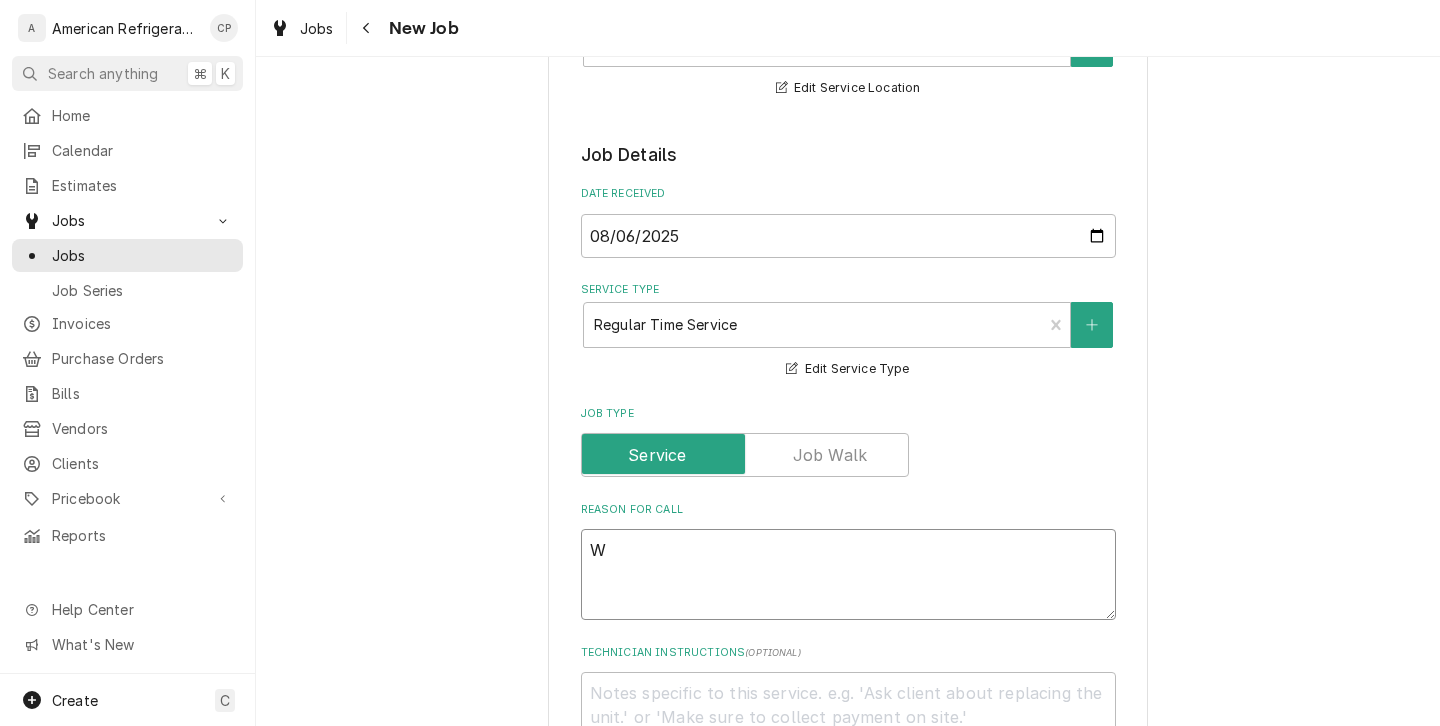 type on "WO" 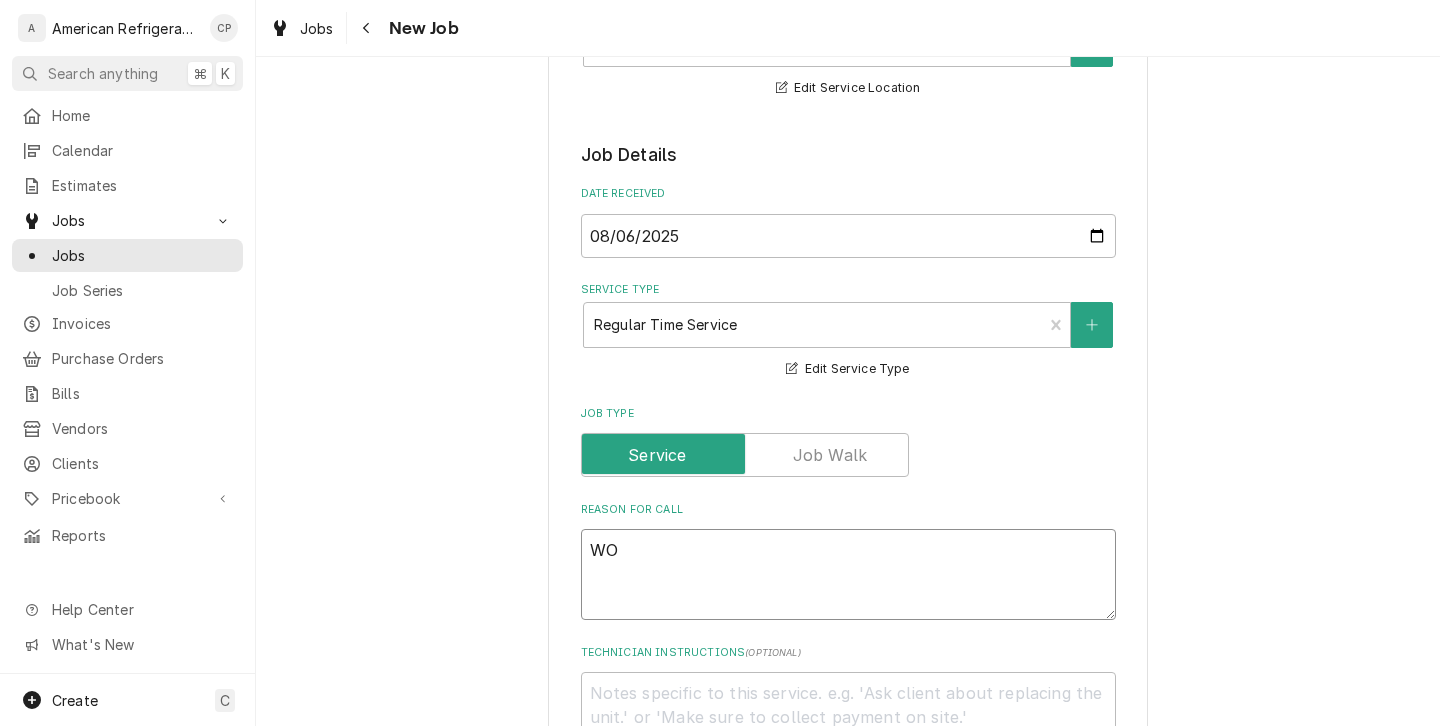 type on "x" 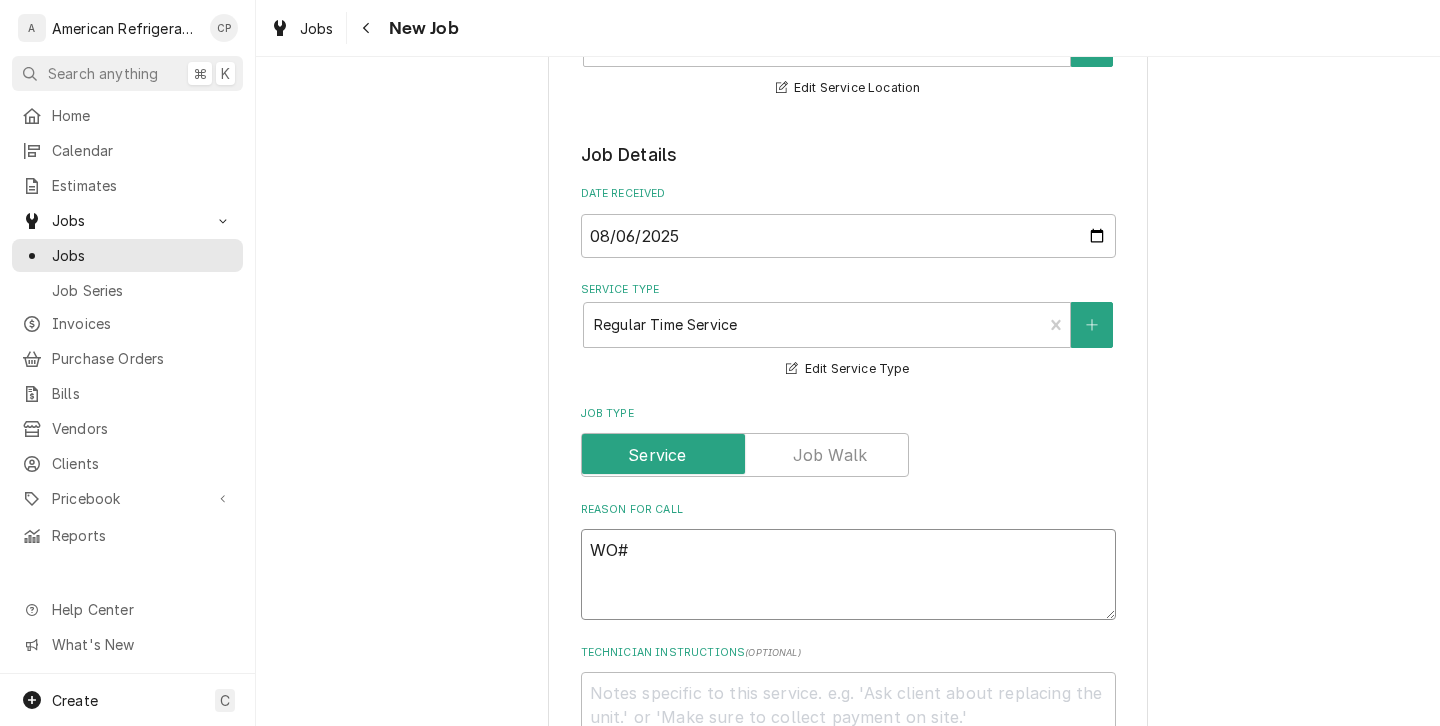 type on "x" 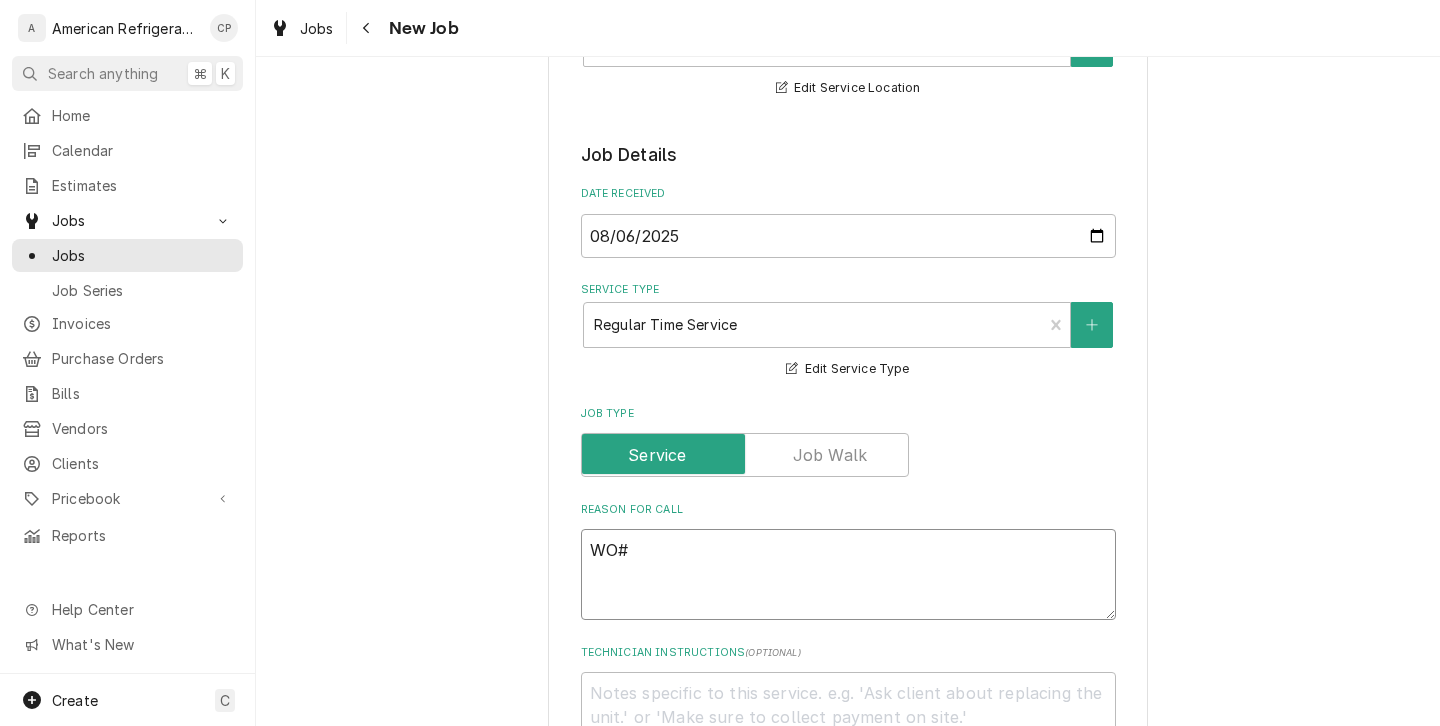type on "x" 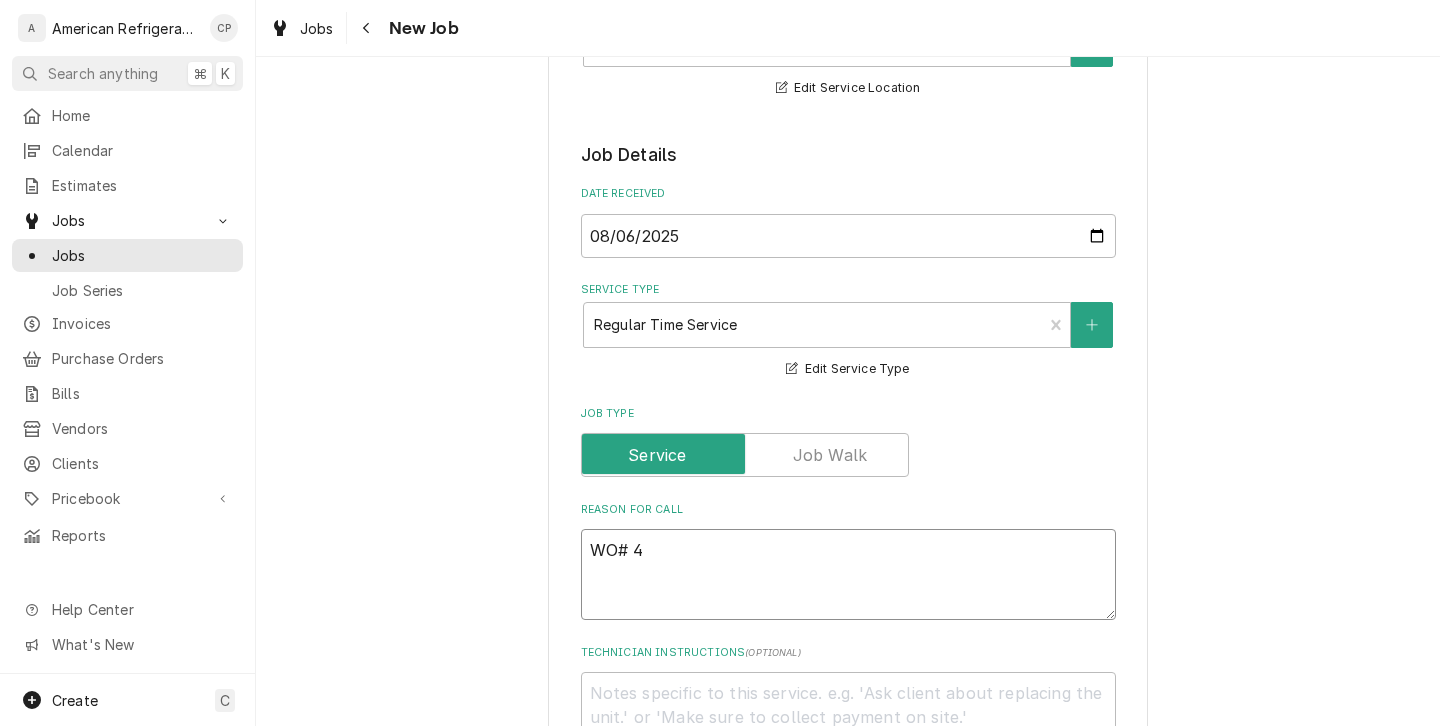 type on "x" 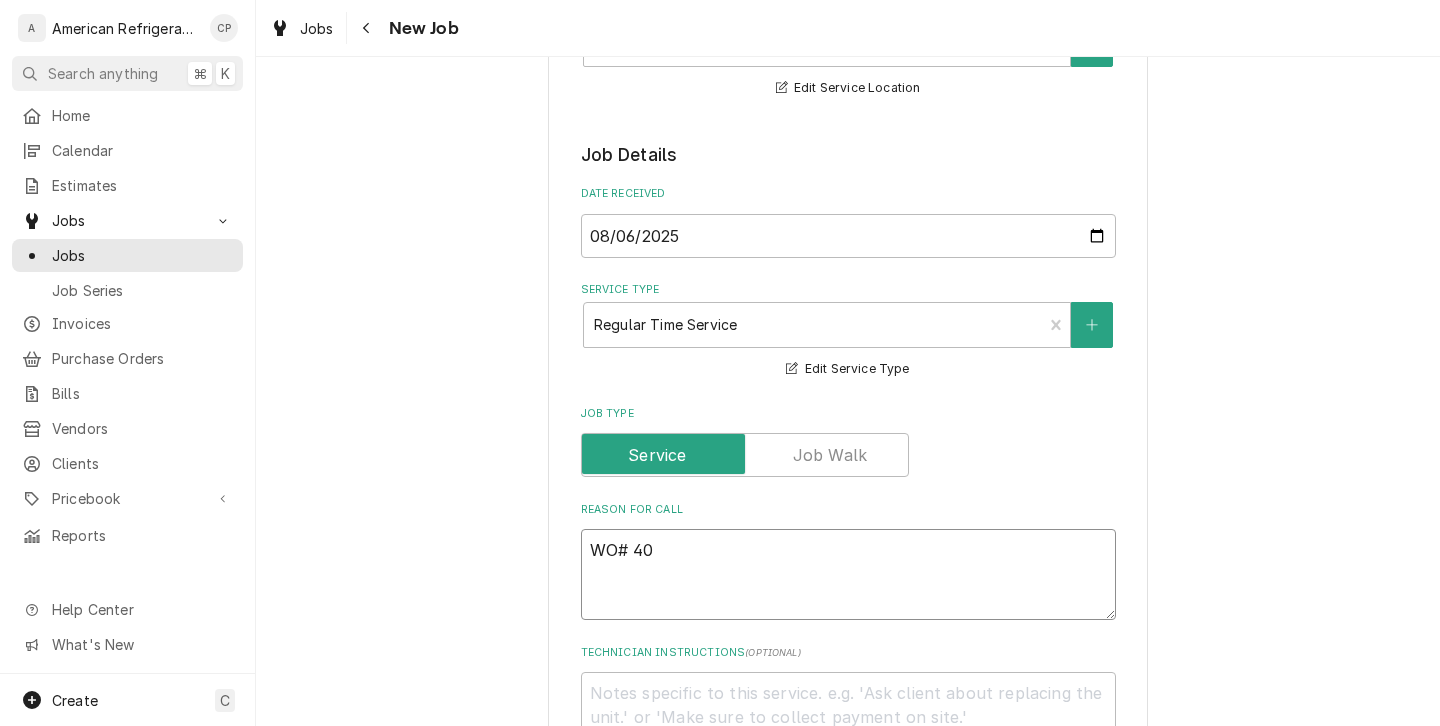 type on "x" 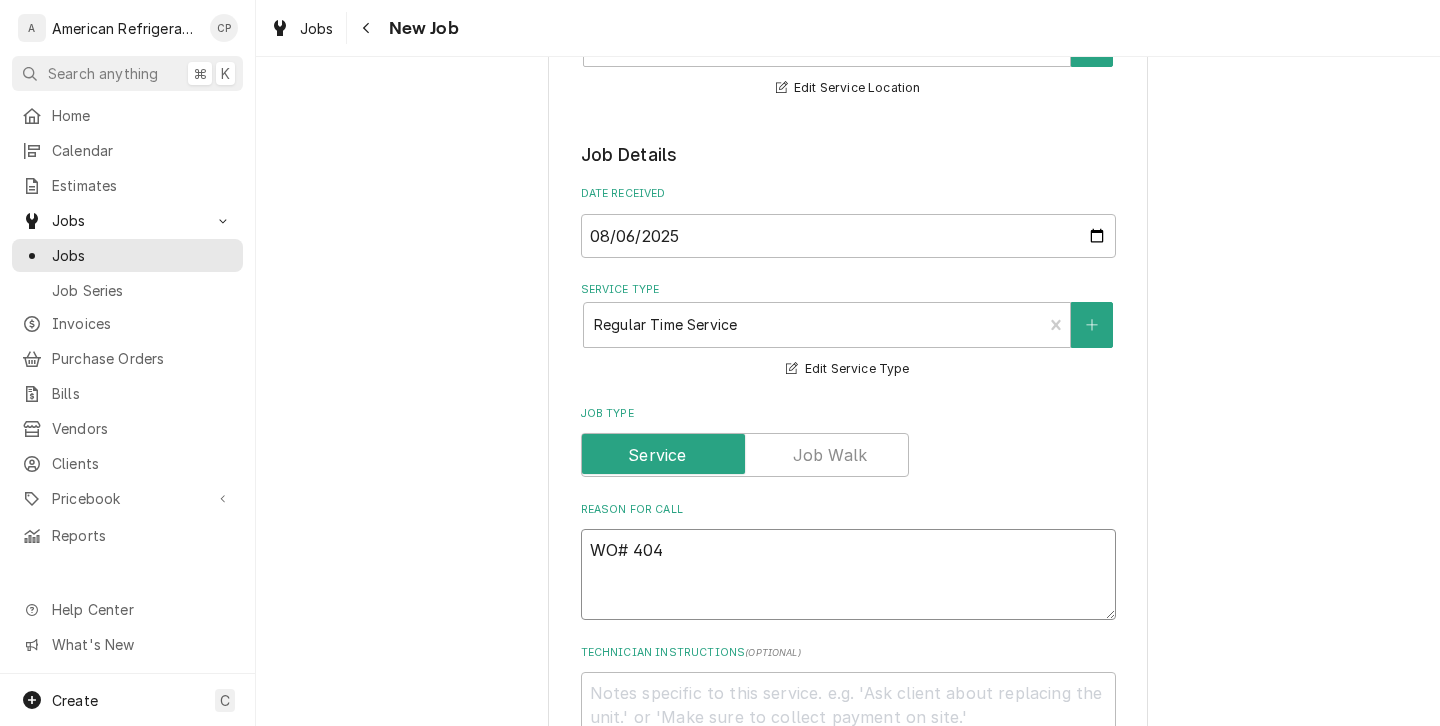 type on "x" 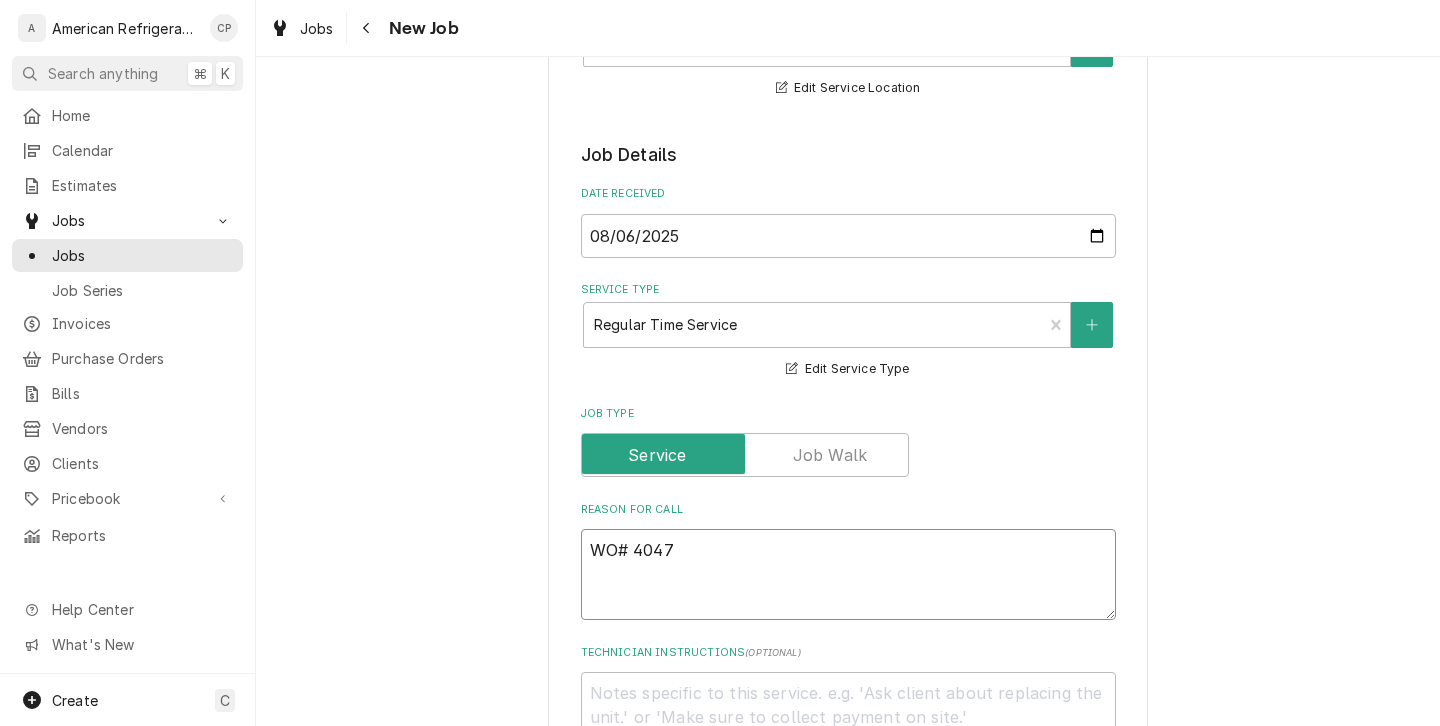 type on "x" 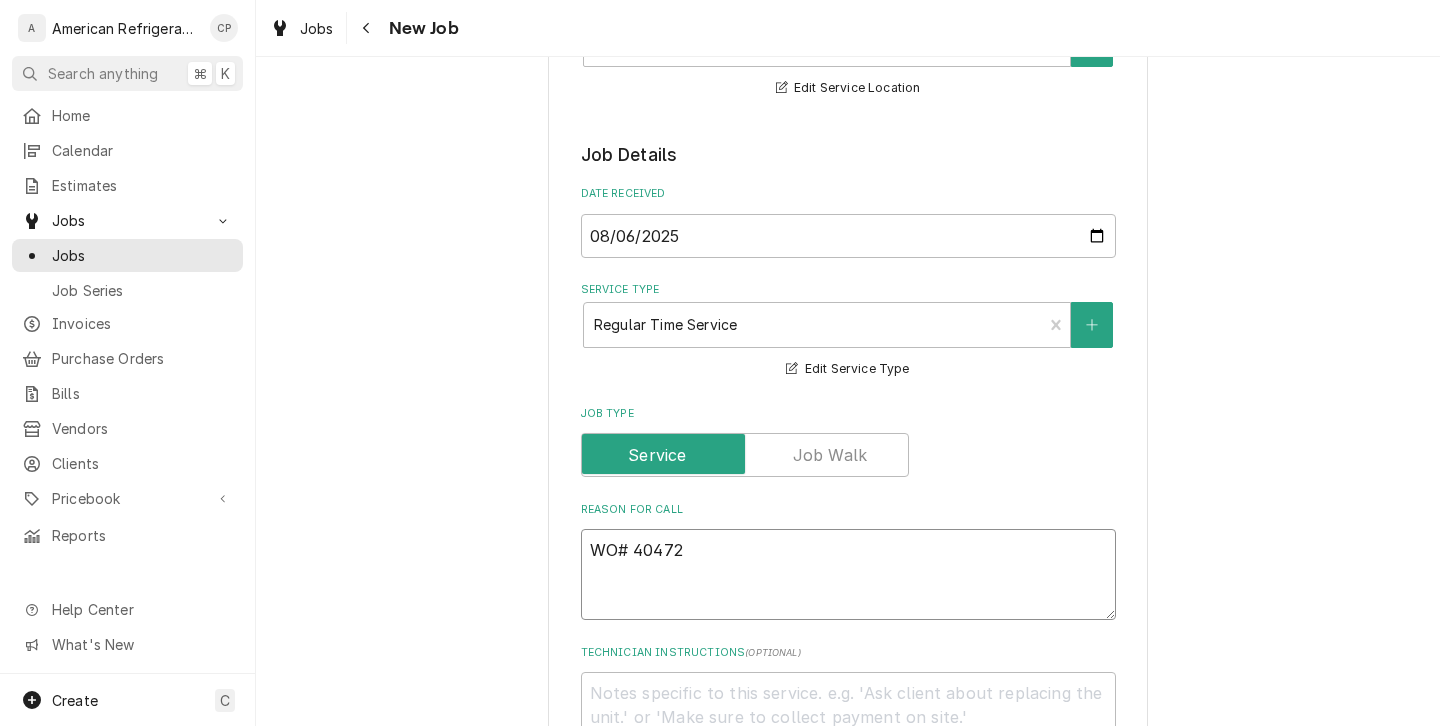 type on "x" 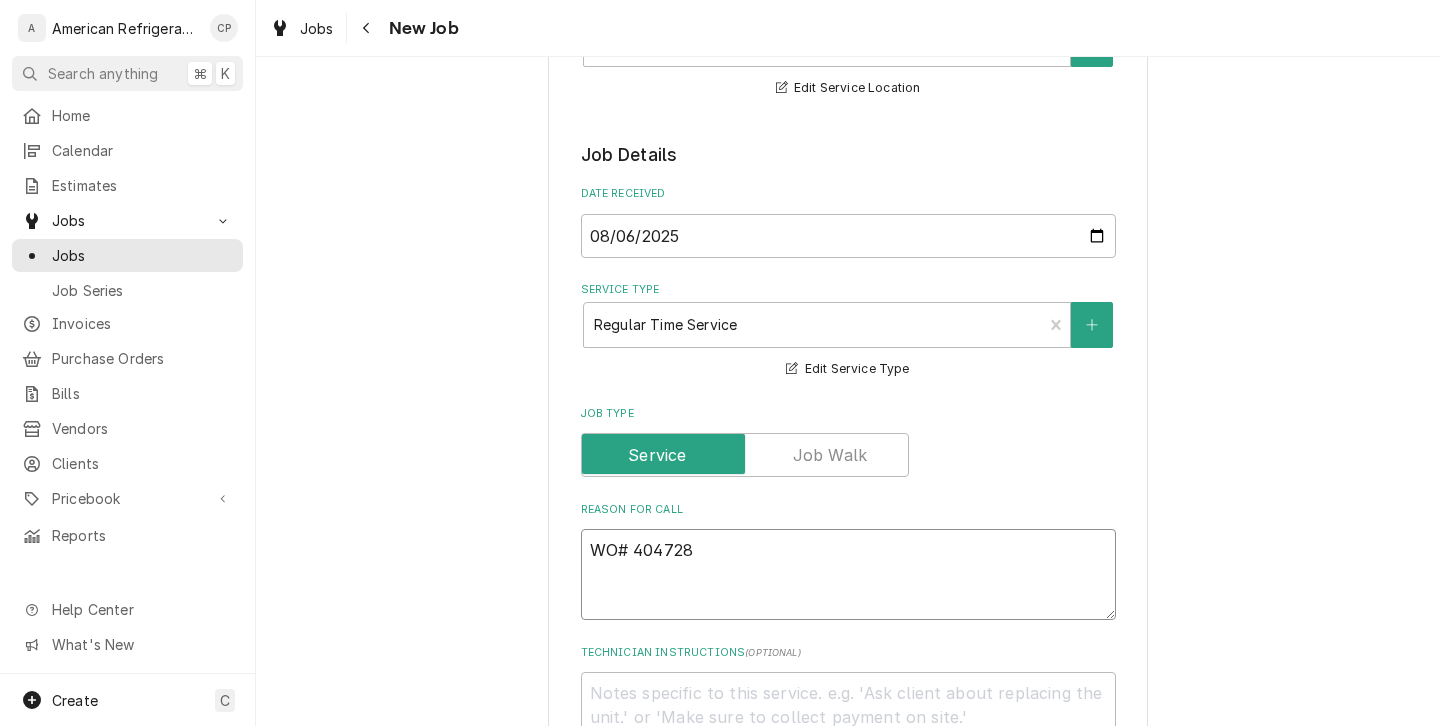 type on "x" 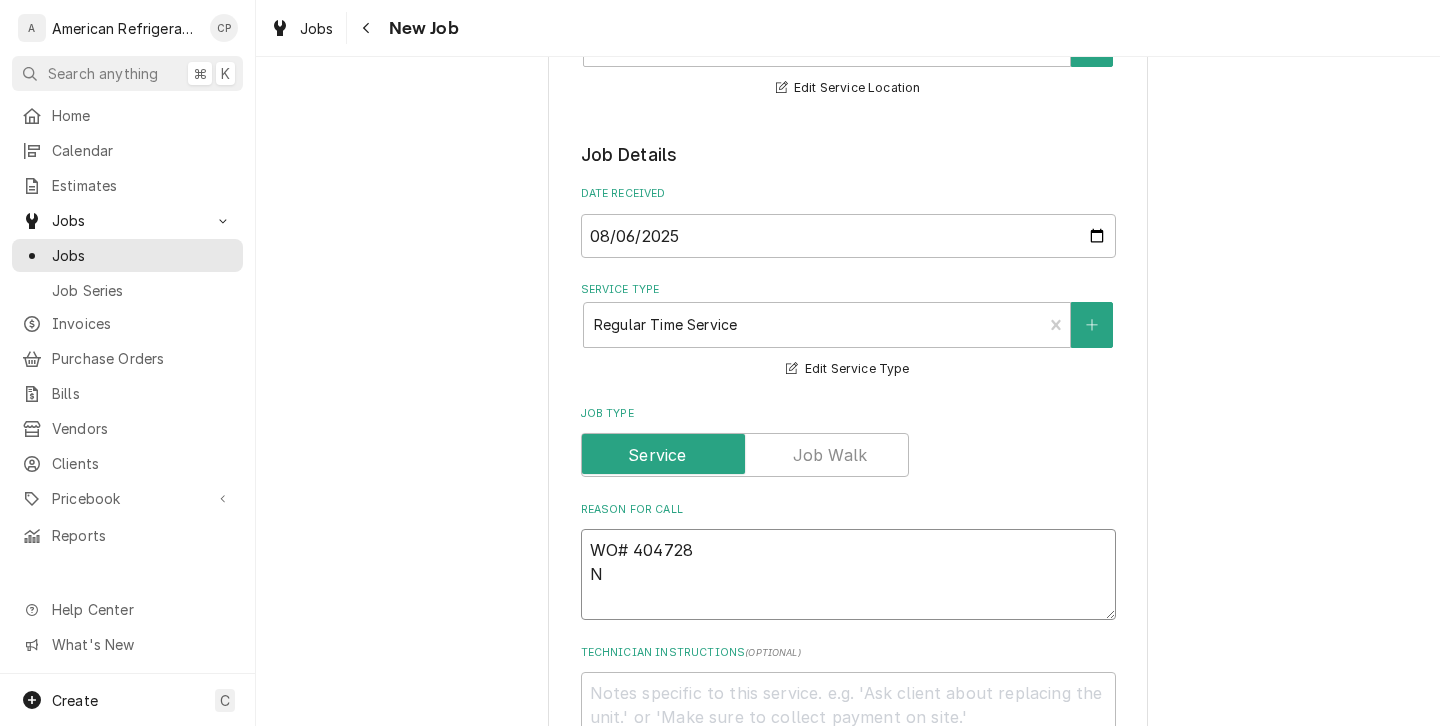 type on "x" 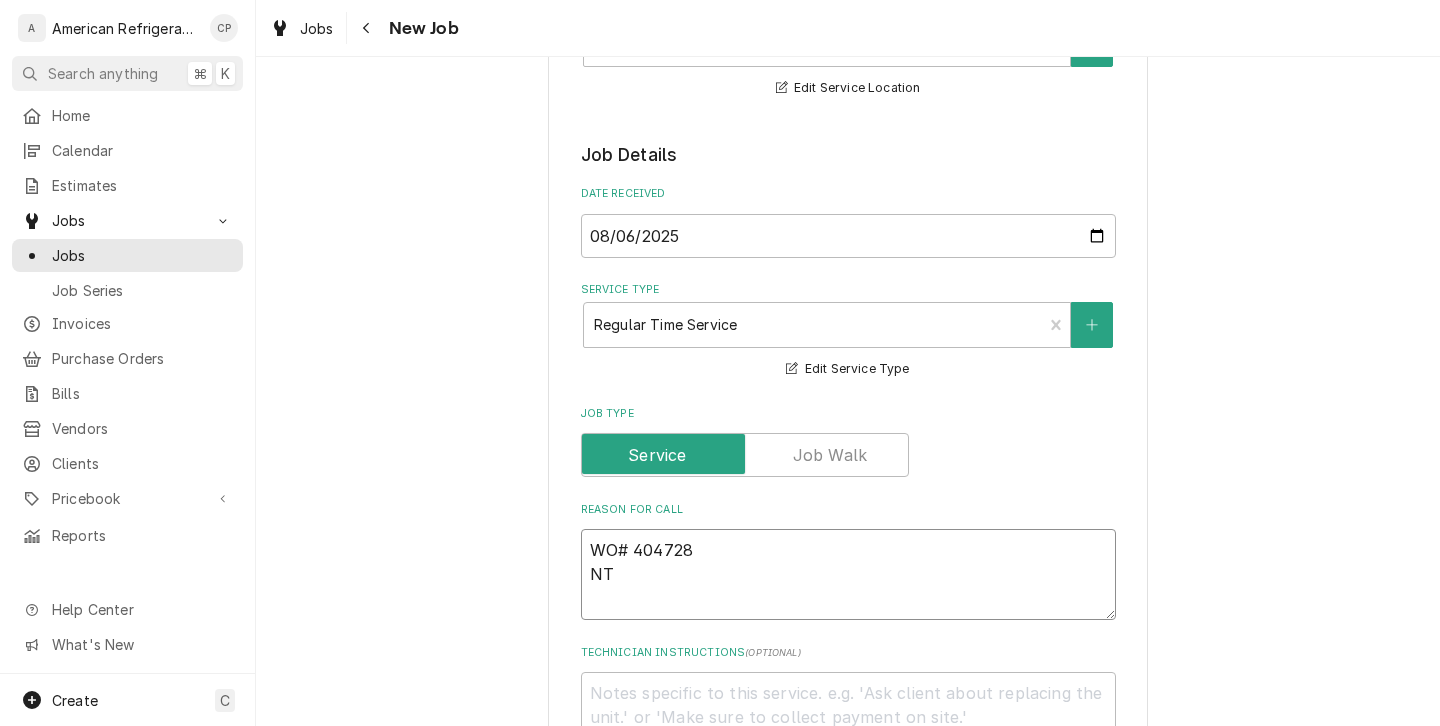 type on "x" 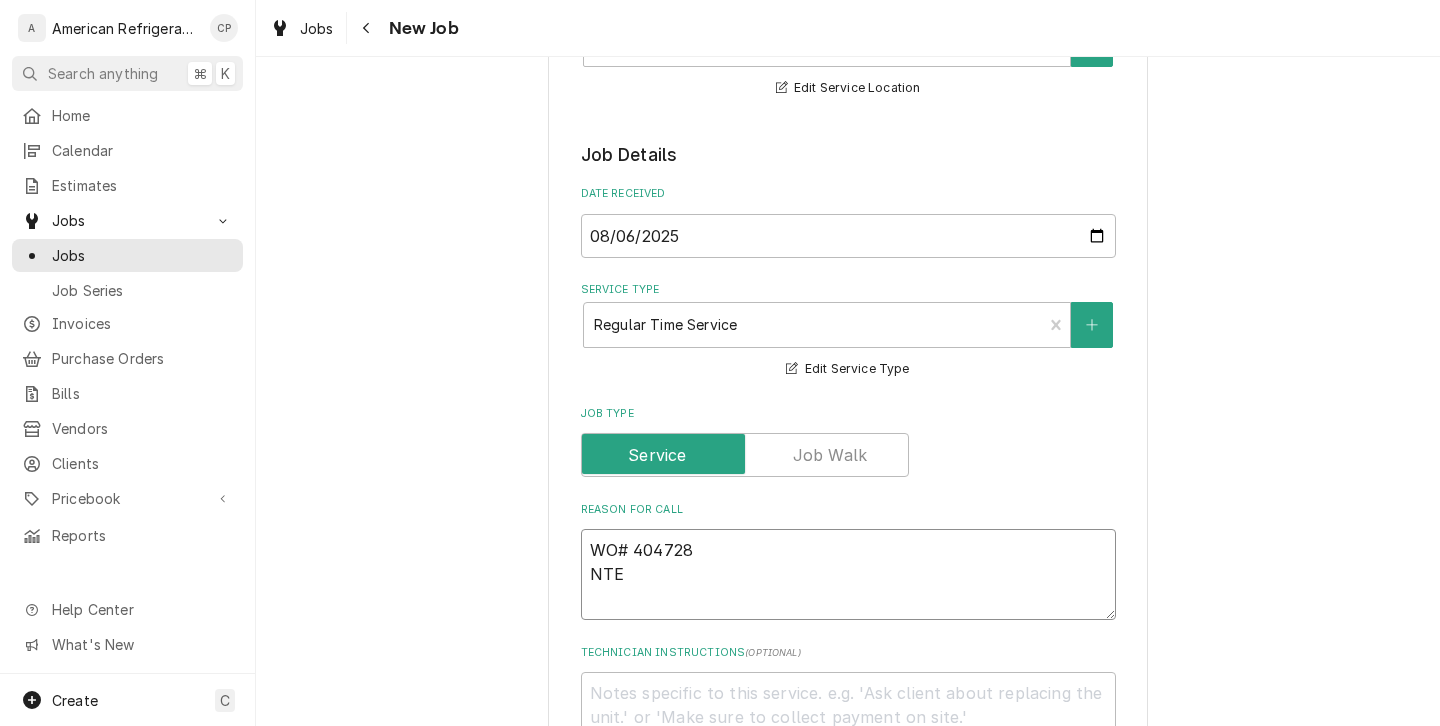 type on "x" 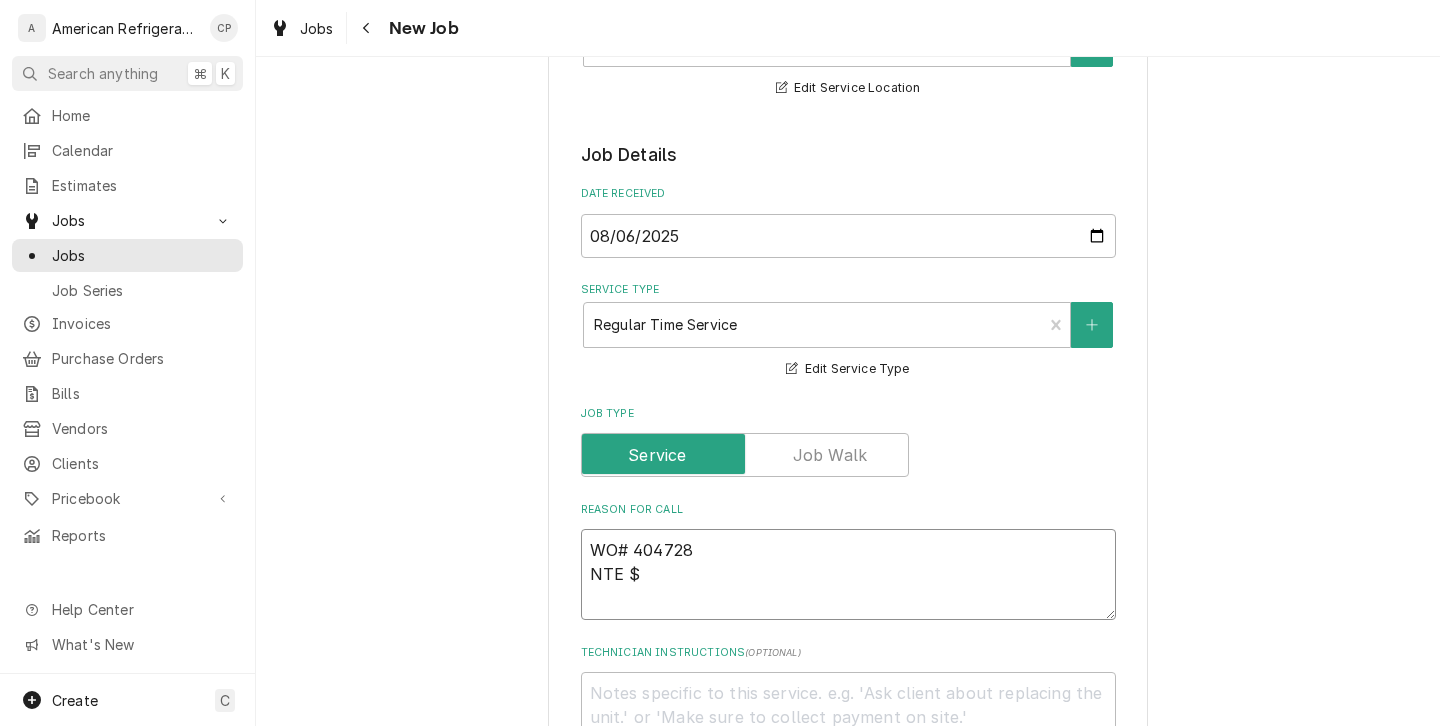 type on "x" 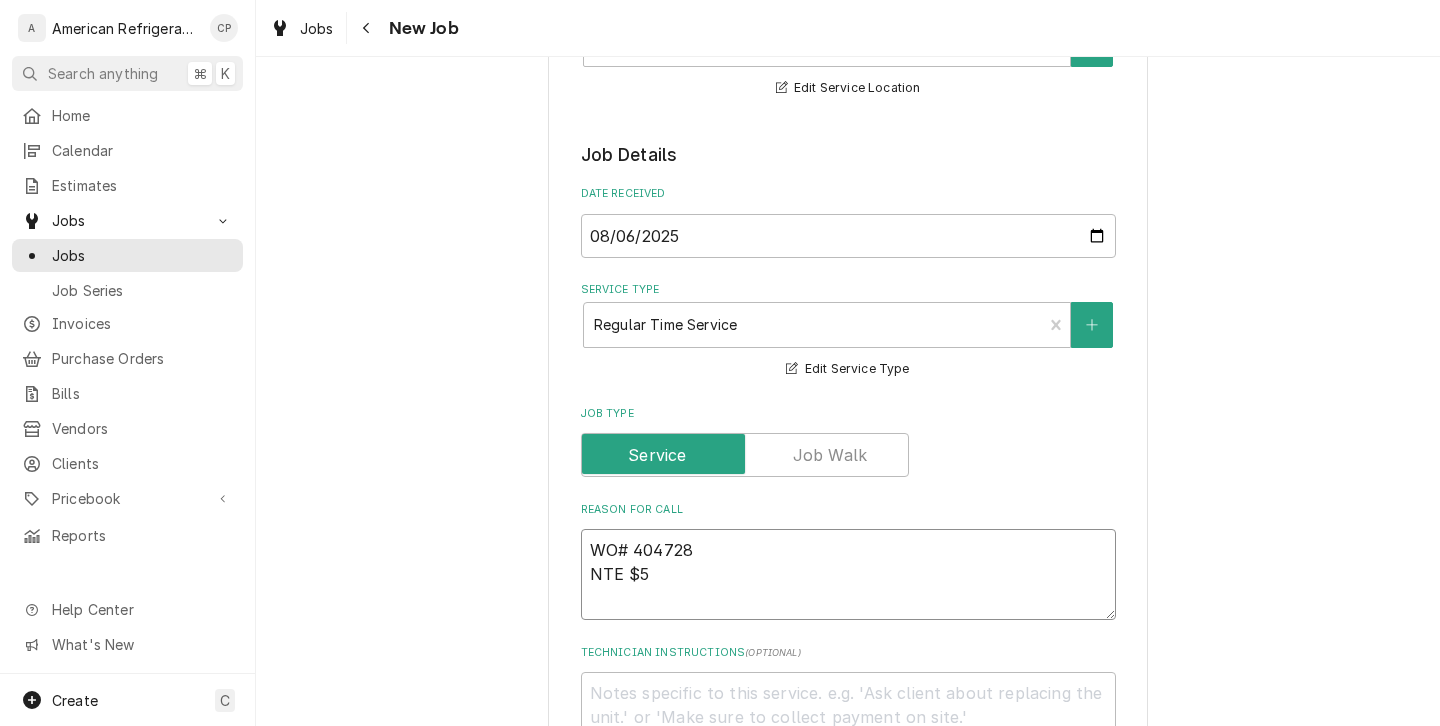 type on "x" 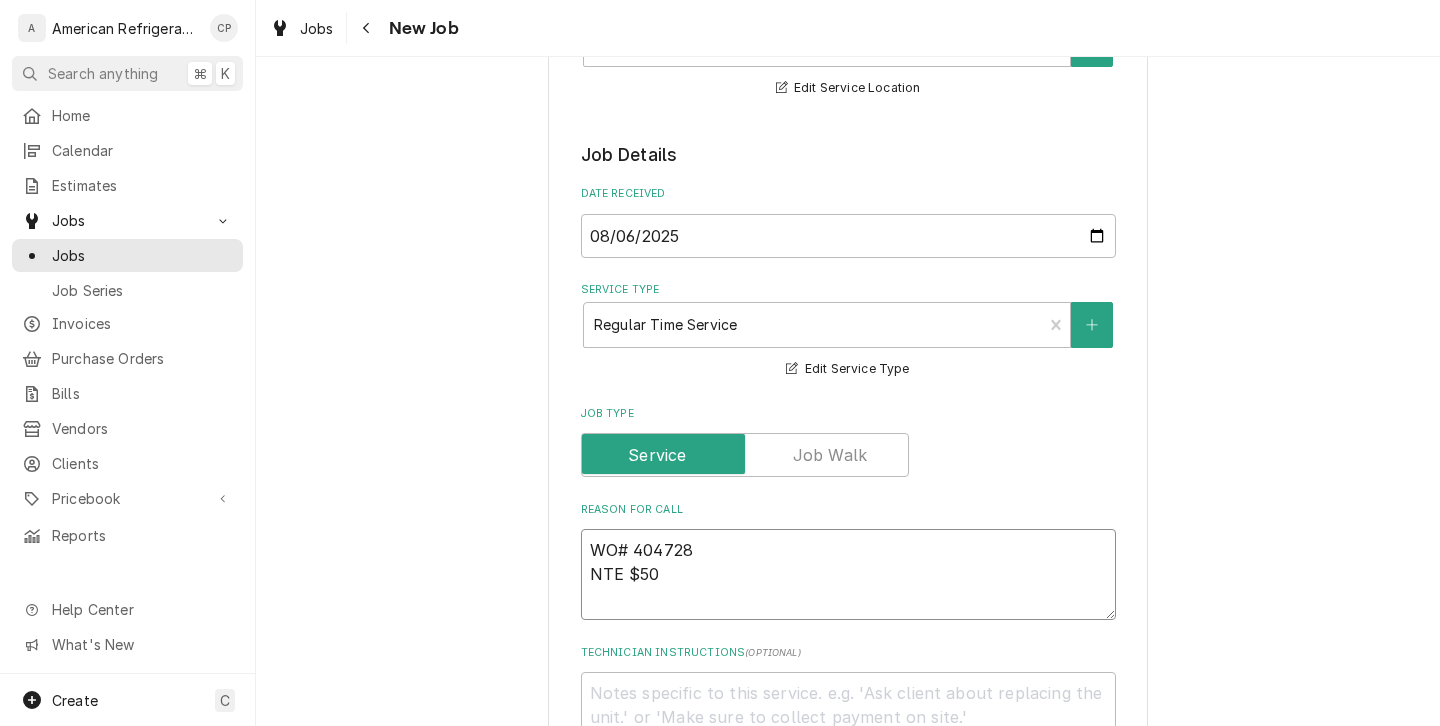 type on "x" 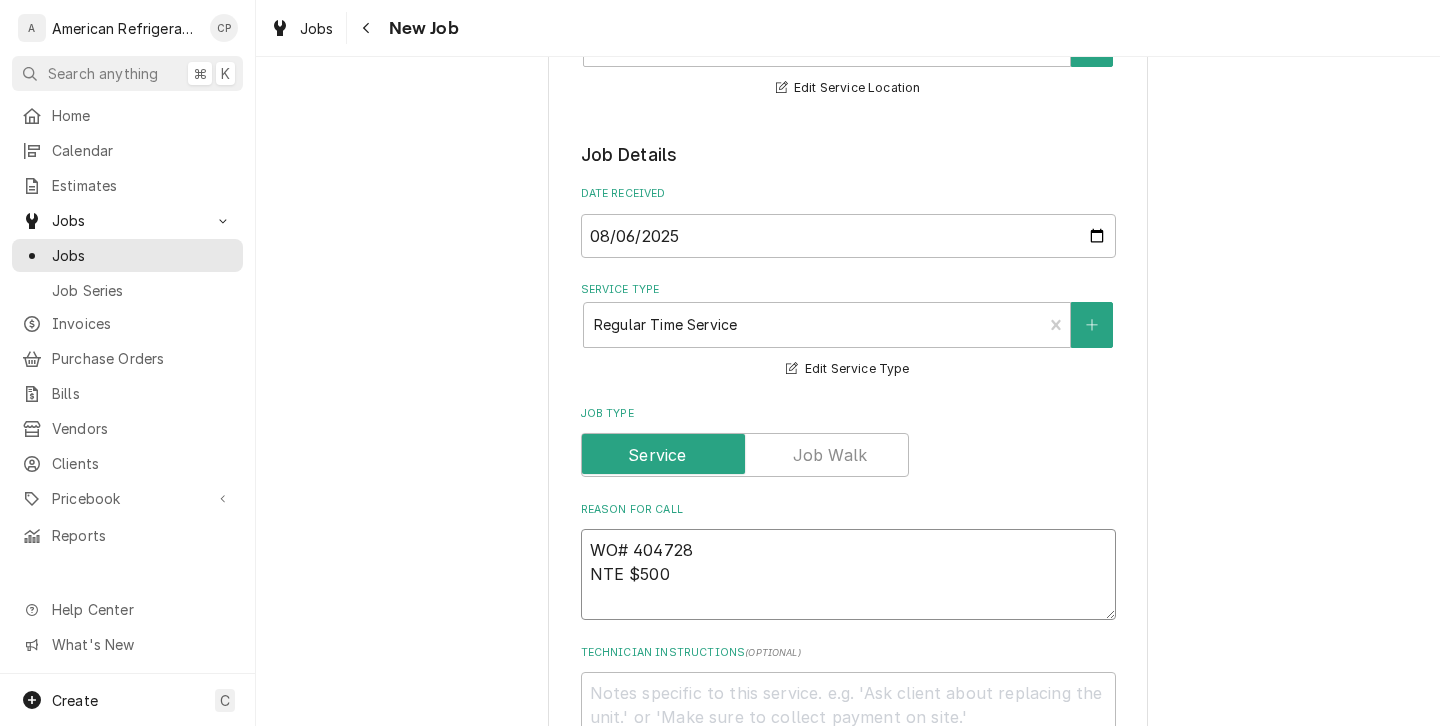 type on "x" 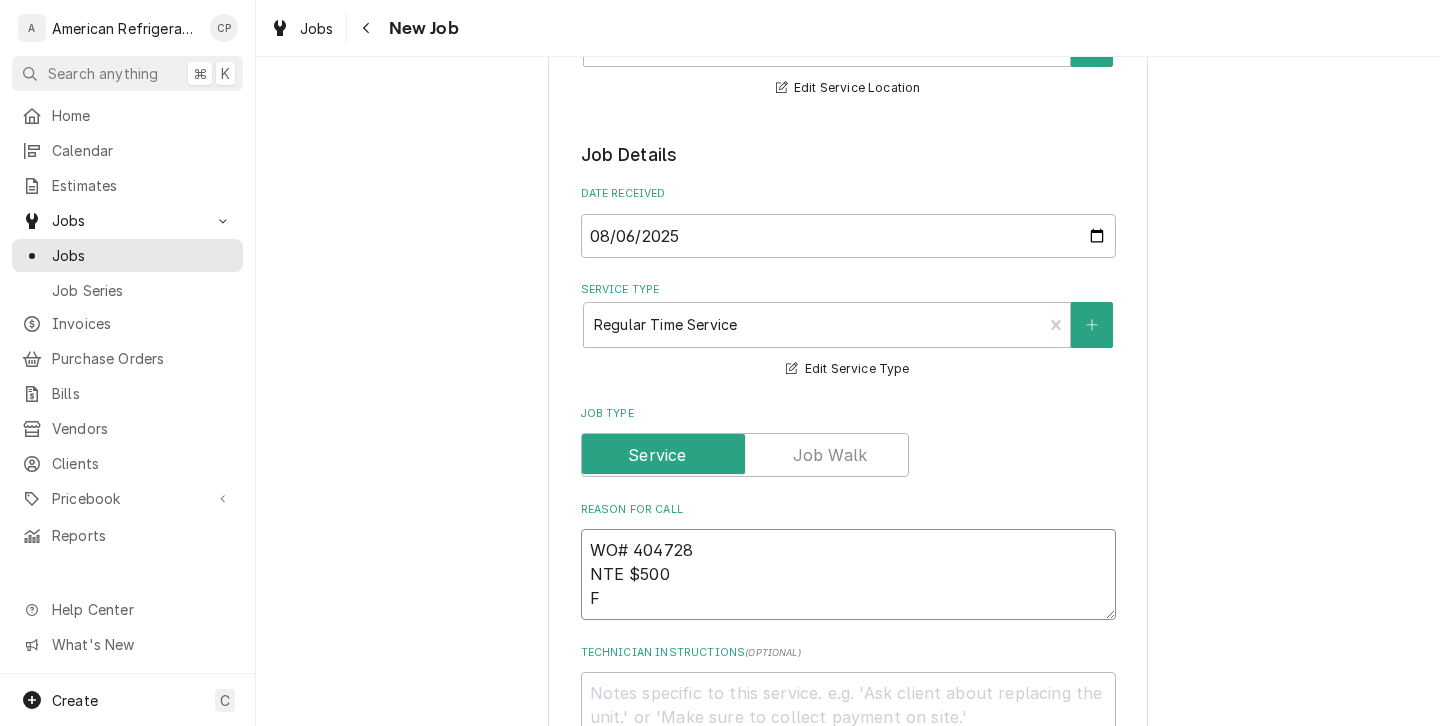 type on "x" 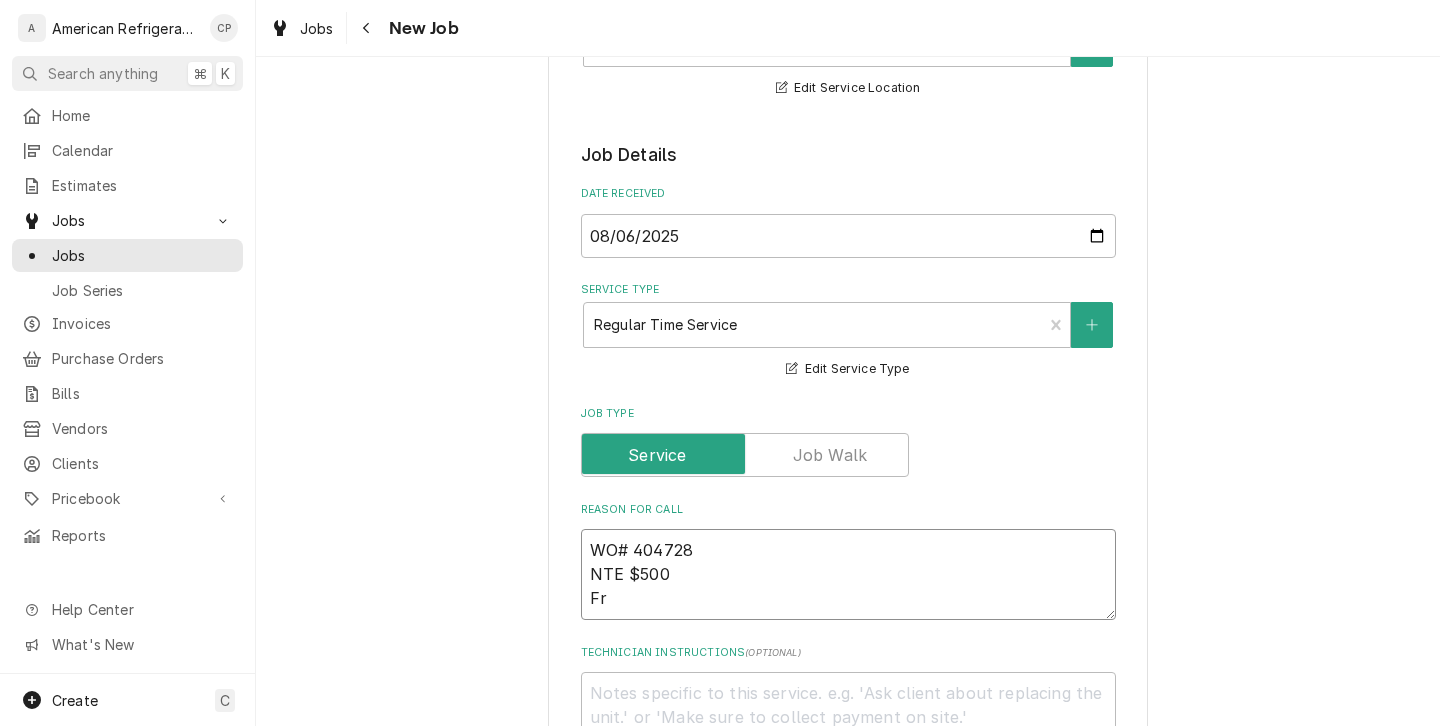 type on "x" 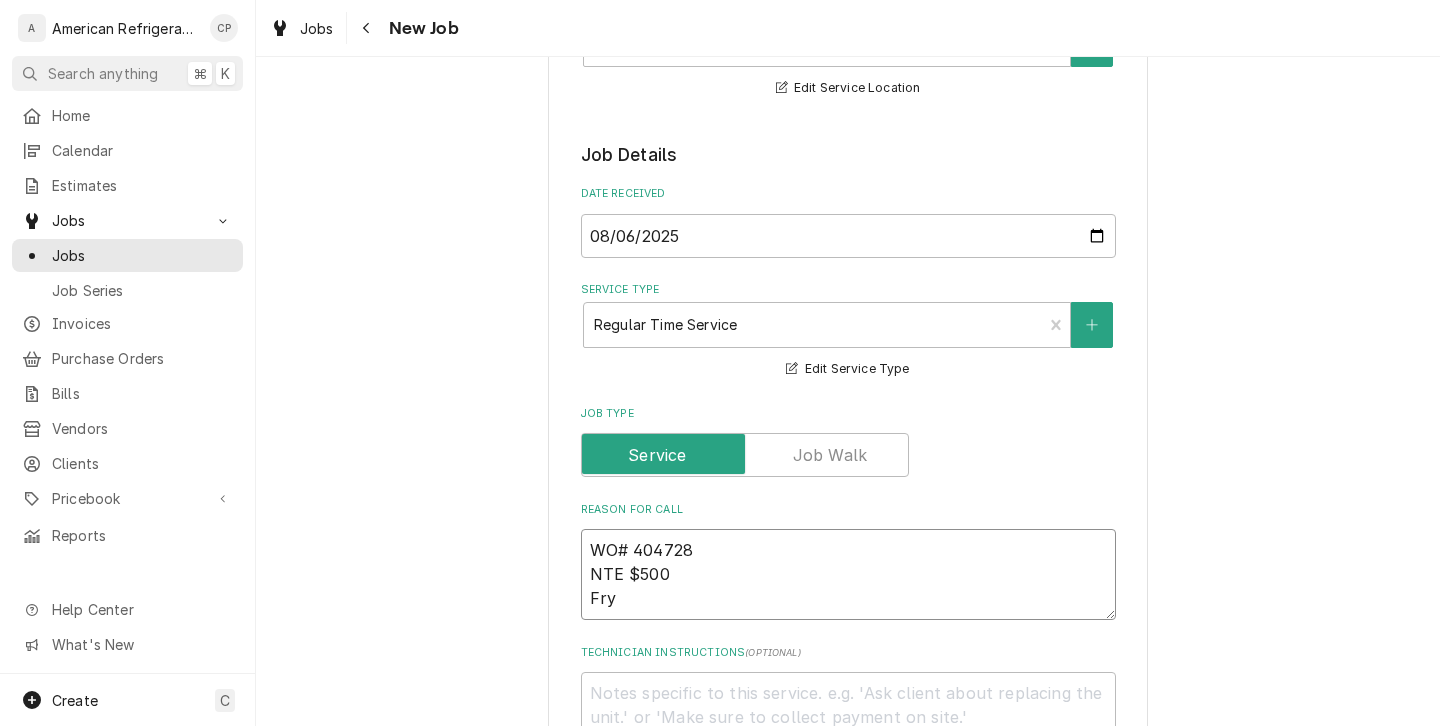 type on "x" 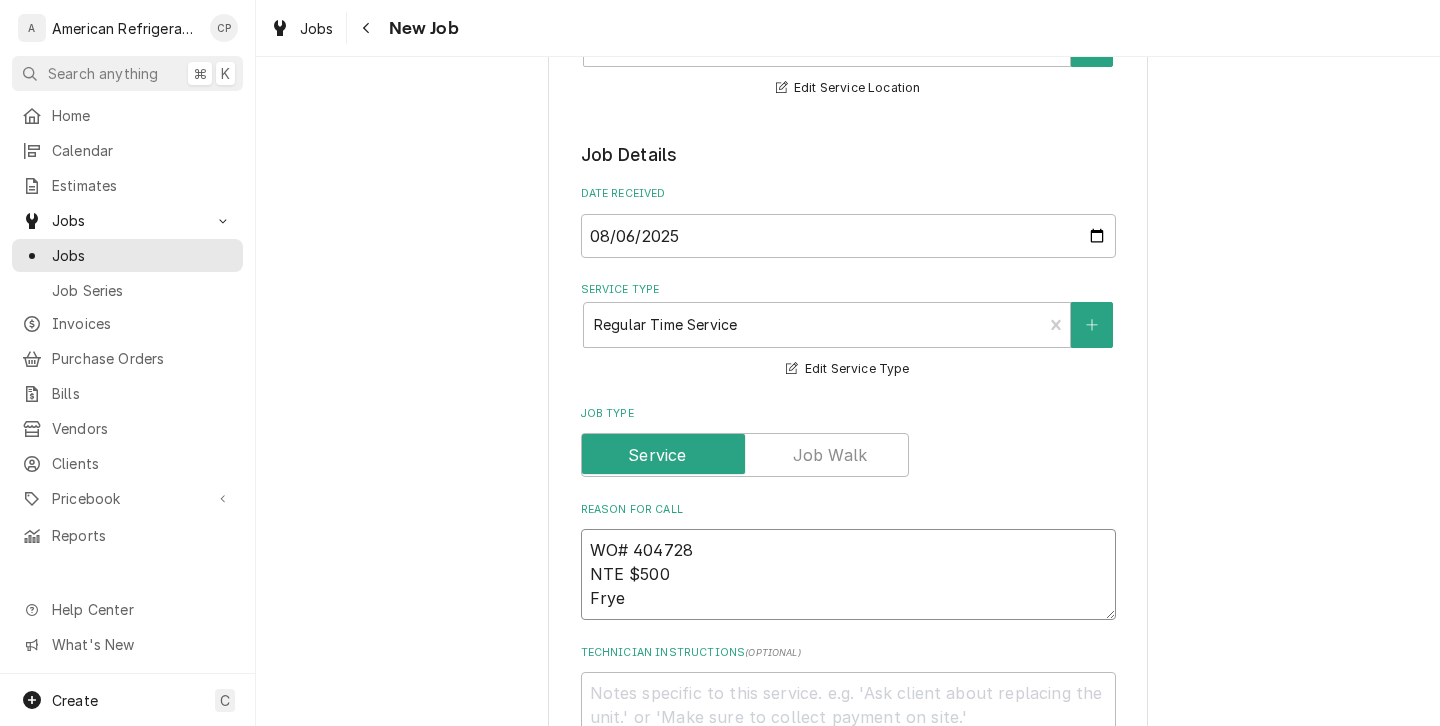 type on "x" 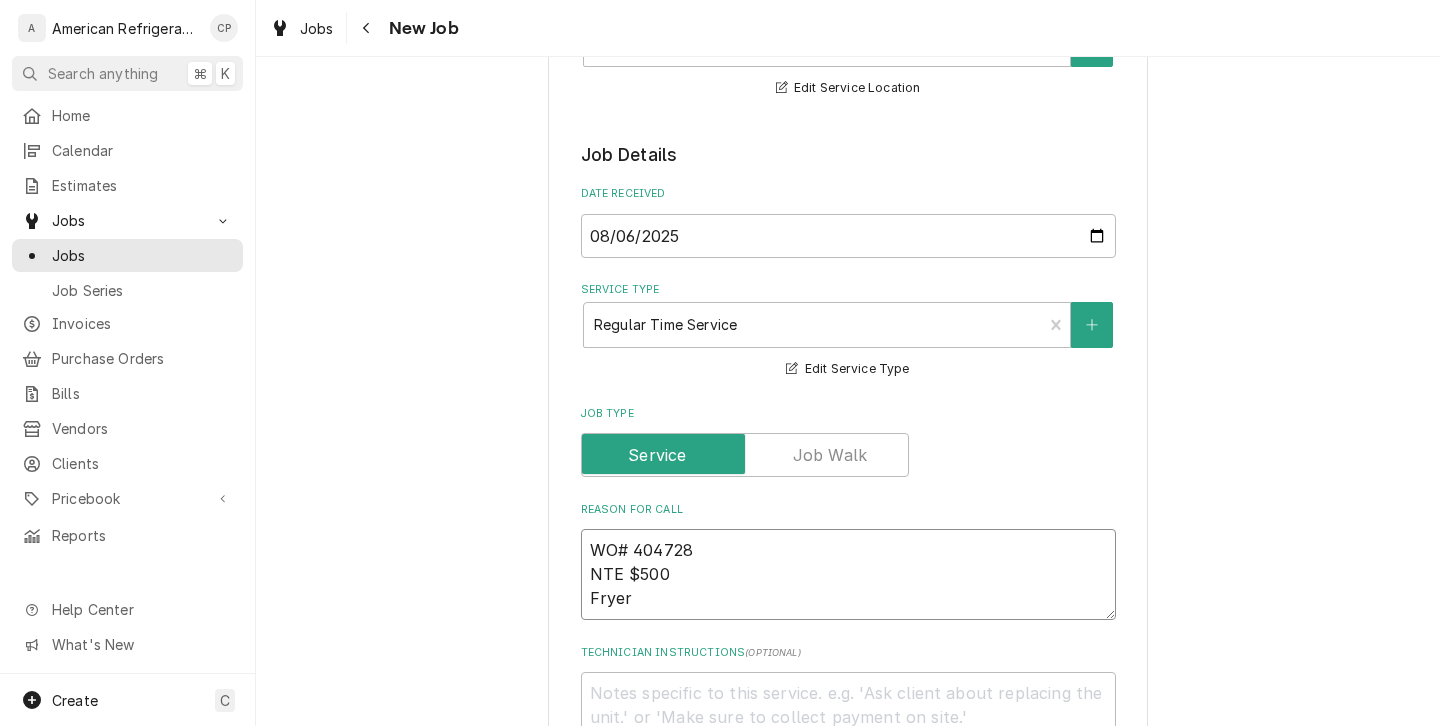 type on "x" 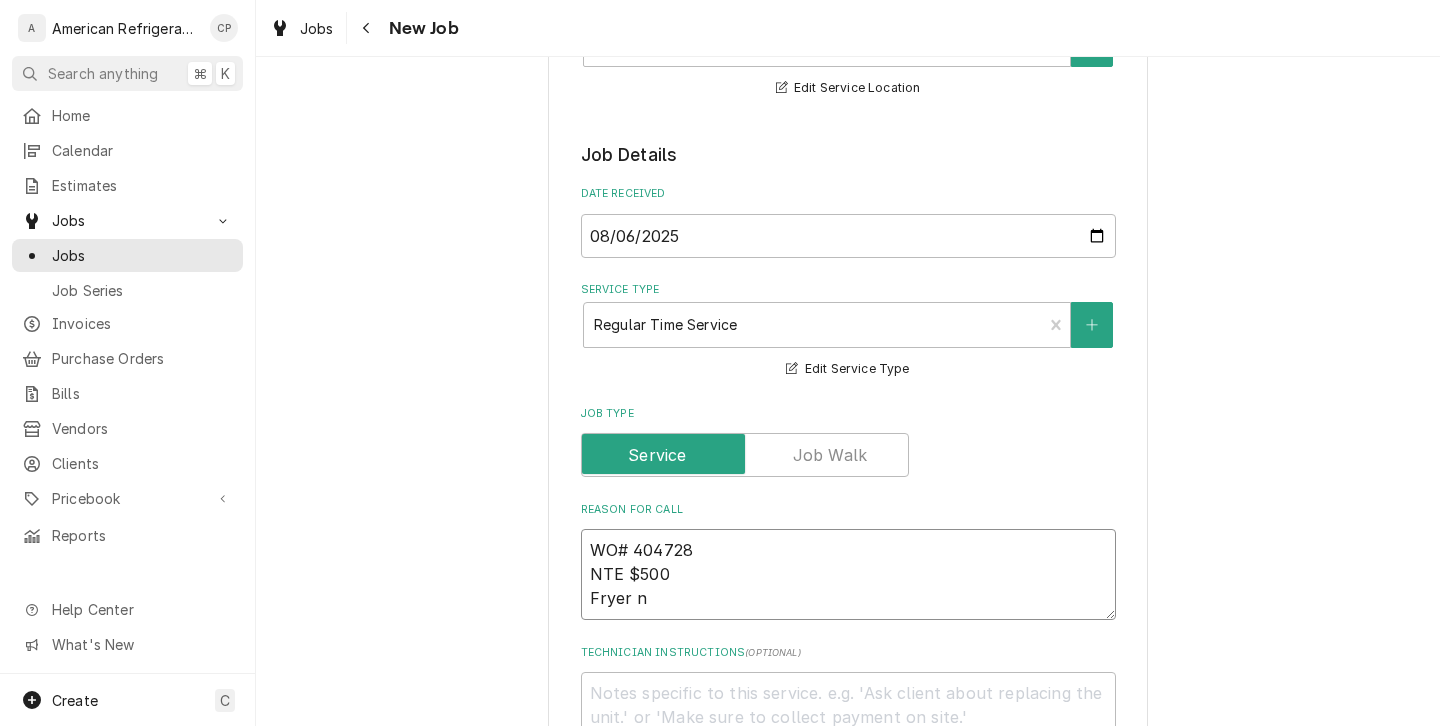 type on "x" 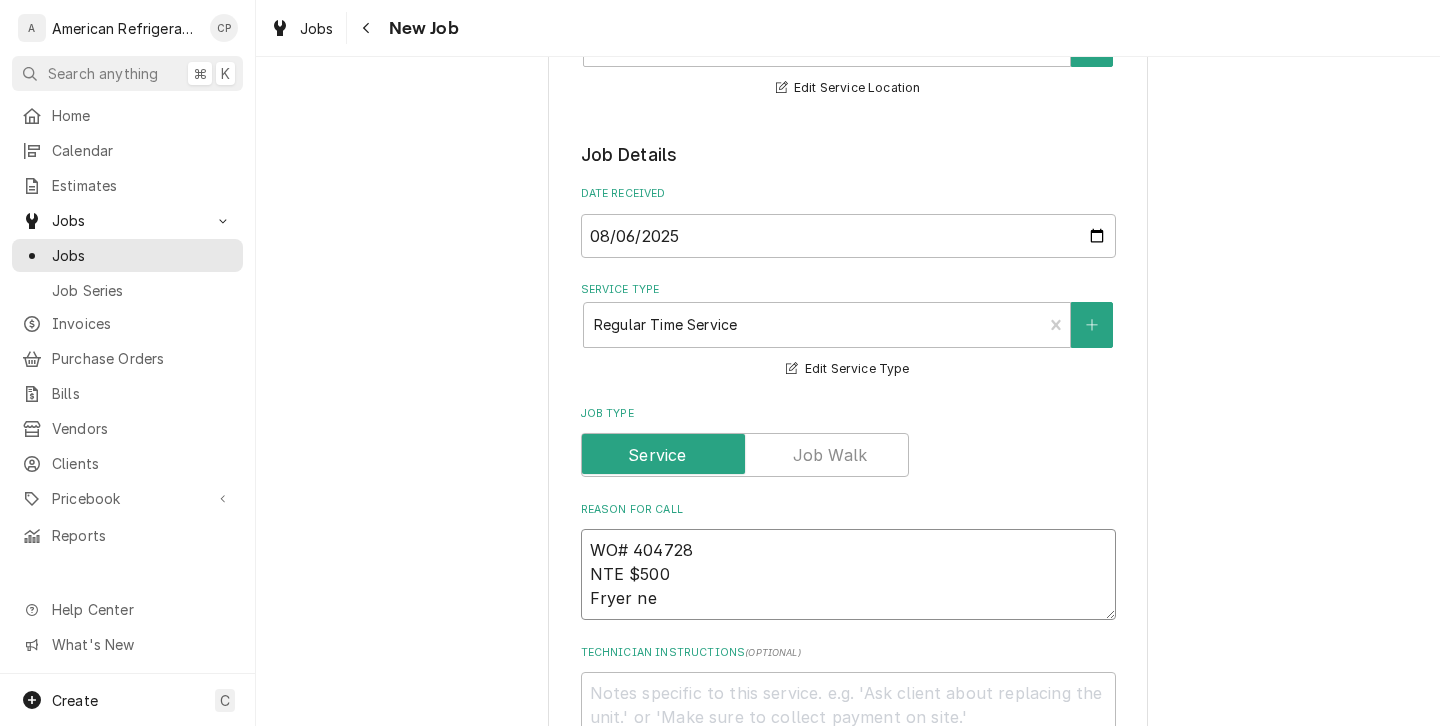 type on "x" 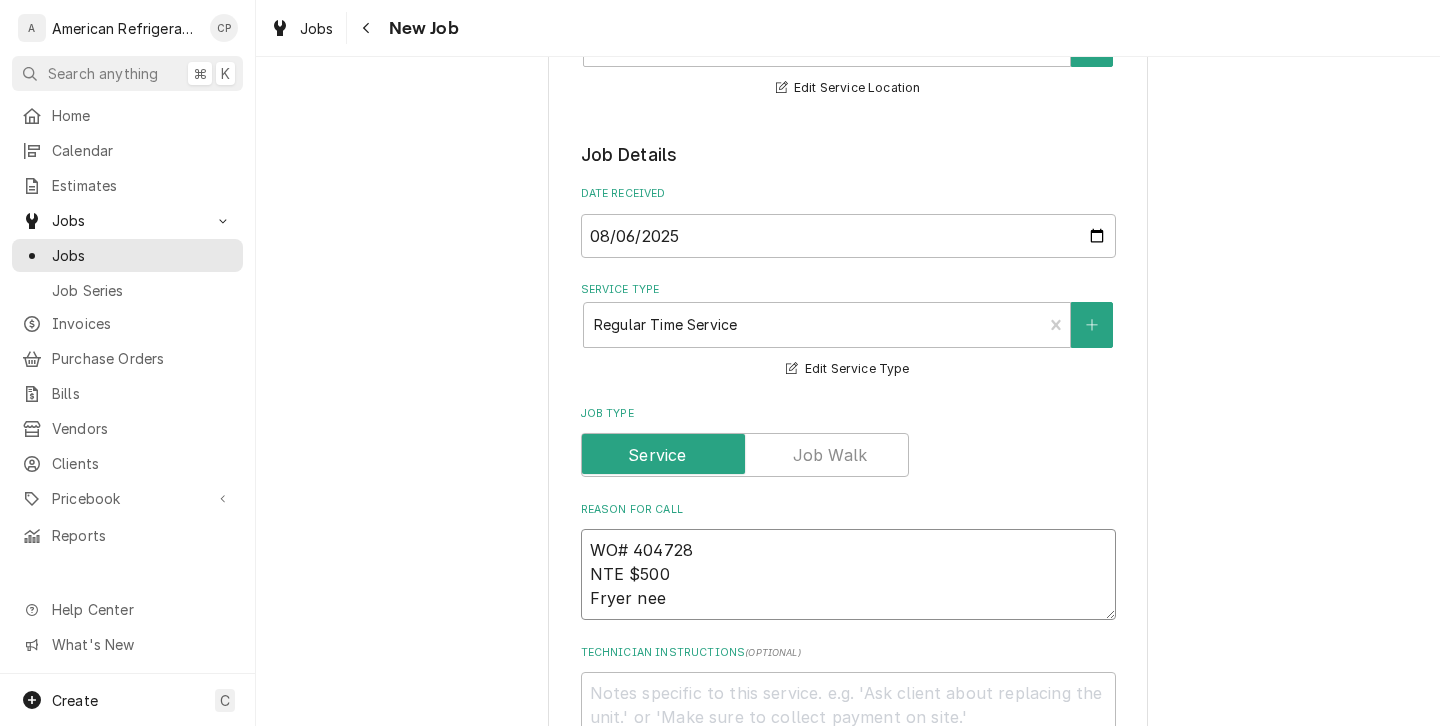 type on "x" 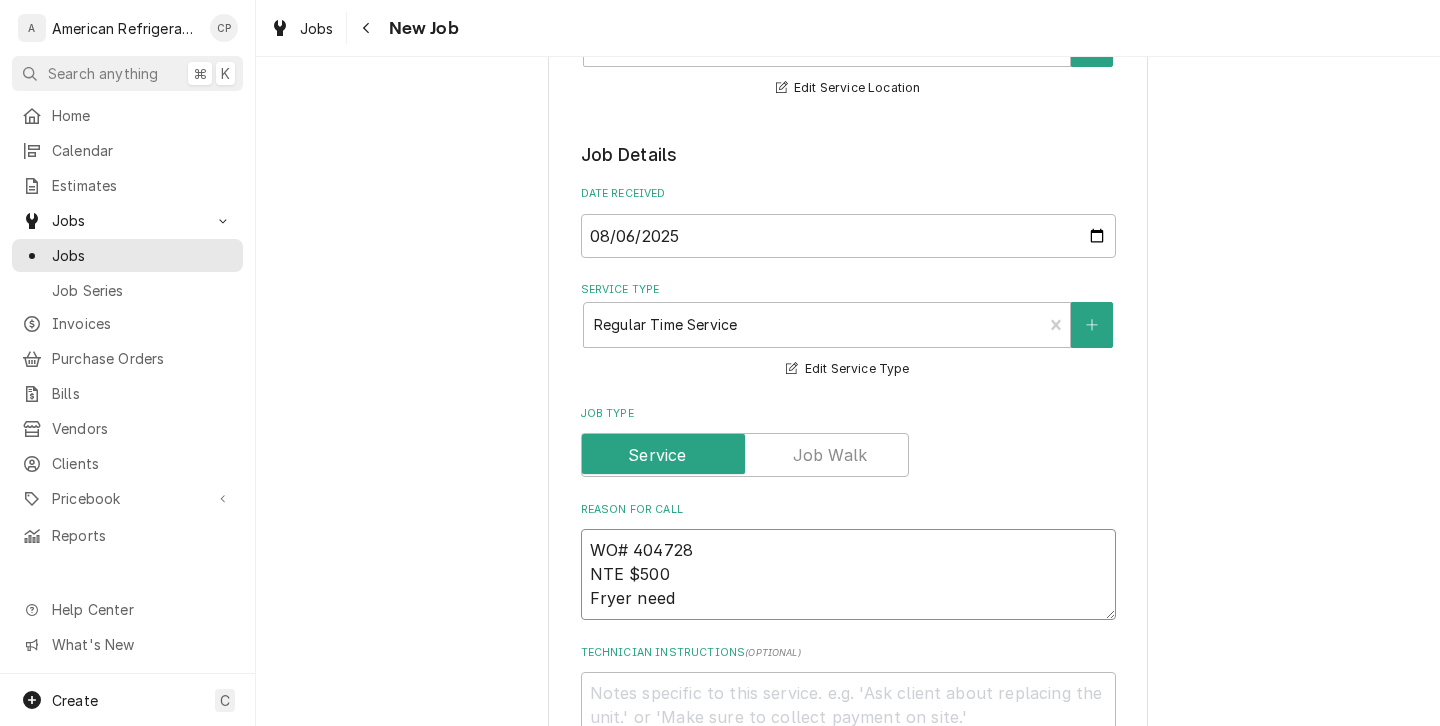 type on "x" 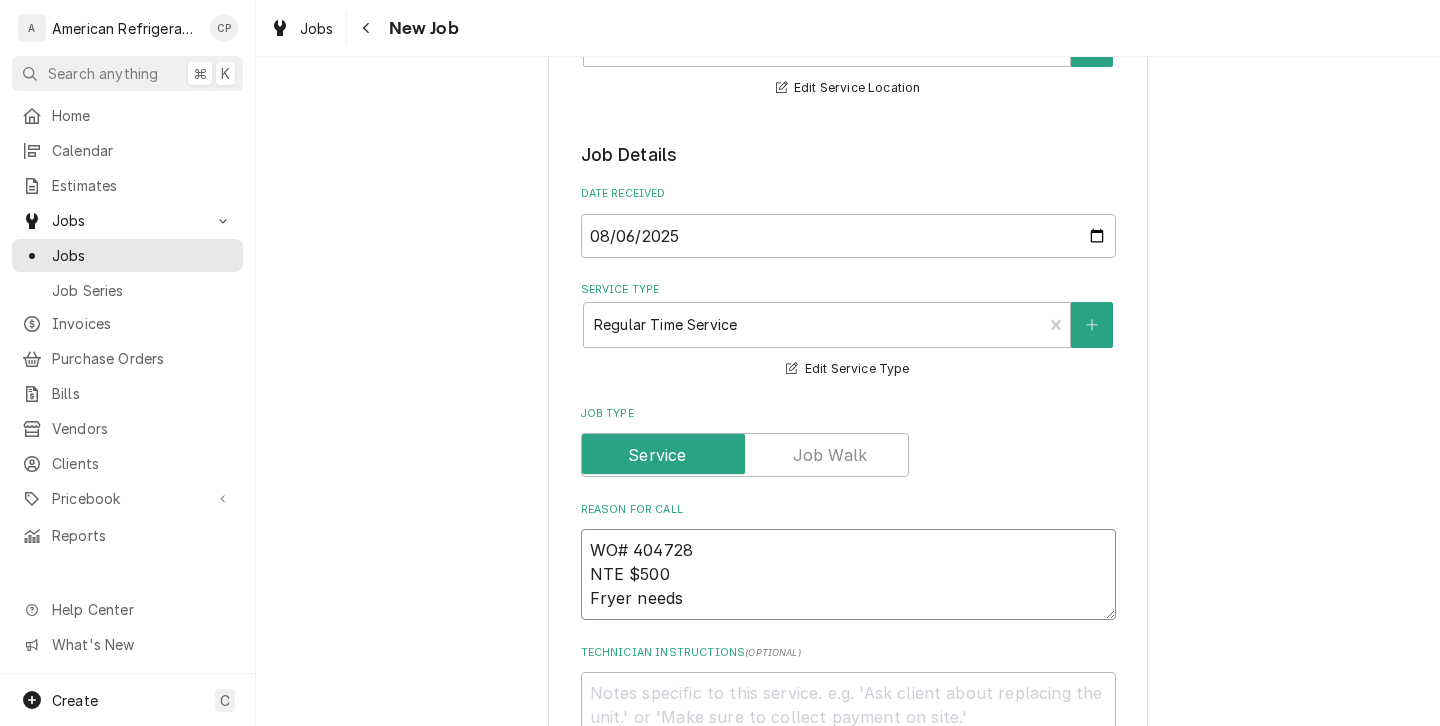 type on "x" 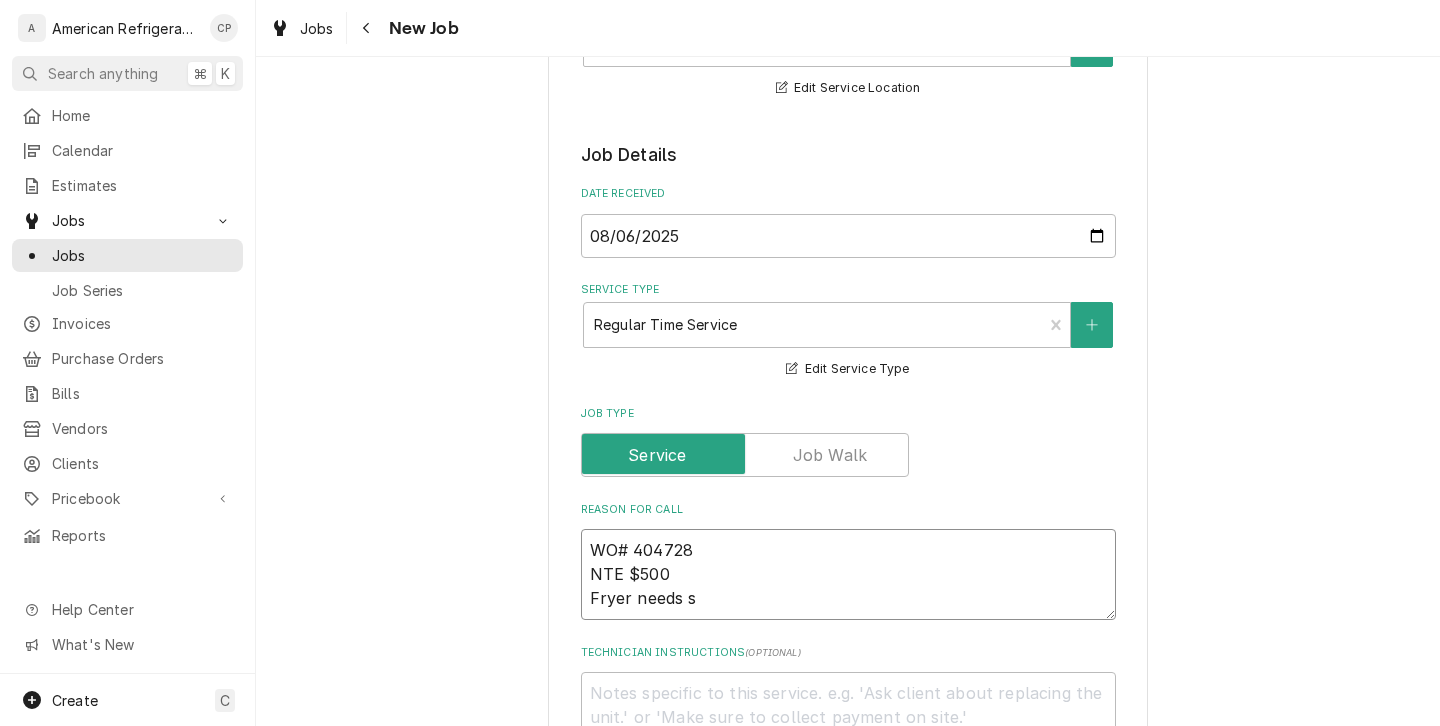 type on "x" 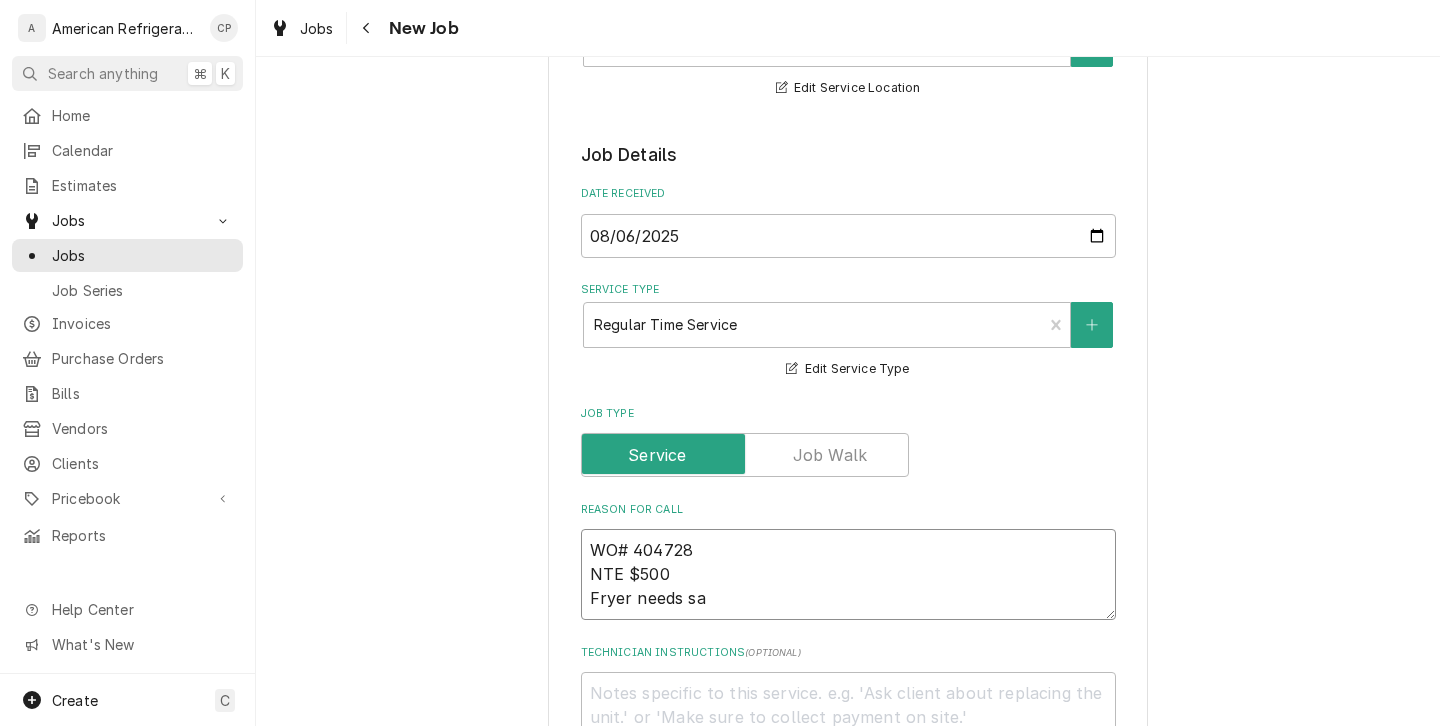 type on "x" 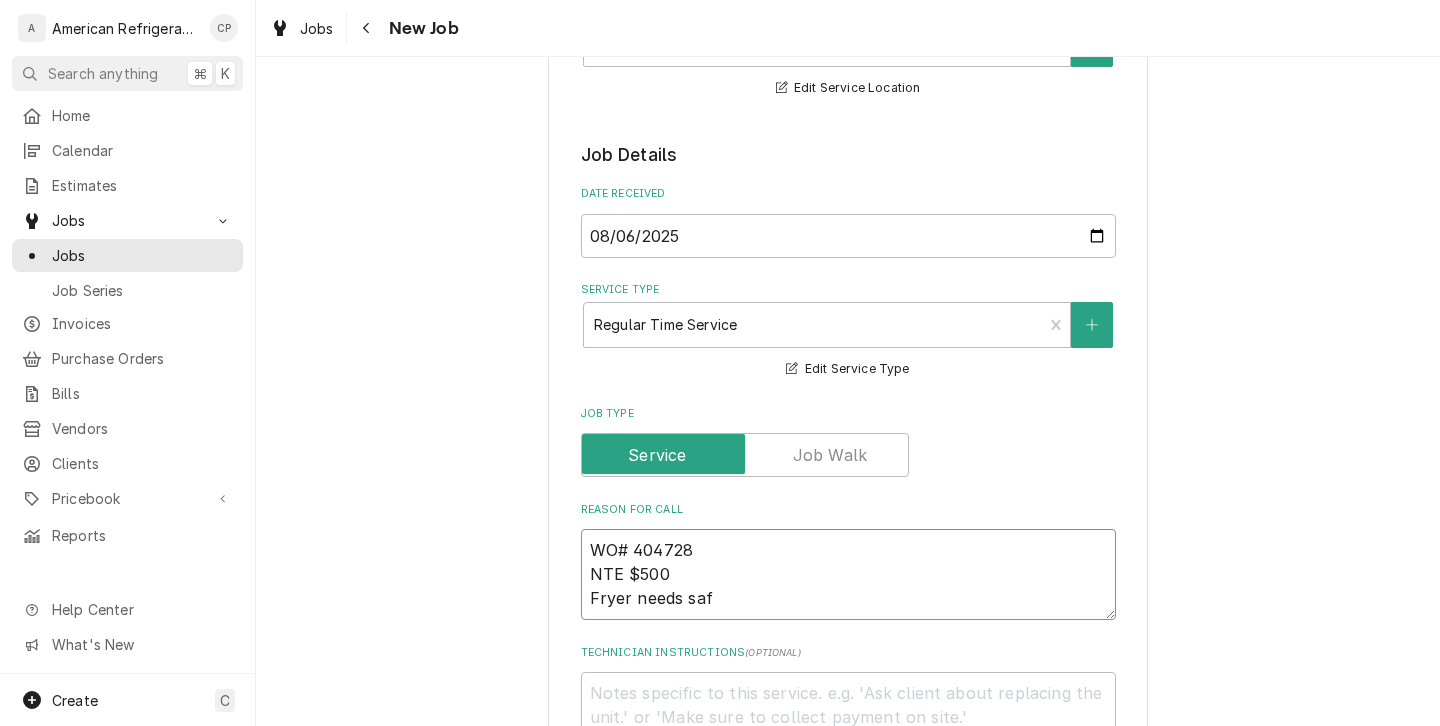 type on "x" 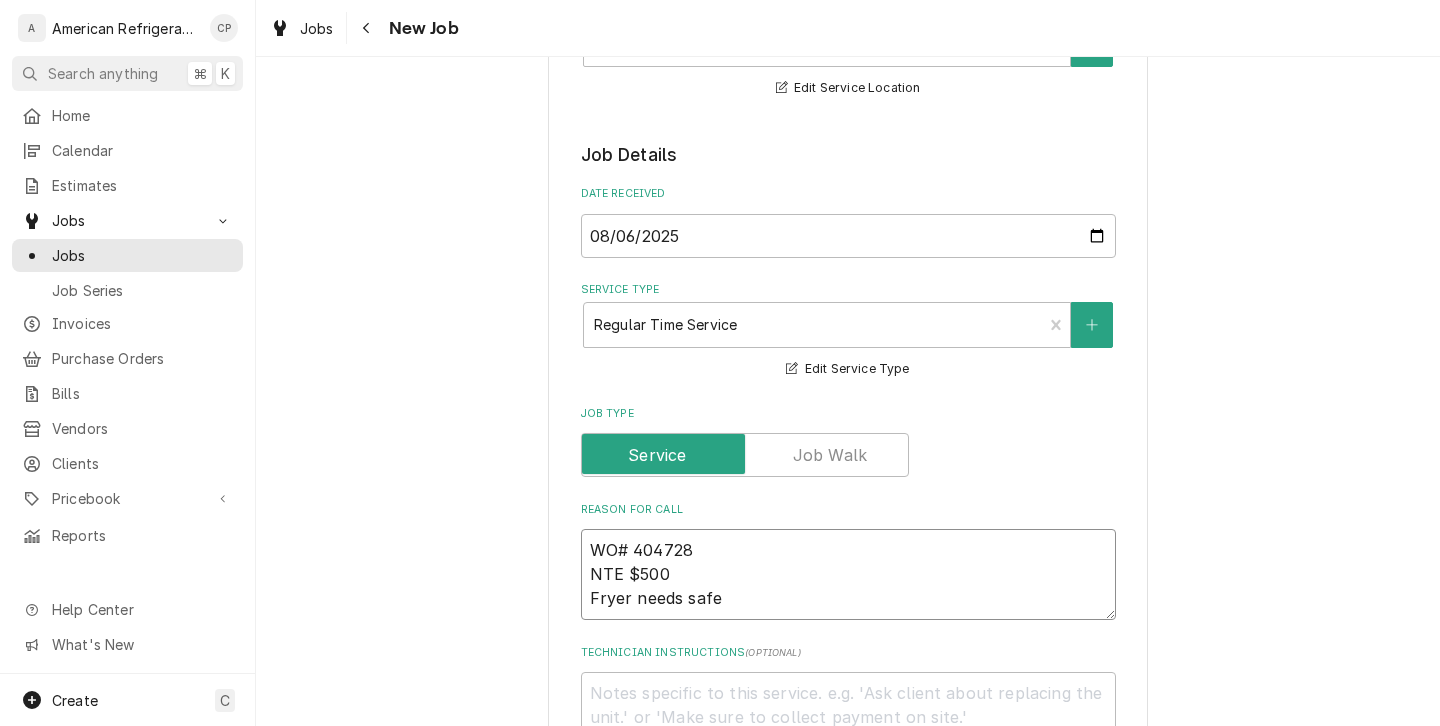 type on "x" 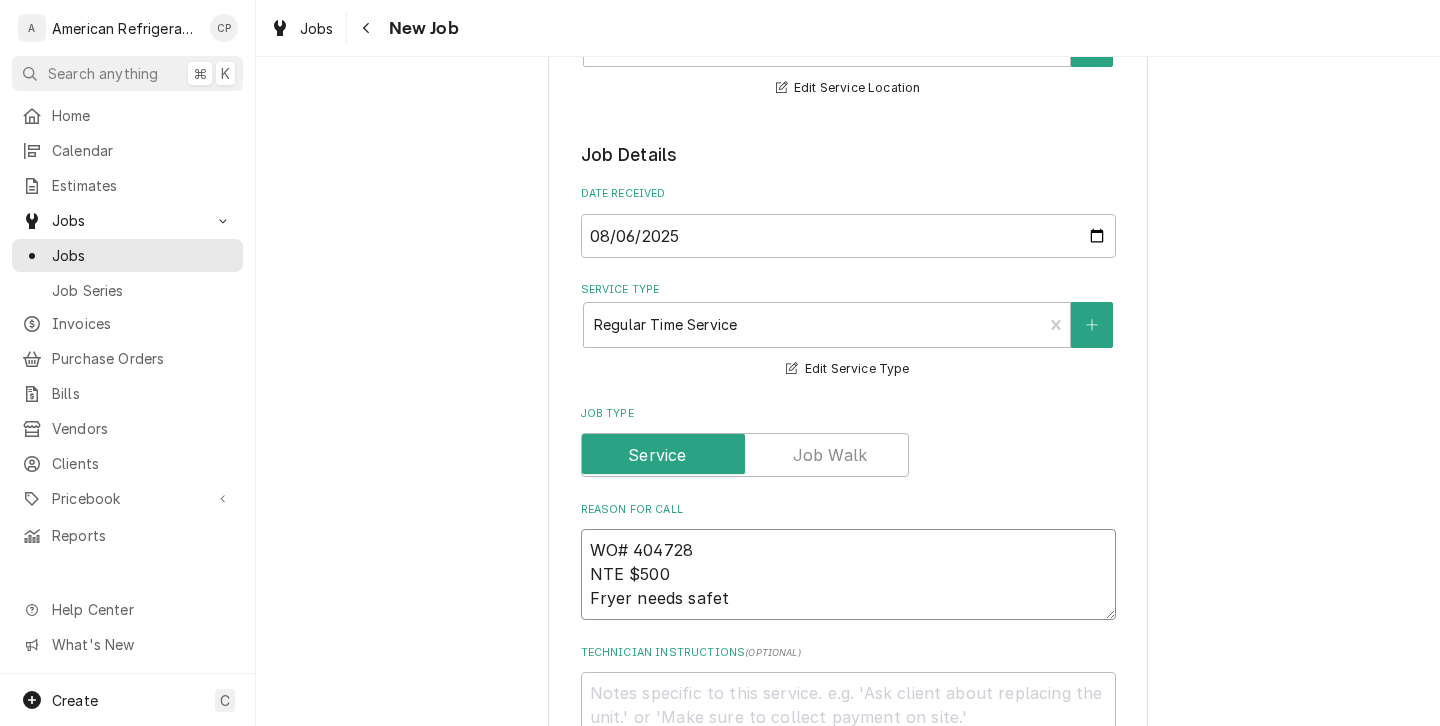 type on "x" 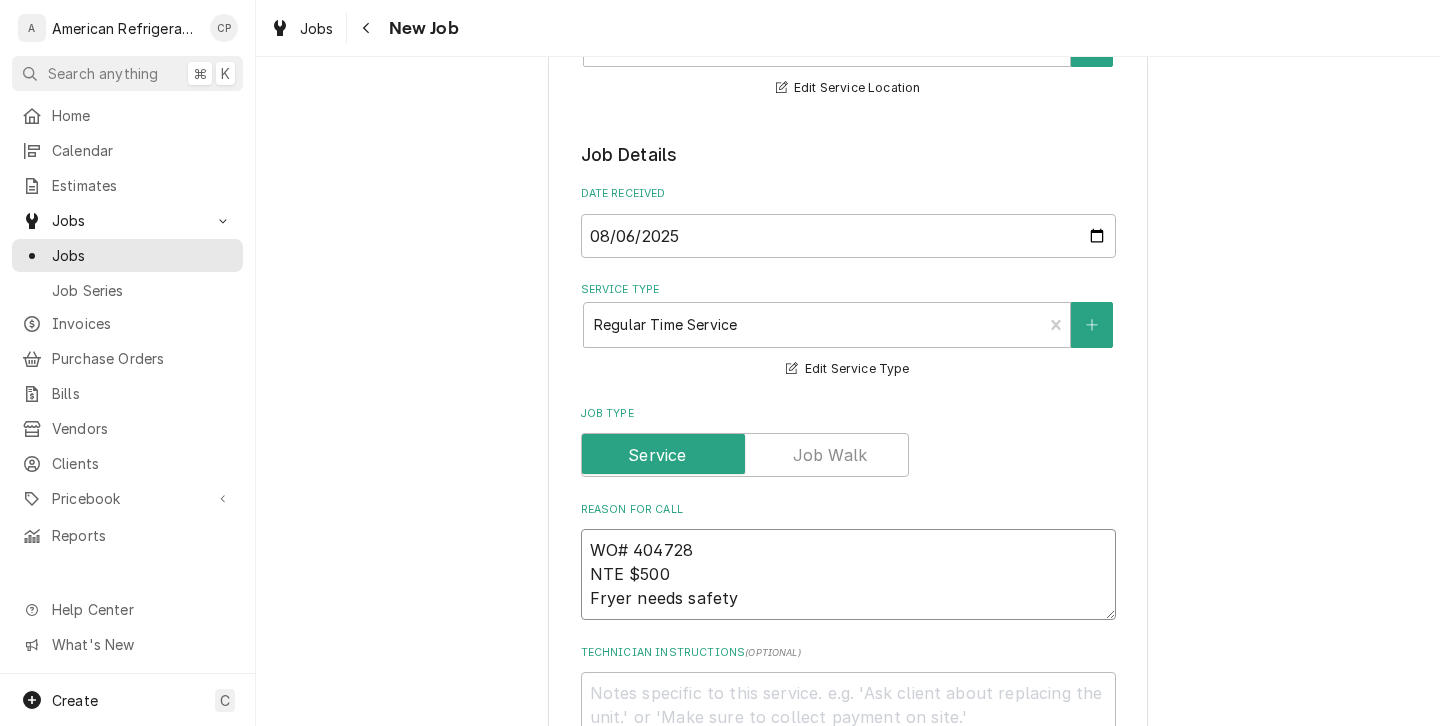 type on "x" 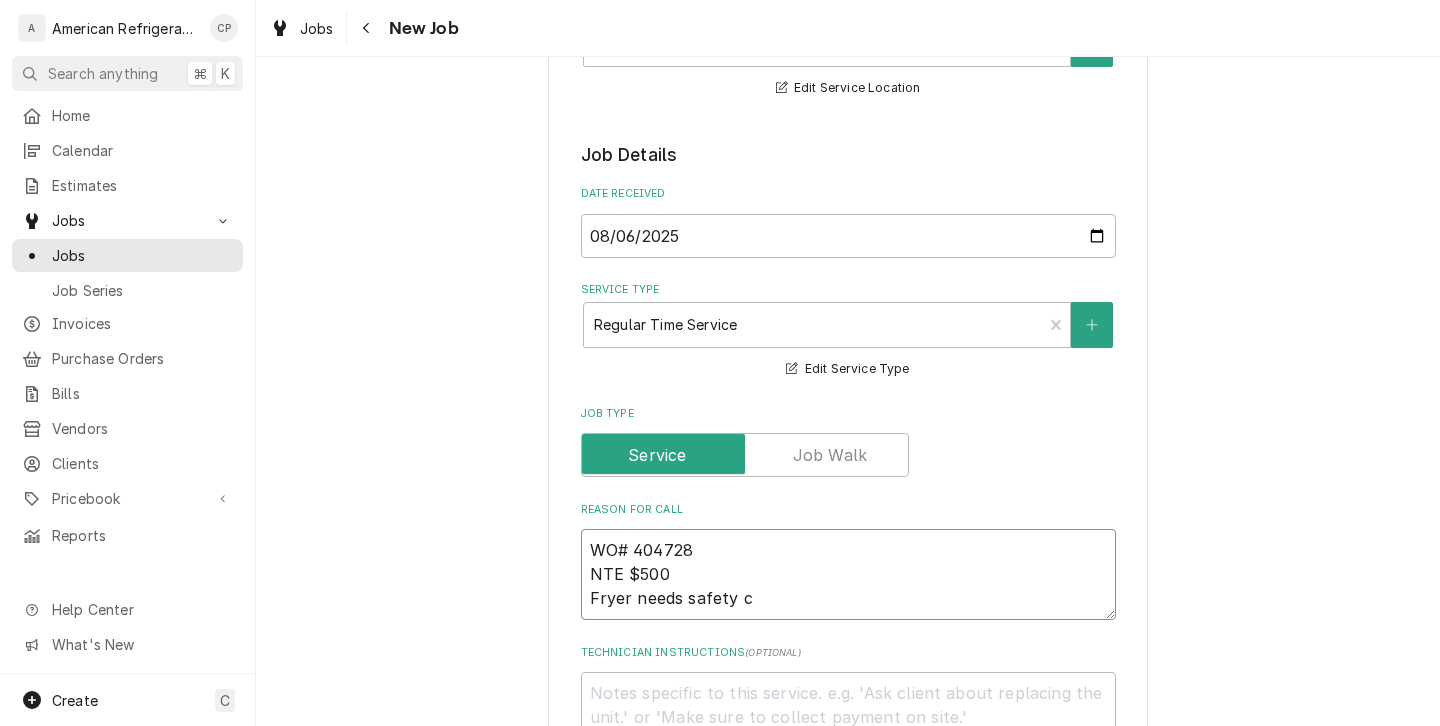 type on "WO# 404728
NTE $500
Fryer needs safety ca" 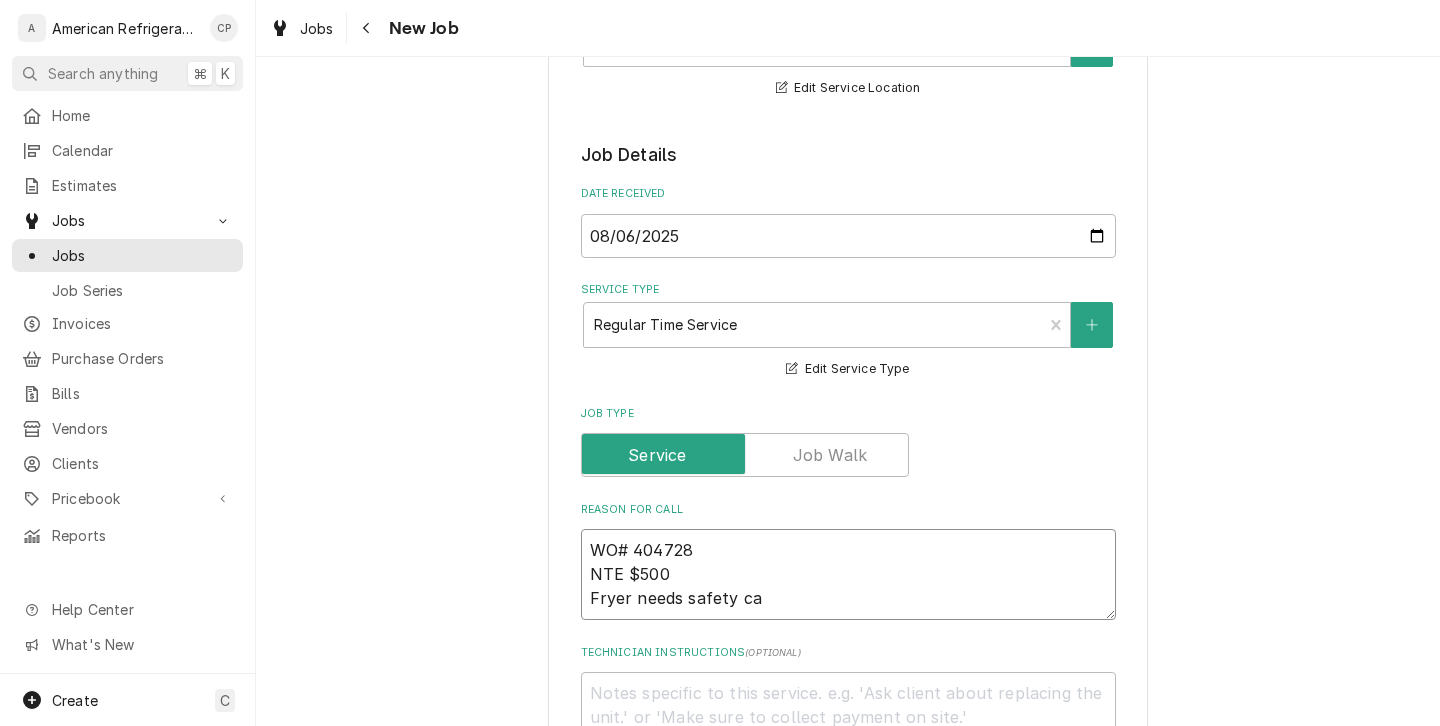 type on "x" 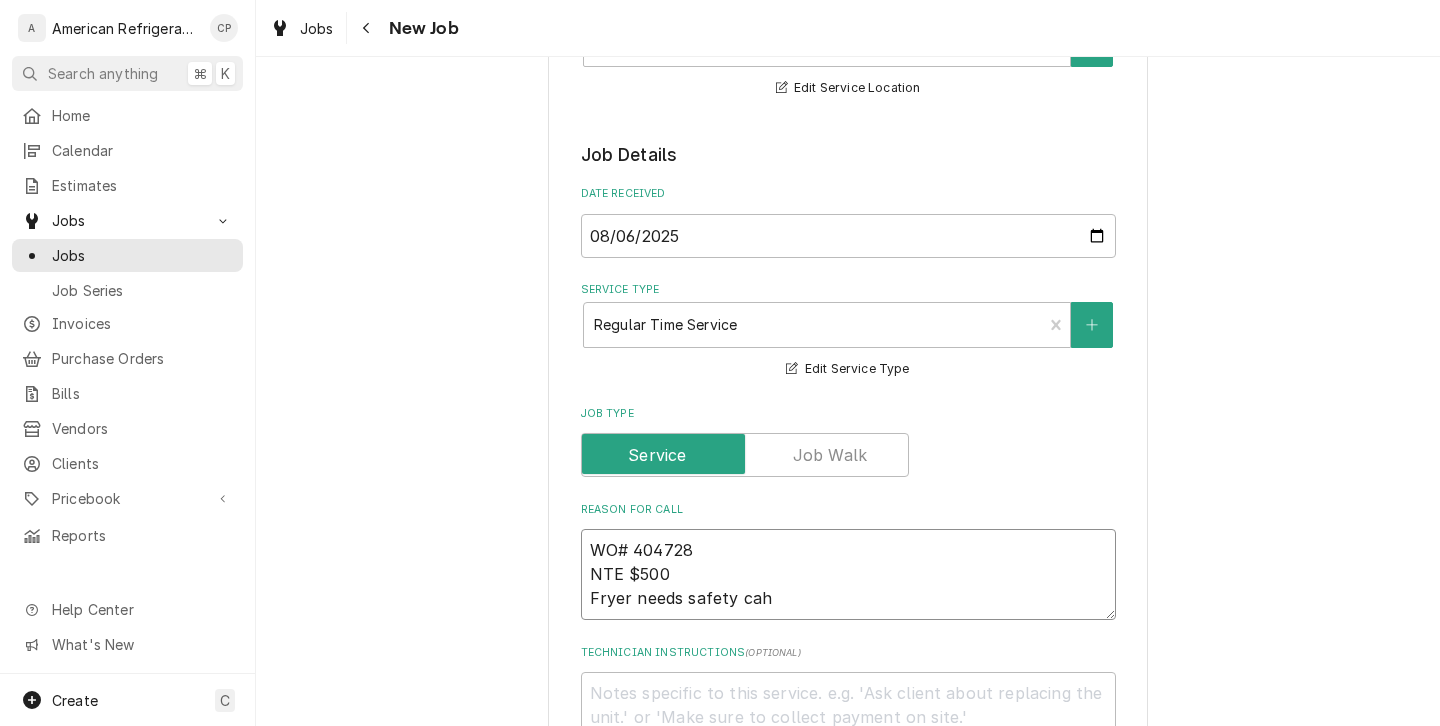 type on "x" 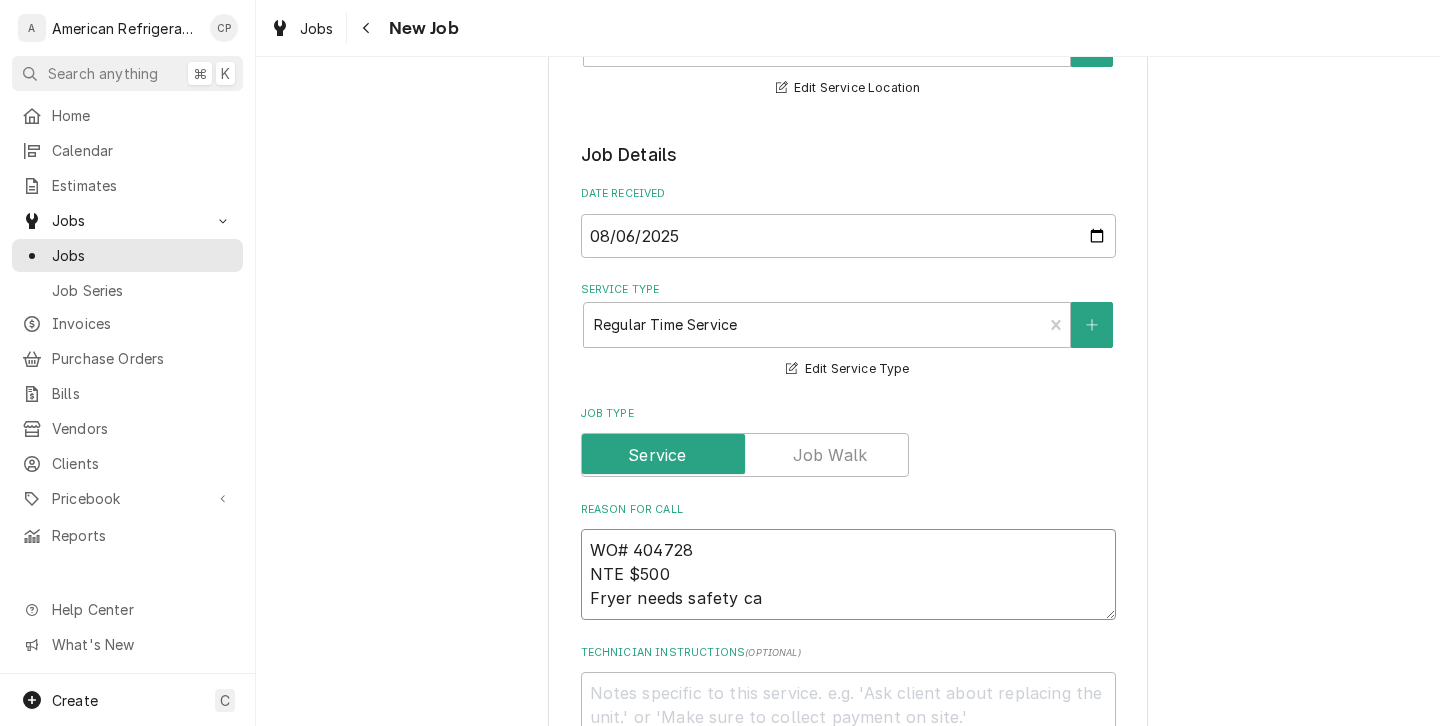 type on "x" 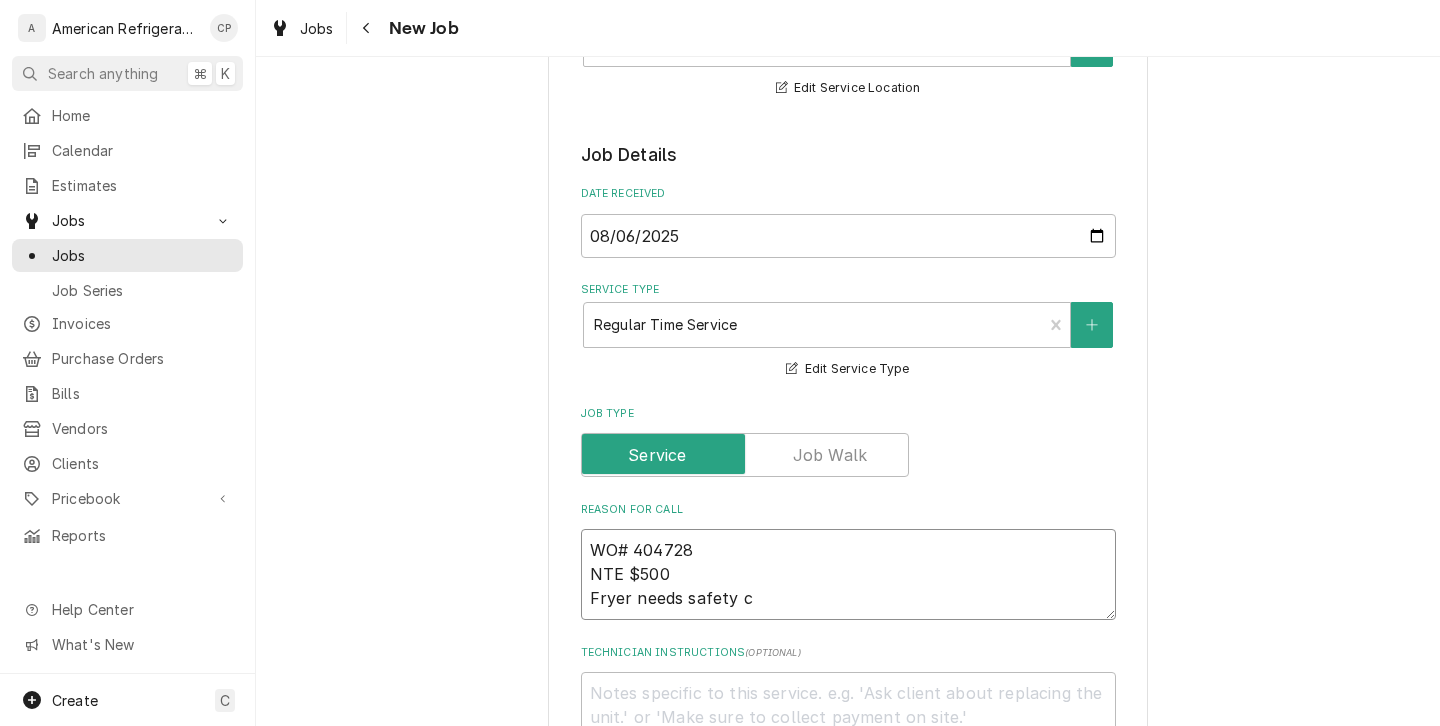 type on "x" 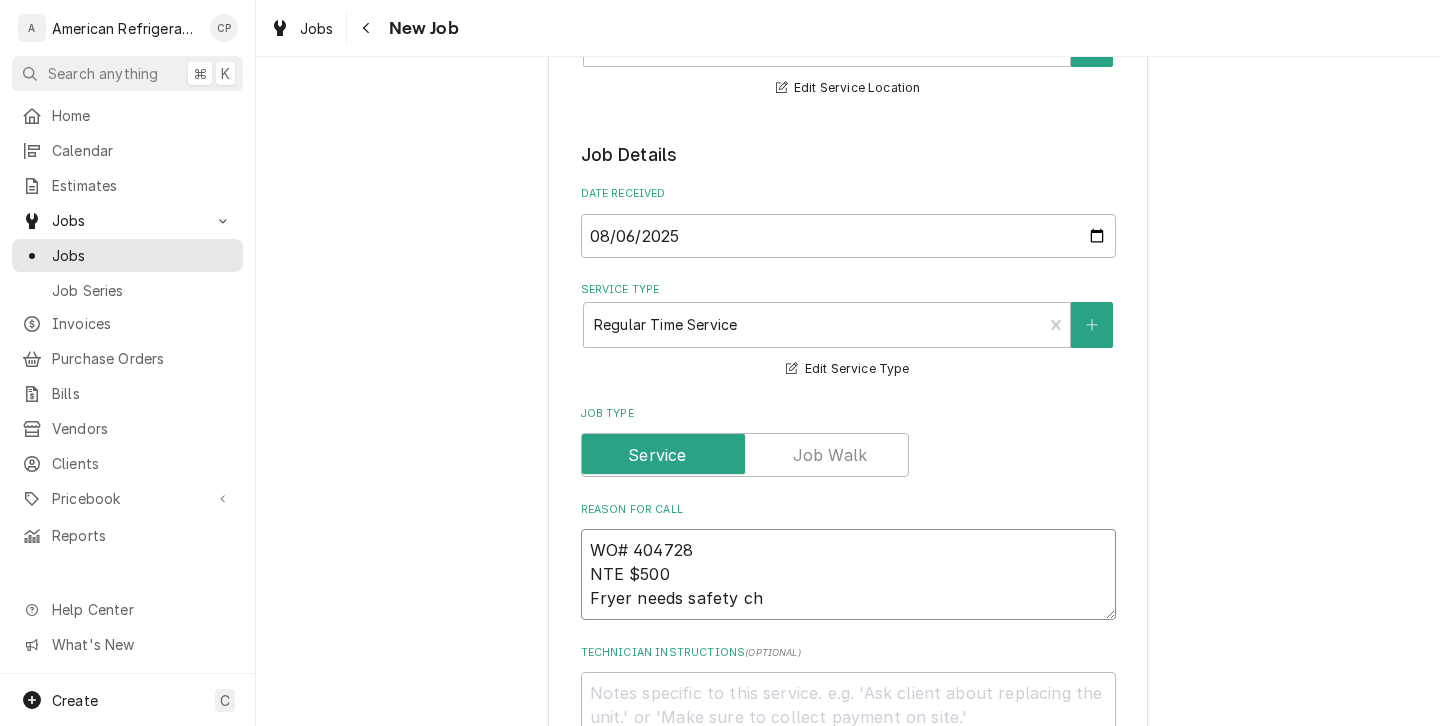 type on "x" 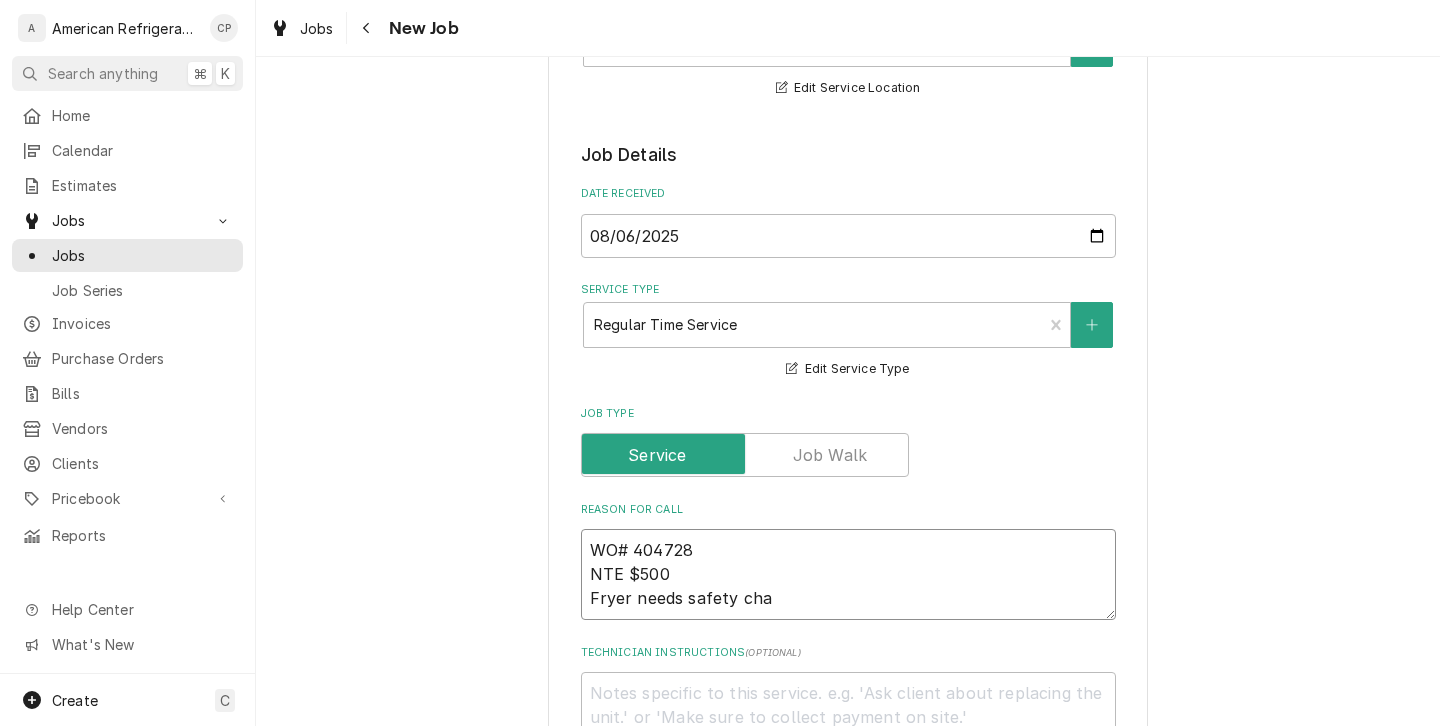 type on "x" 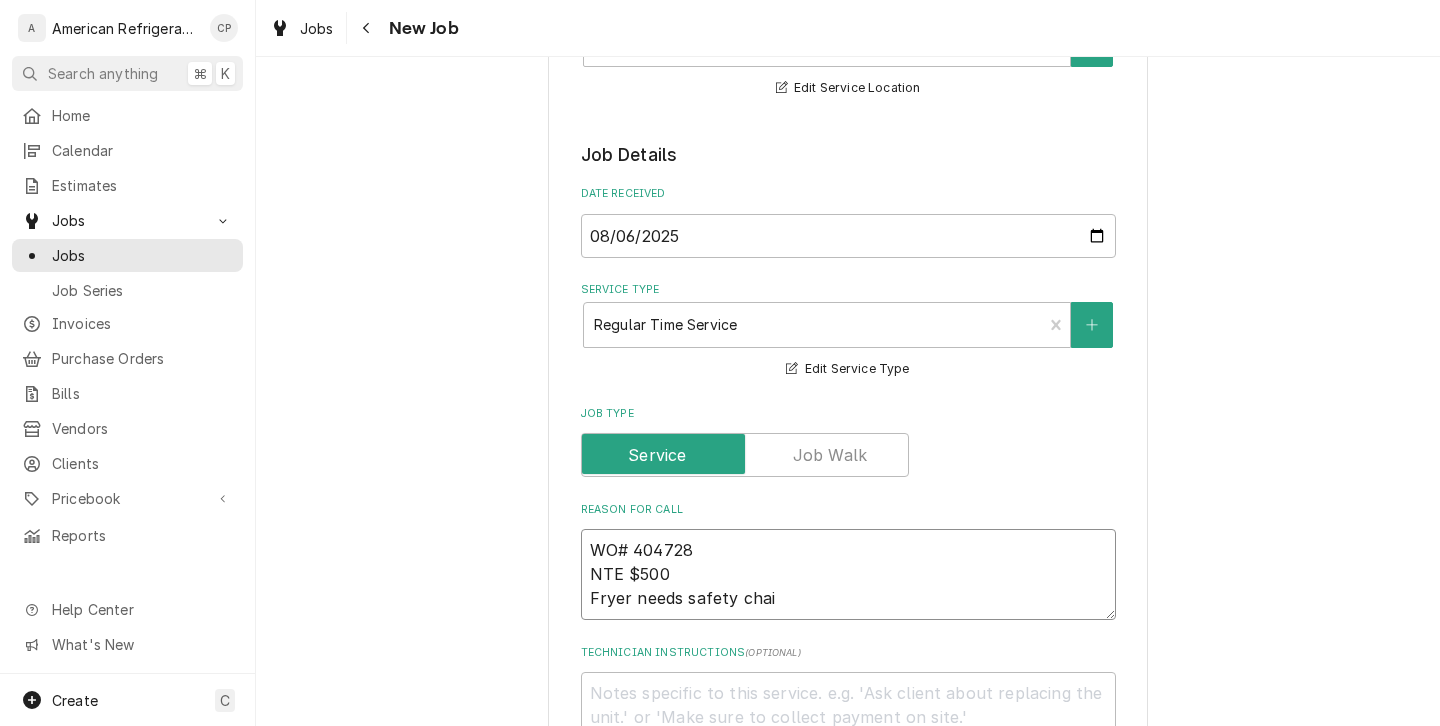 type on "x" 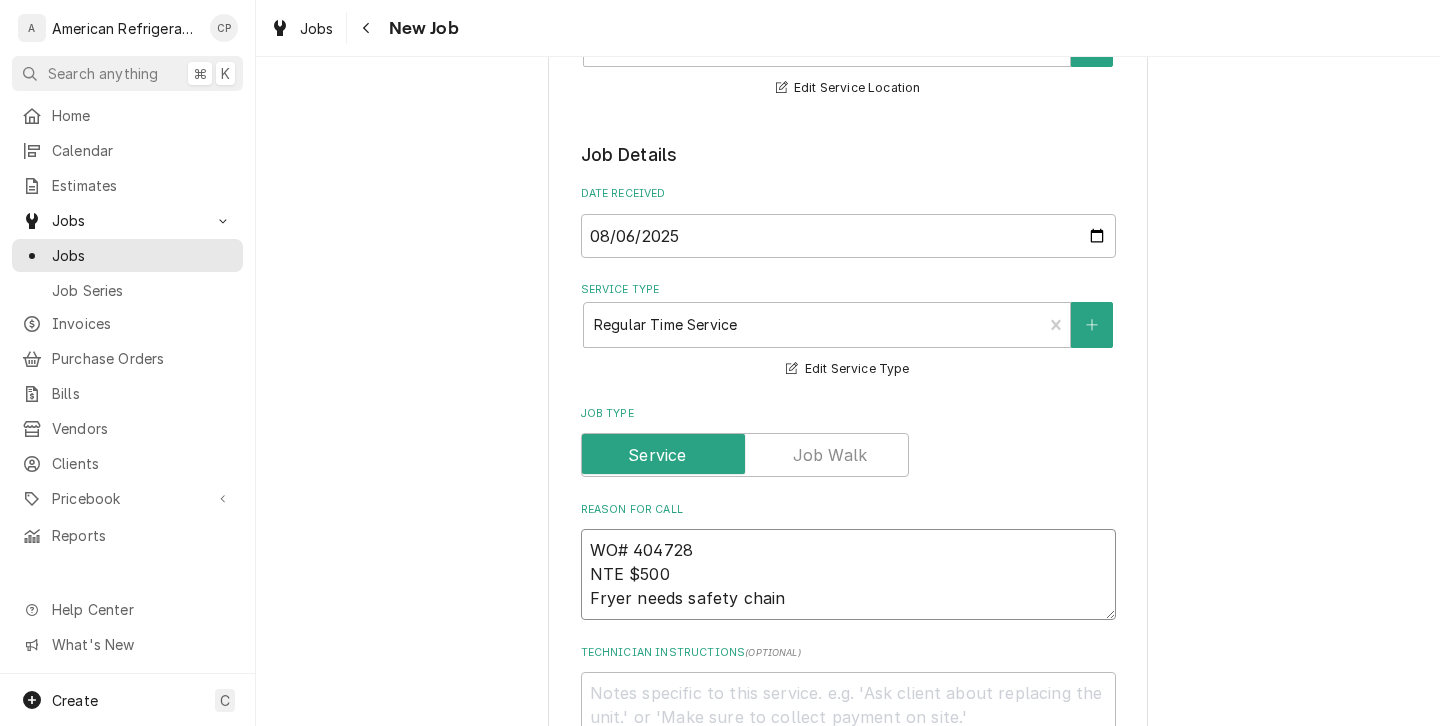 type on "x" 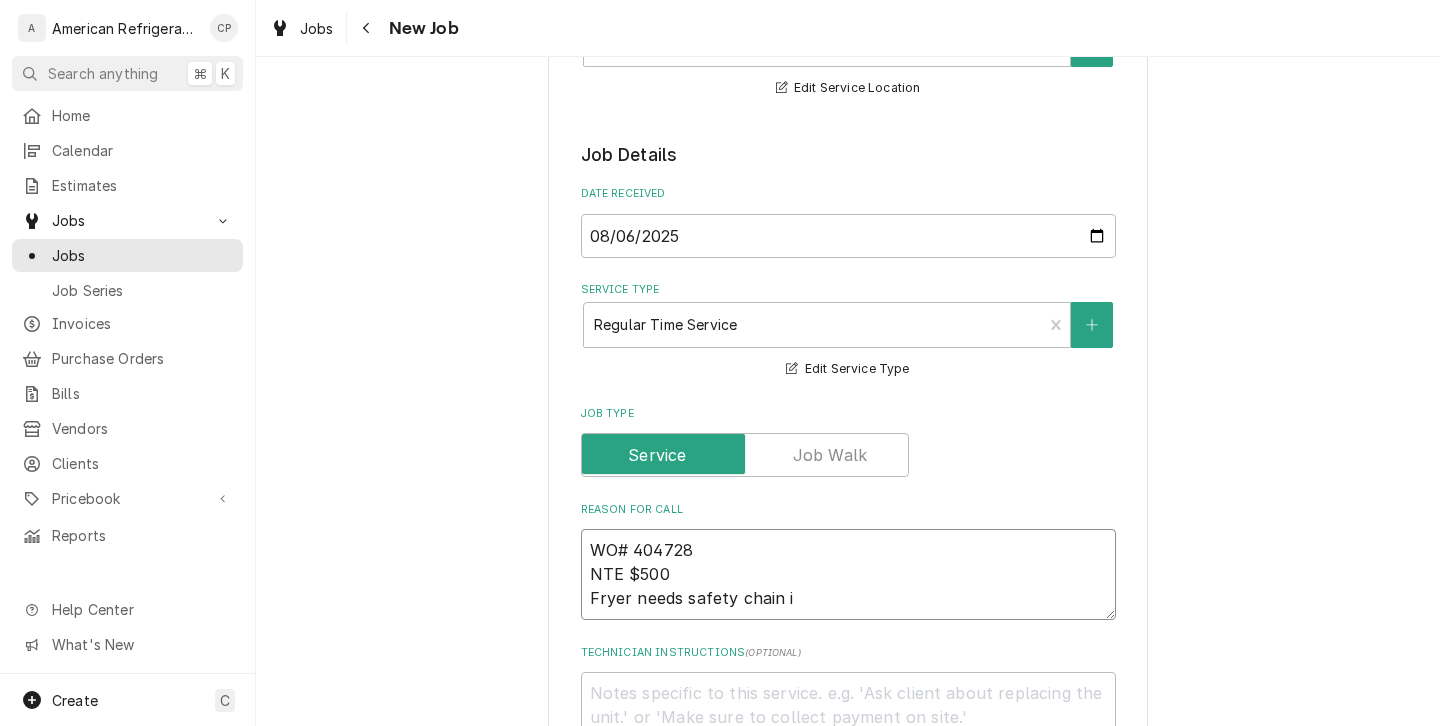 type on "x" 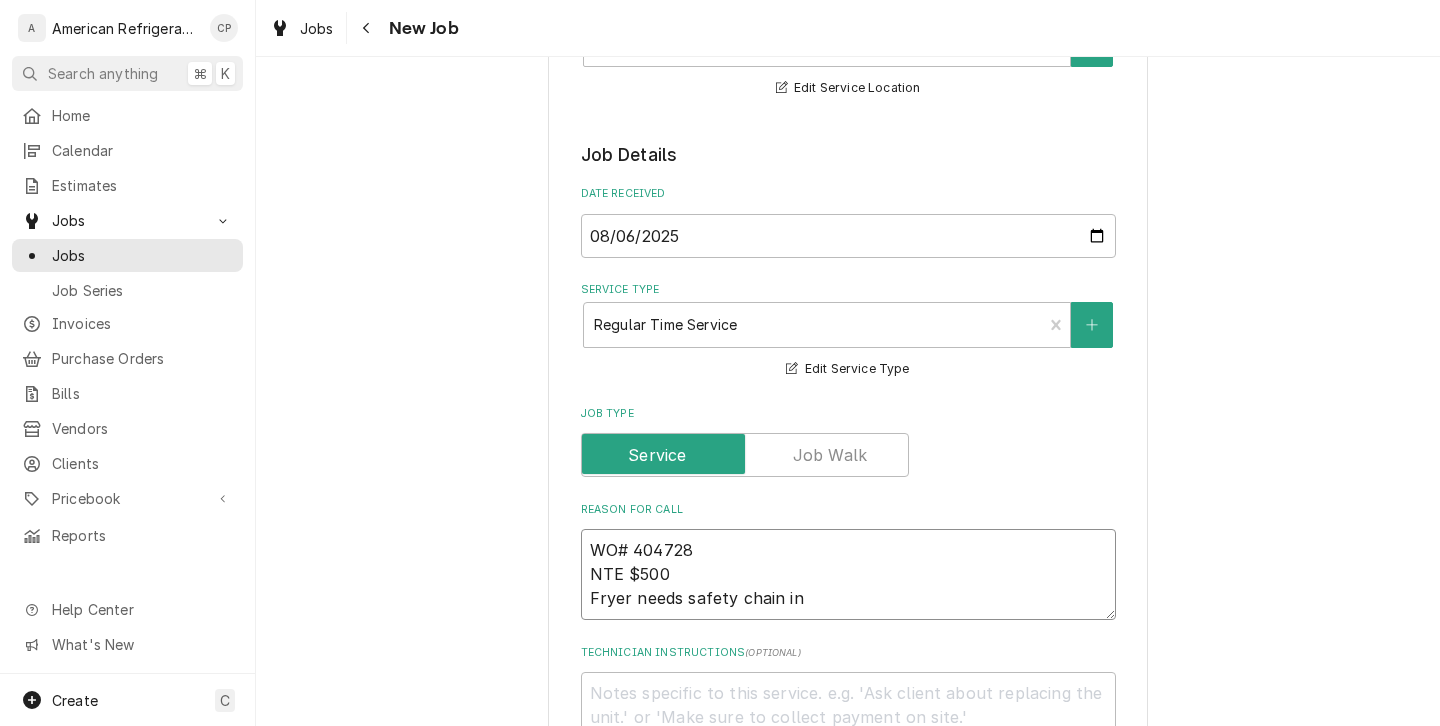type on "x" 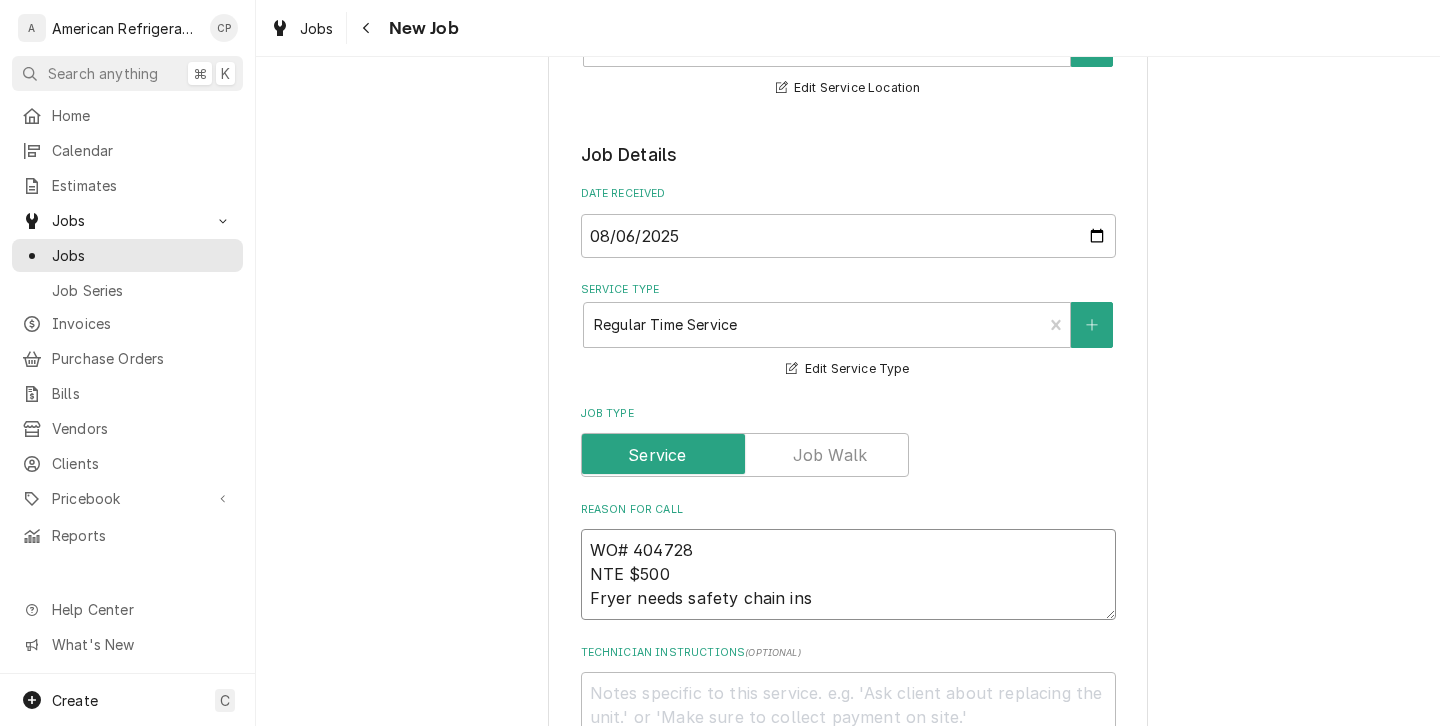 type on "x" 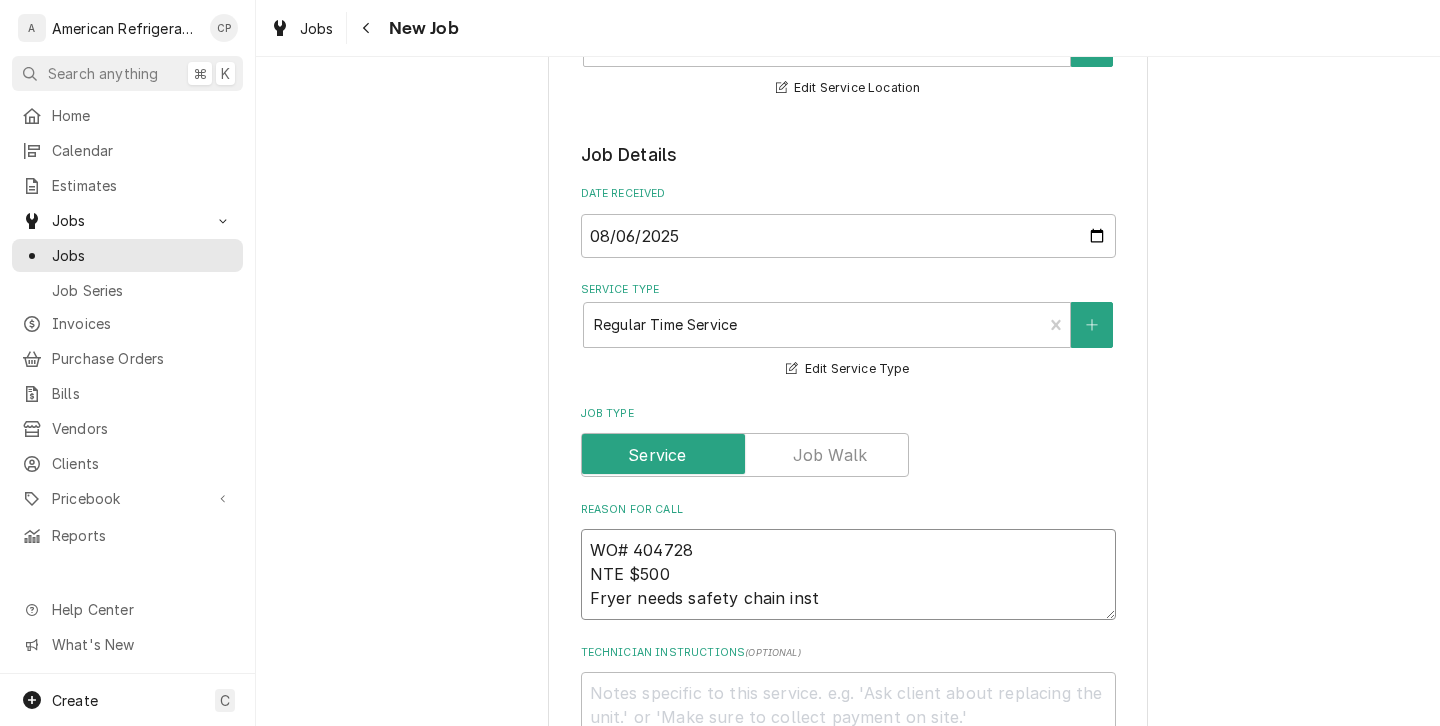 type on "x" 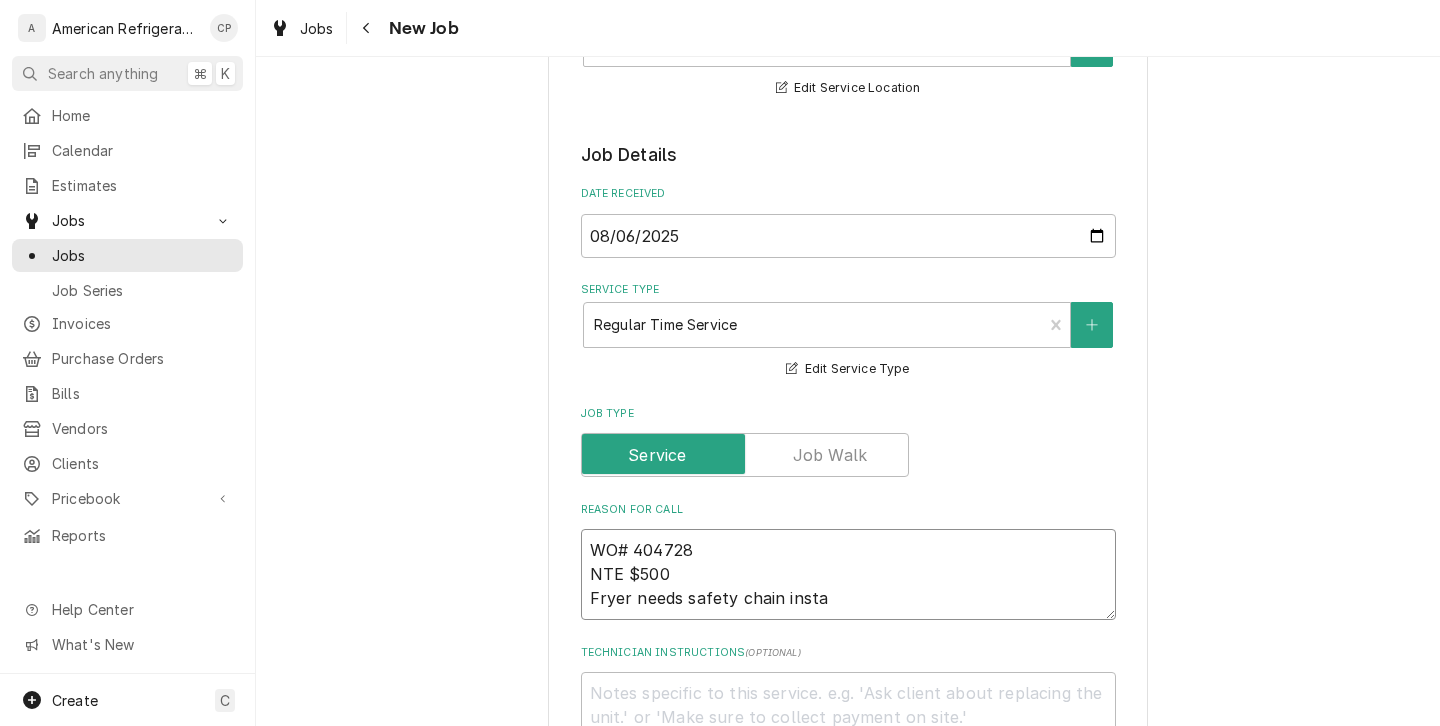type on "x" 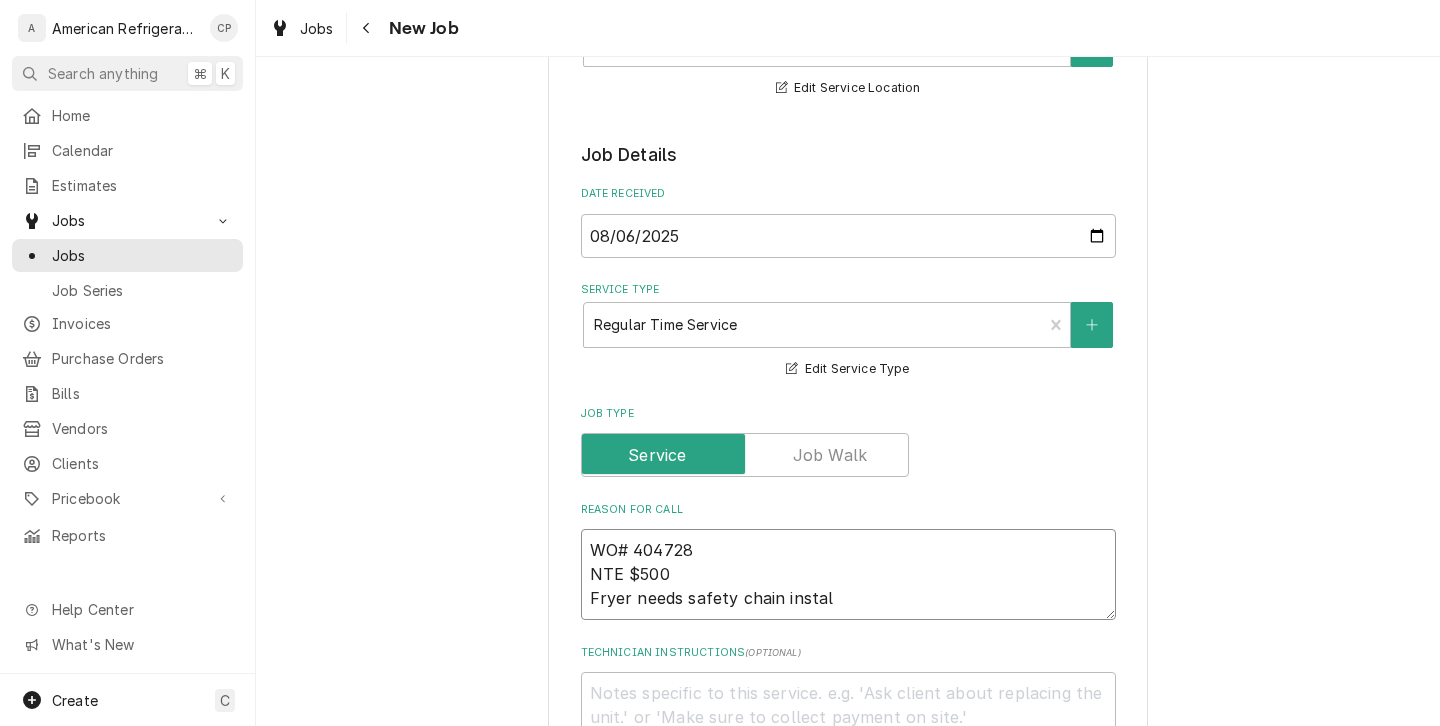 type on "x" 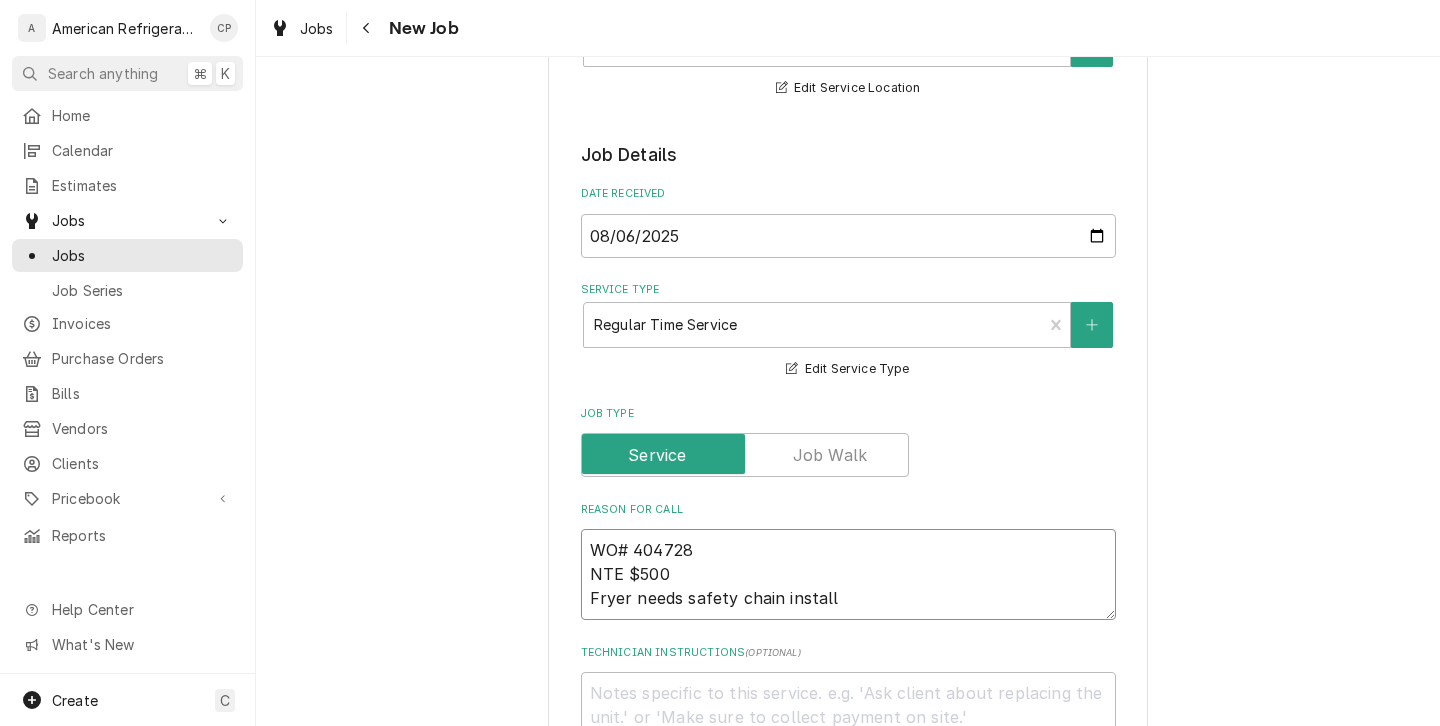 type on "x" 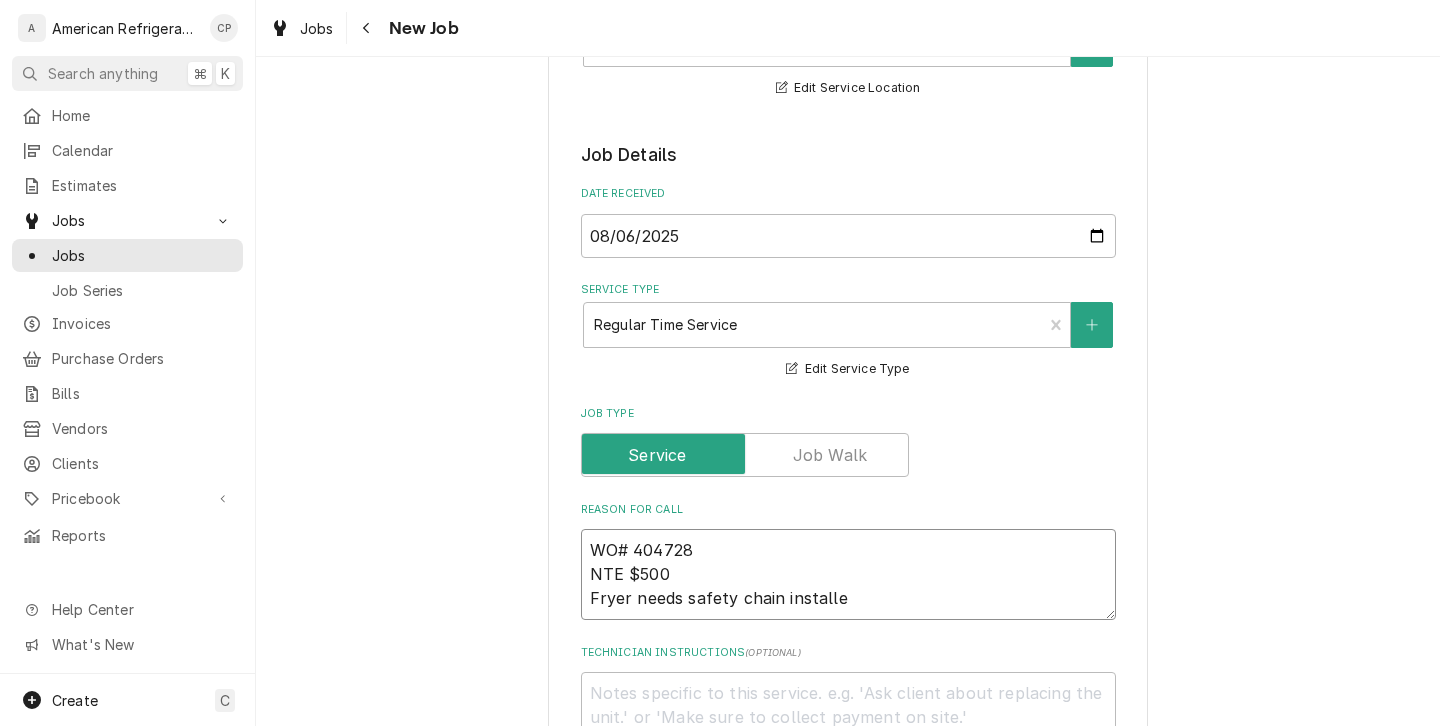 type on "x" 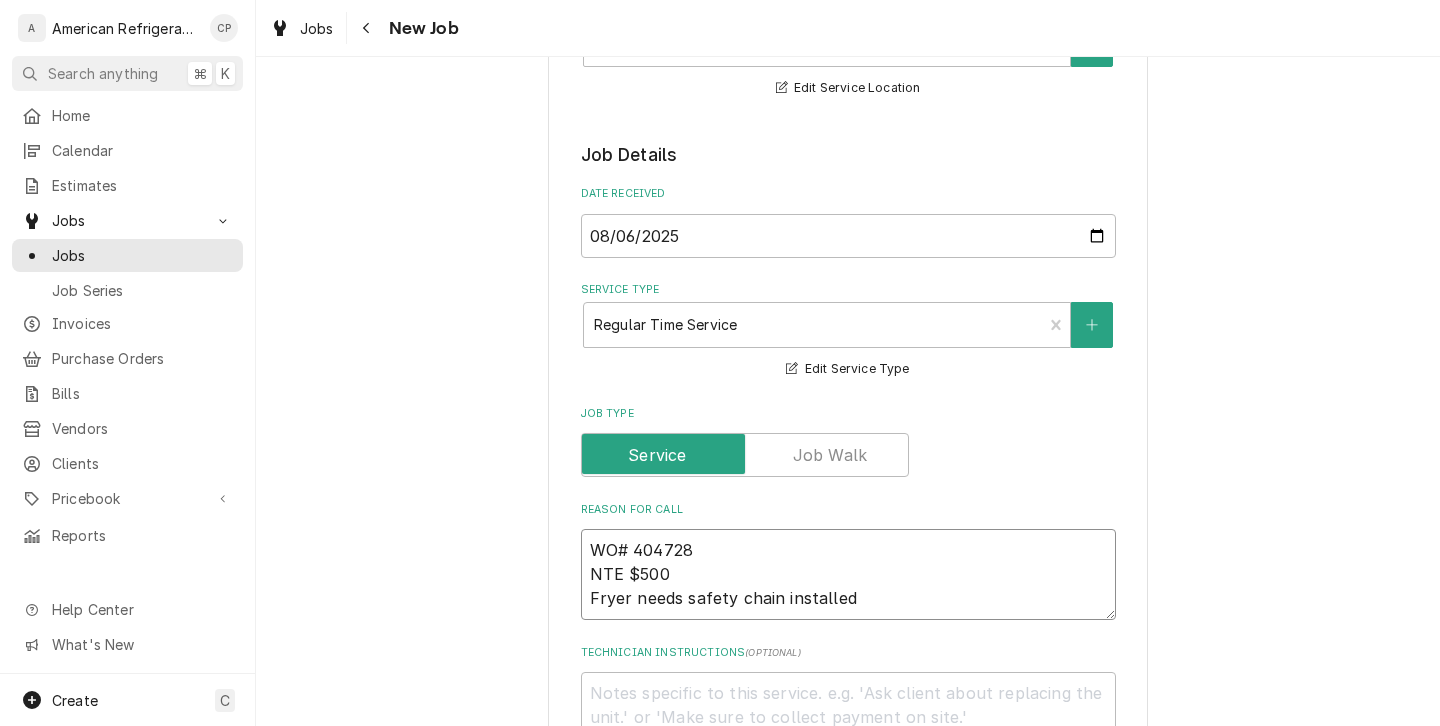 type on "x" 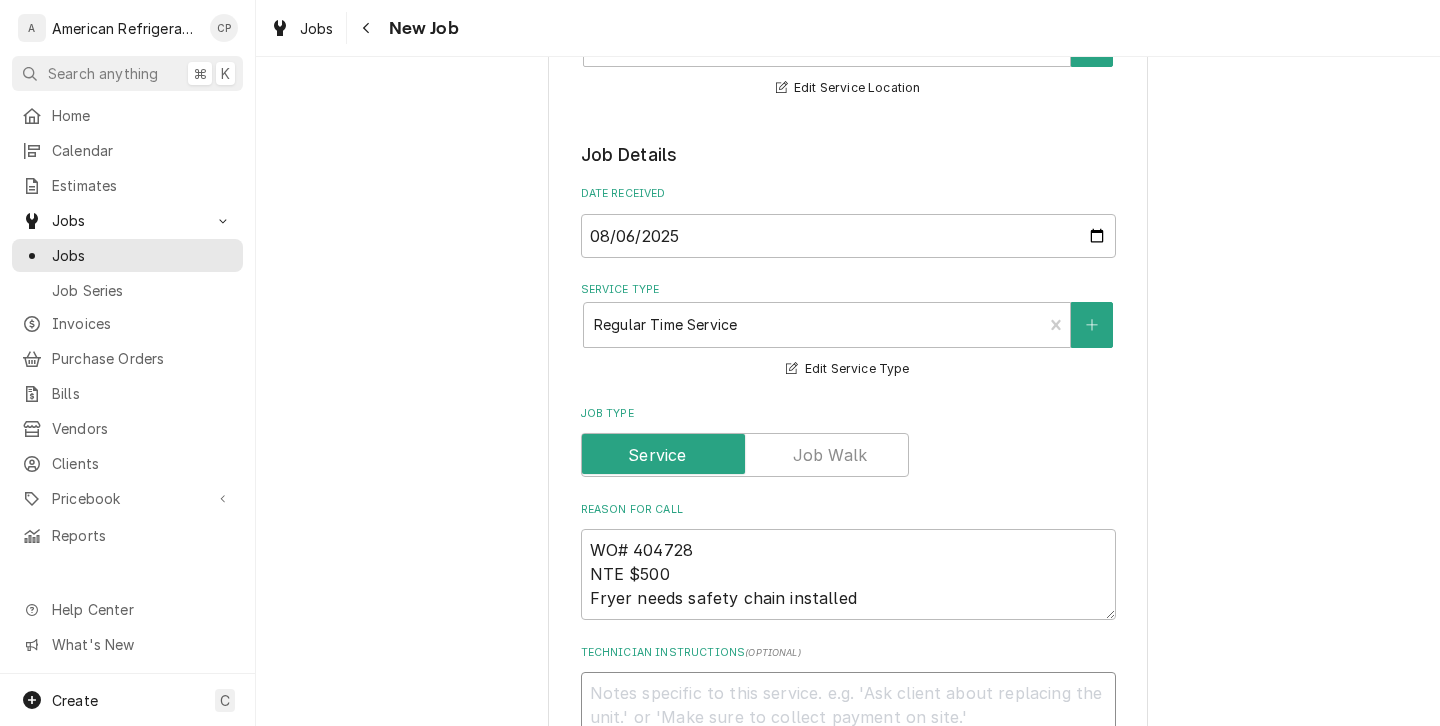 type on "x" 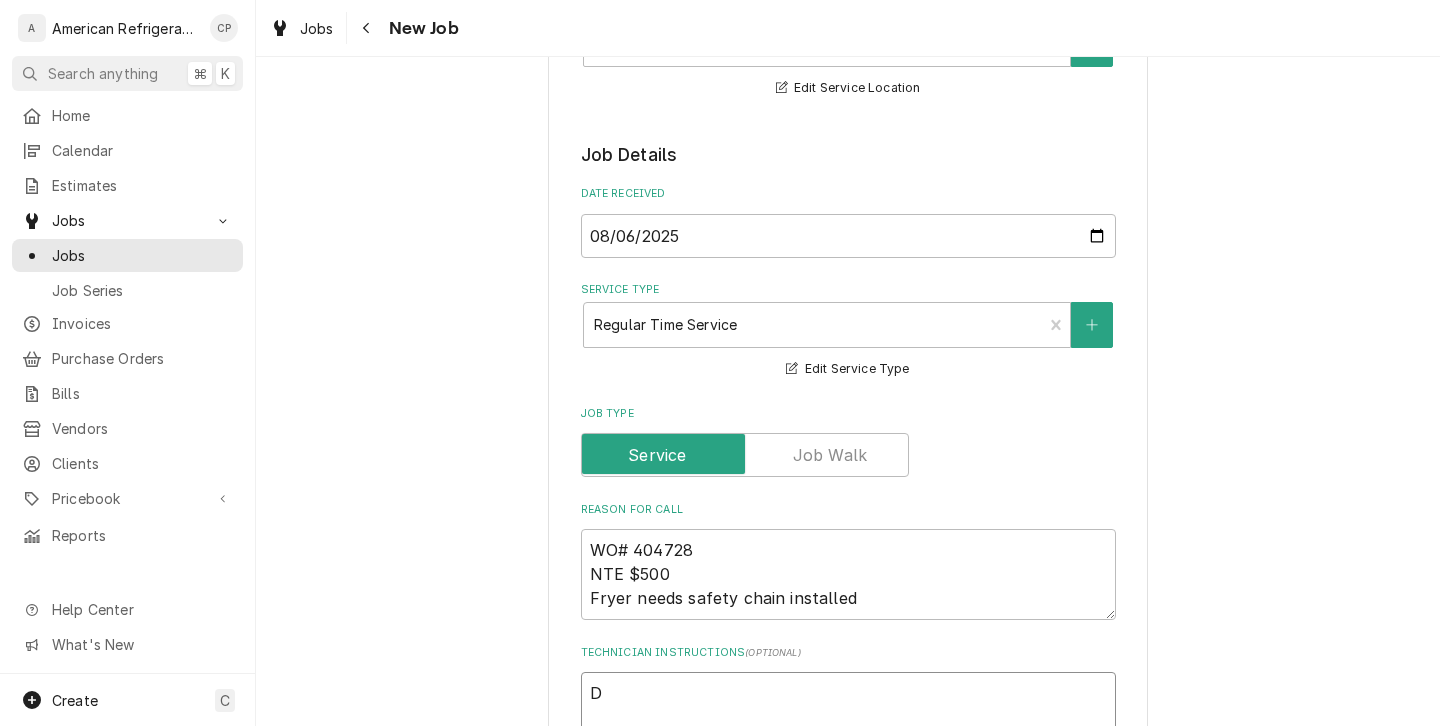type on "x" 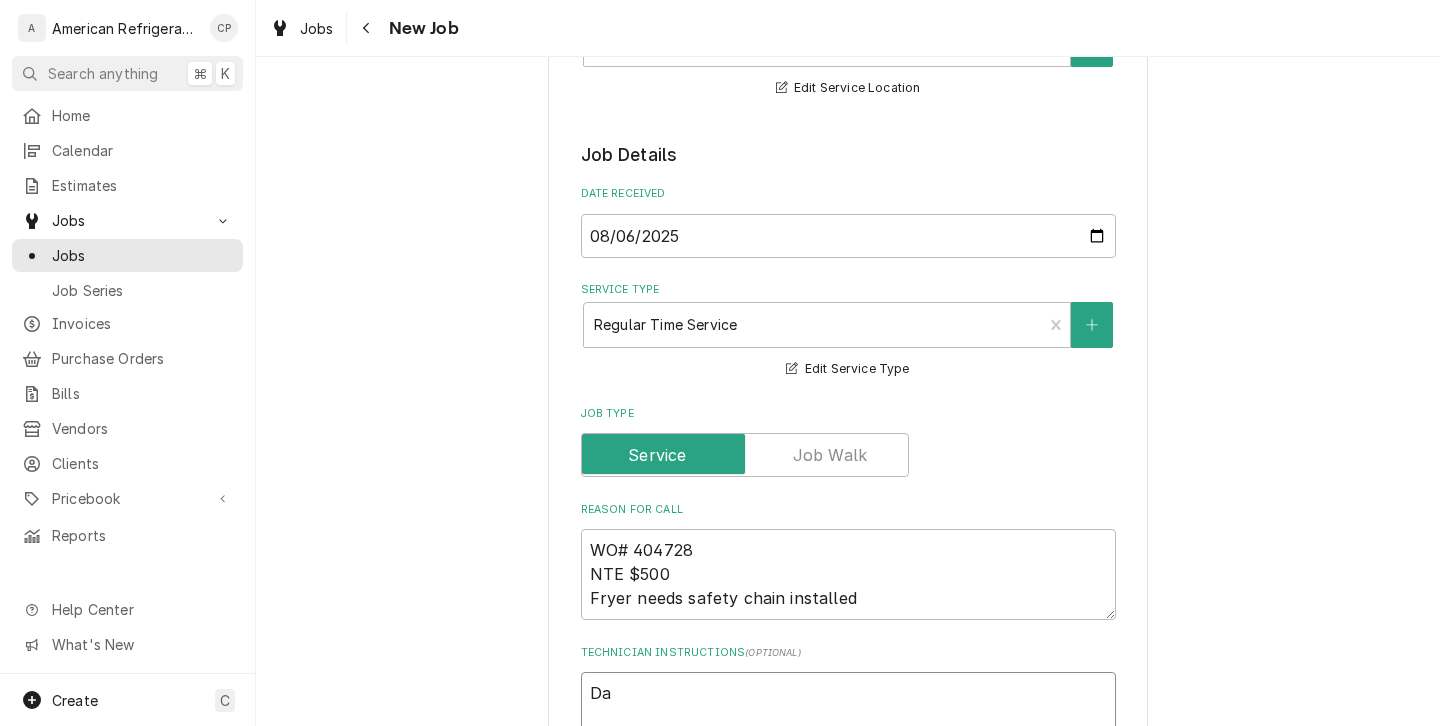type on "x" 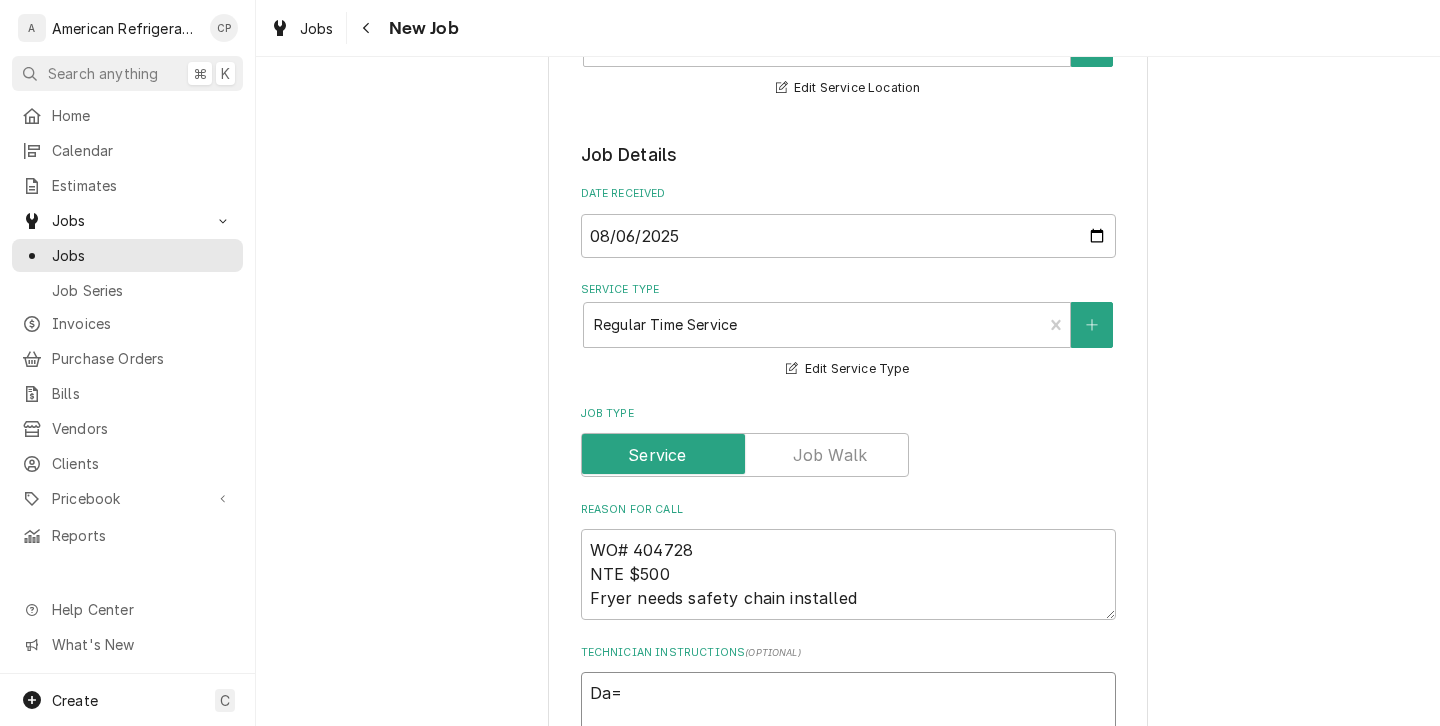 type on "x" 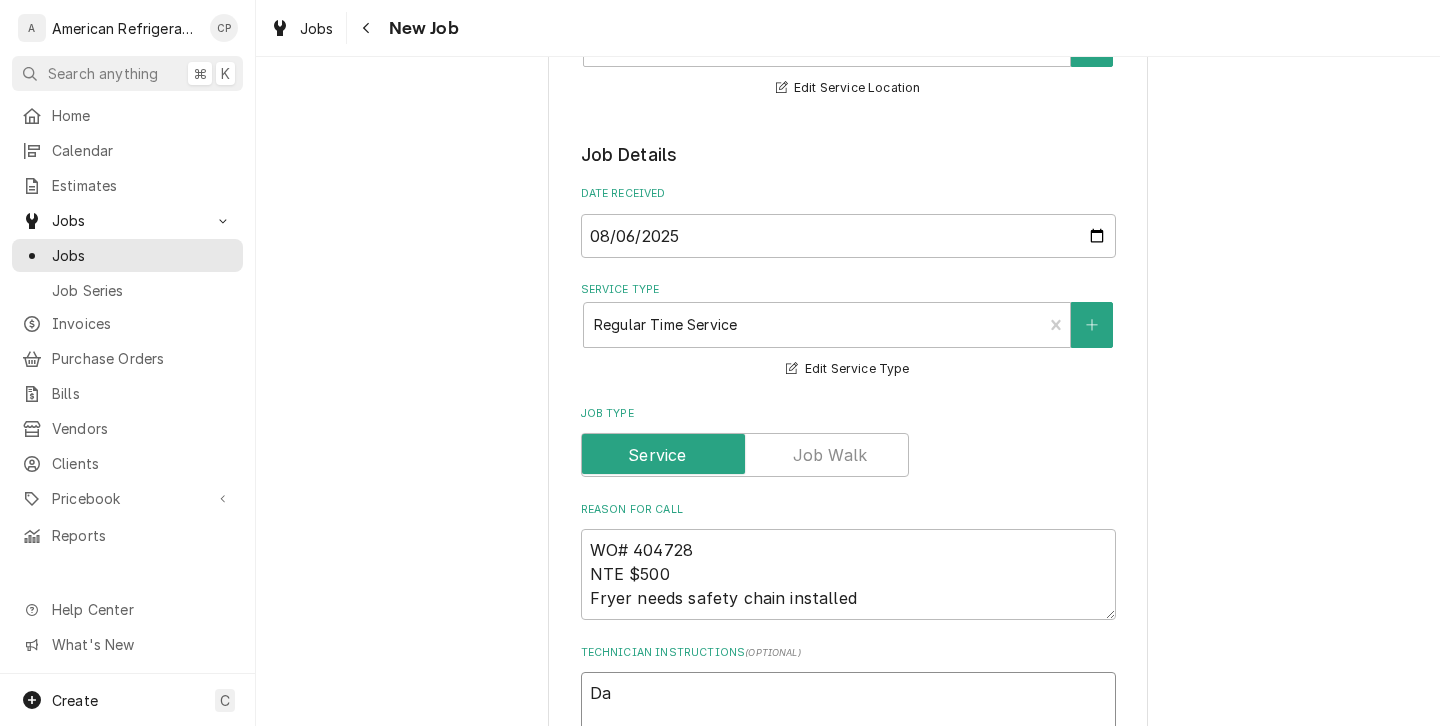 type on "x" 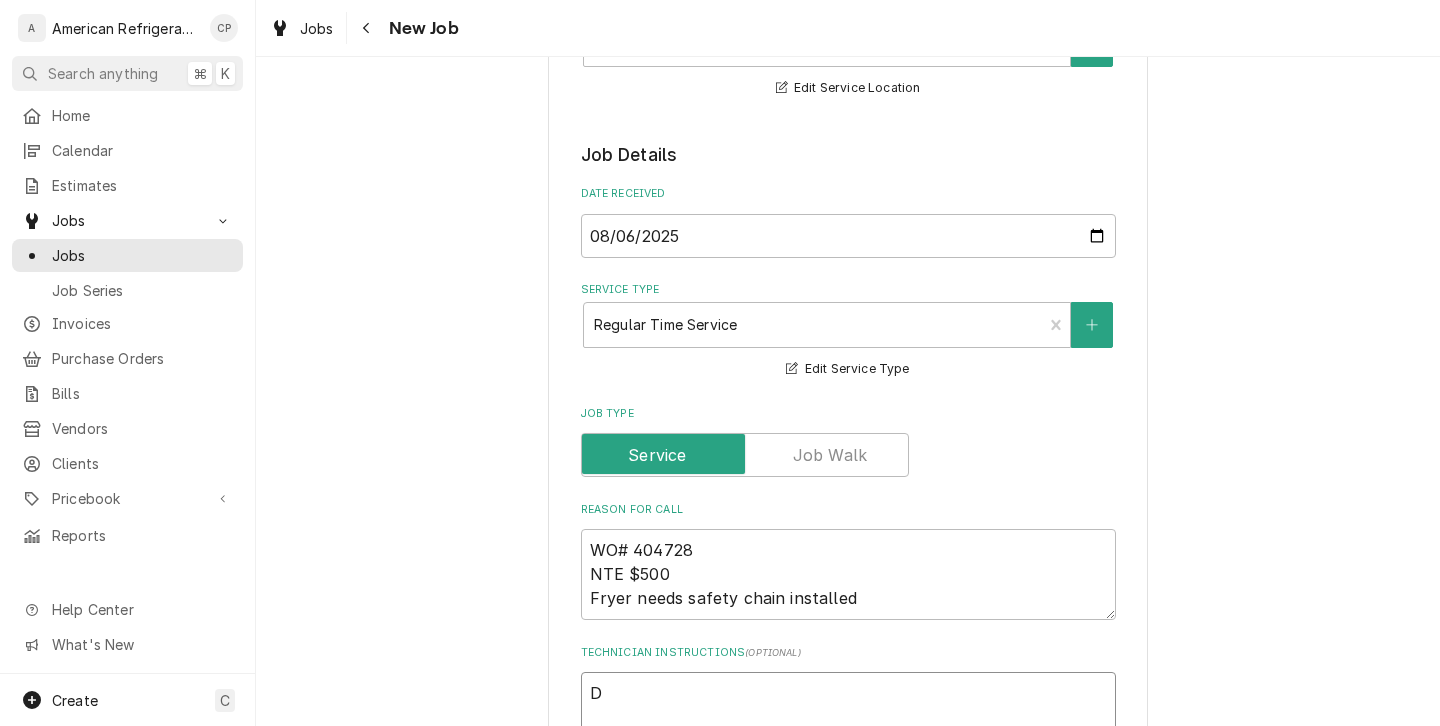 type on "x" 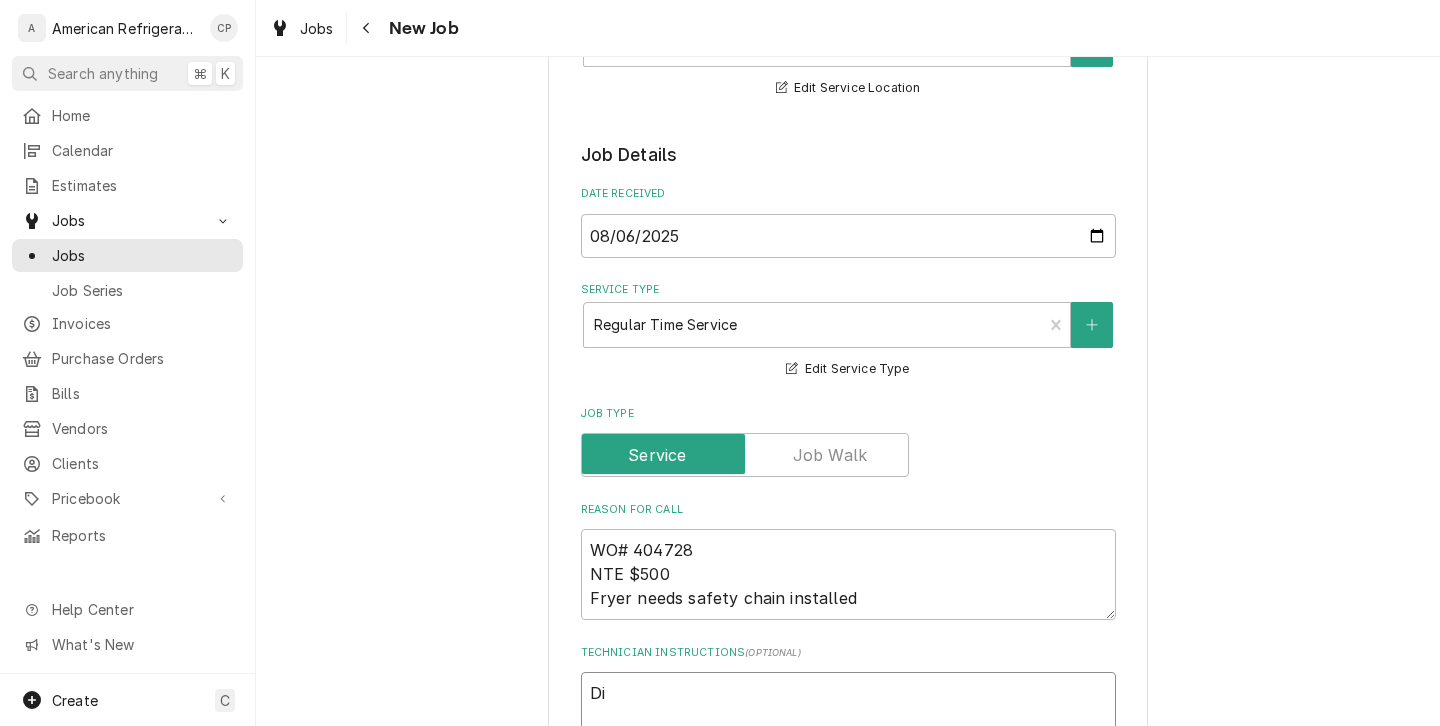 type on "x" 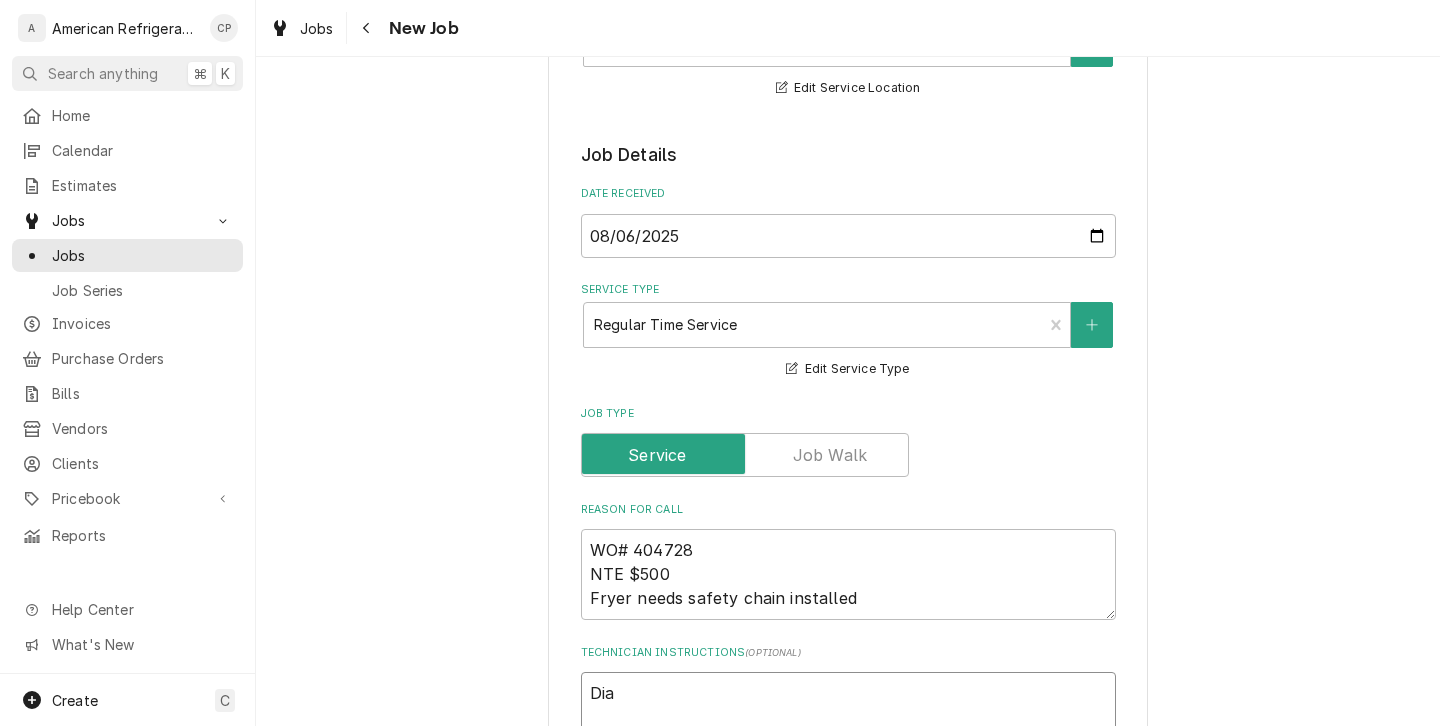 type on "x" 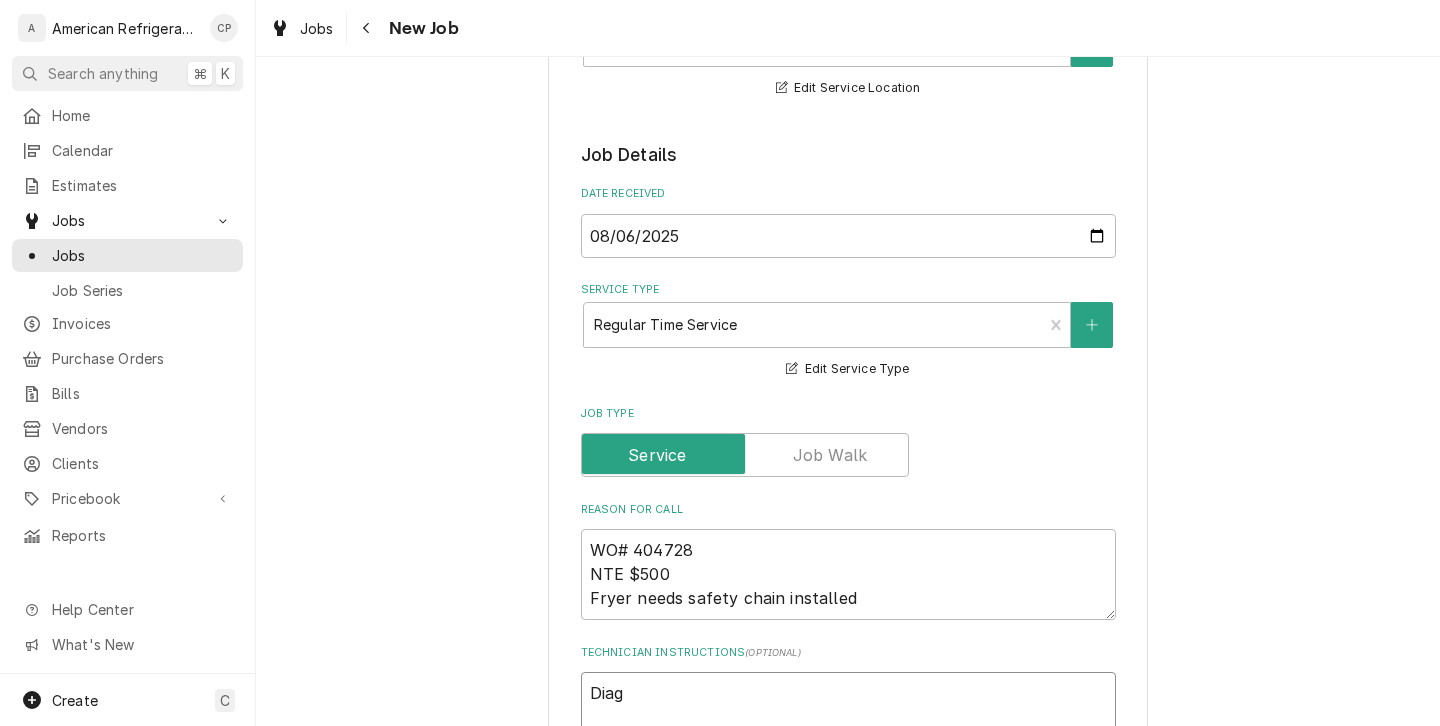 type on "x" 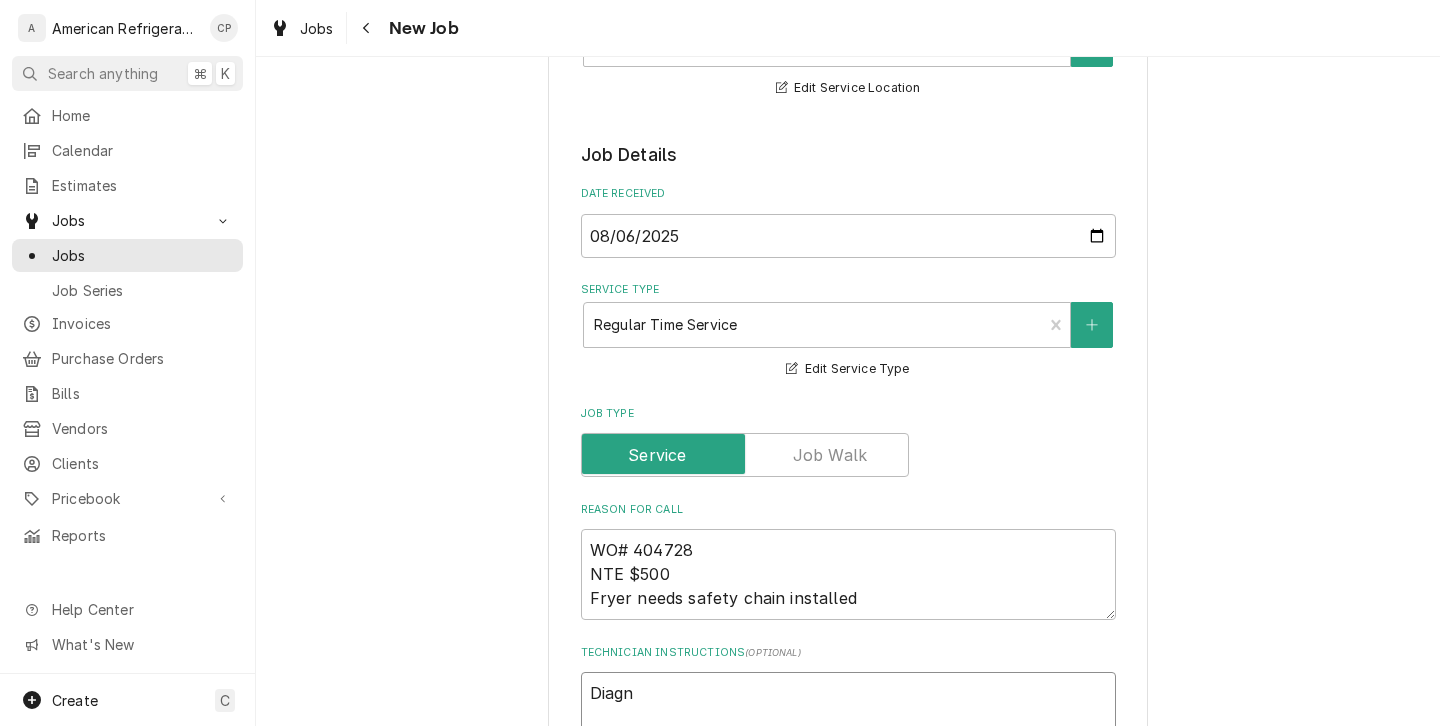 type on "x" 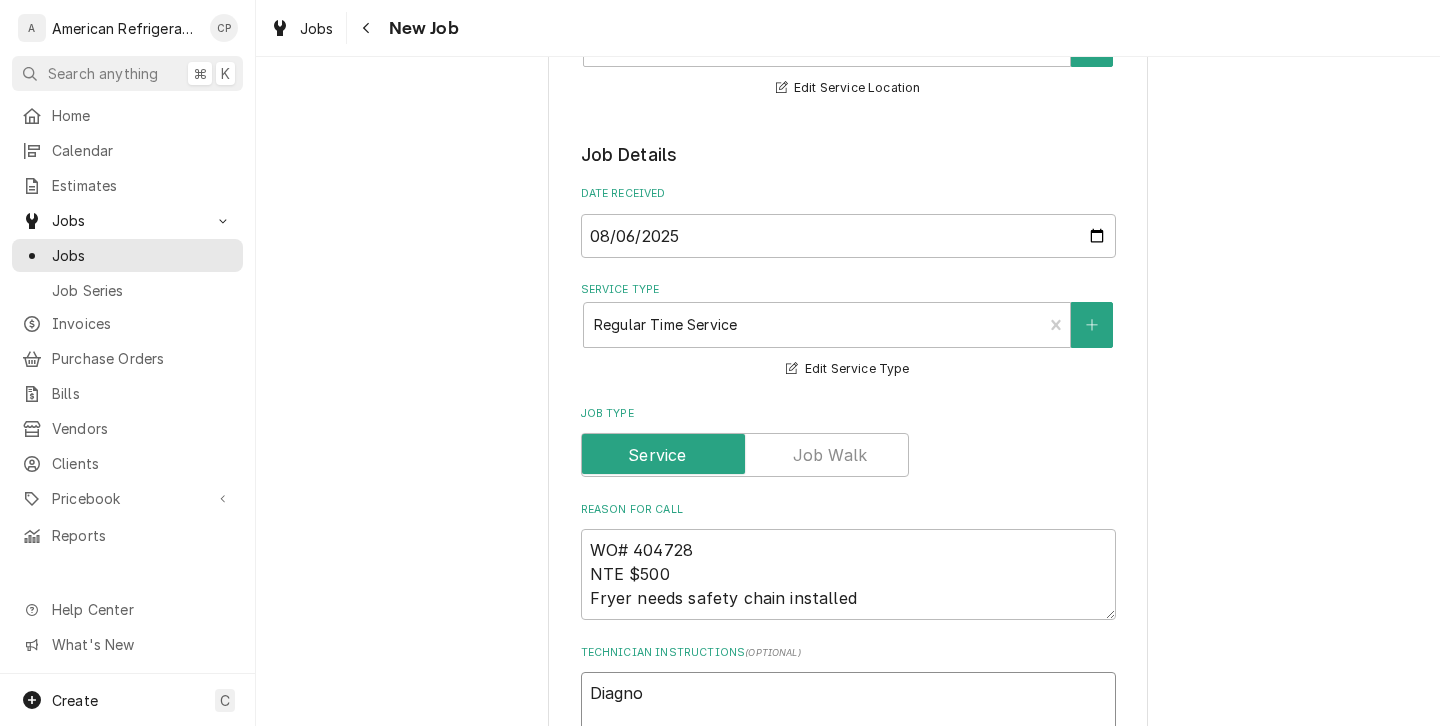 type on "x" 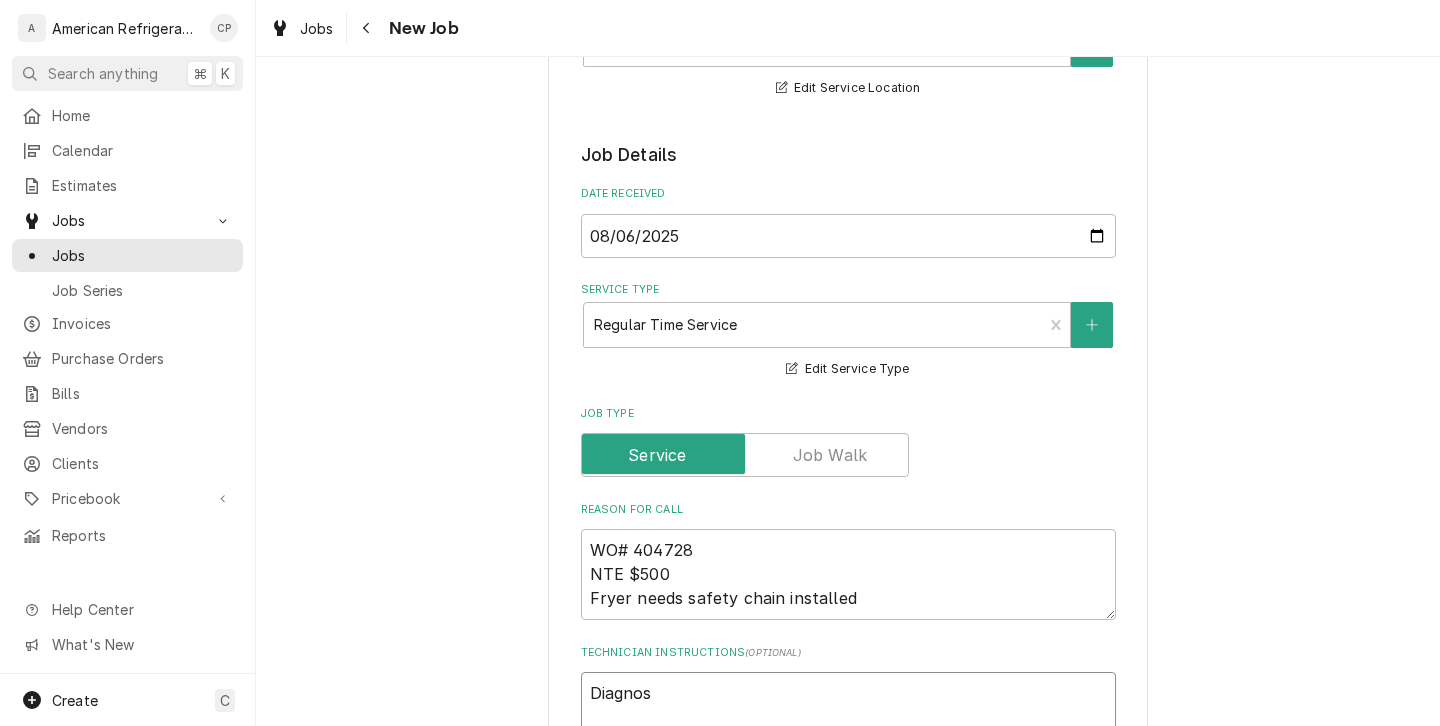 type on "x" 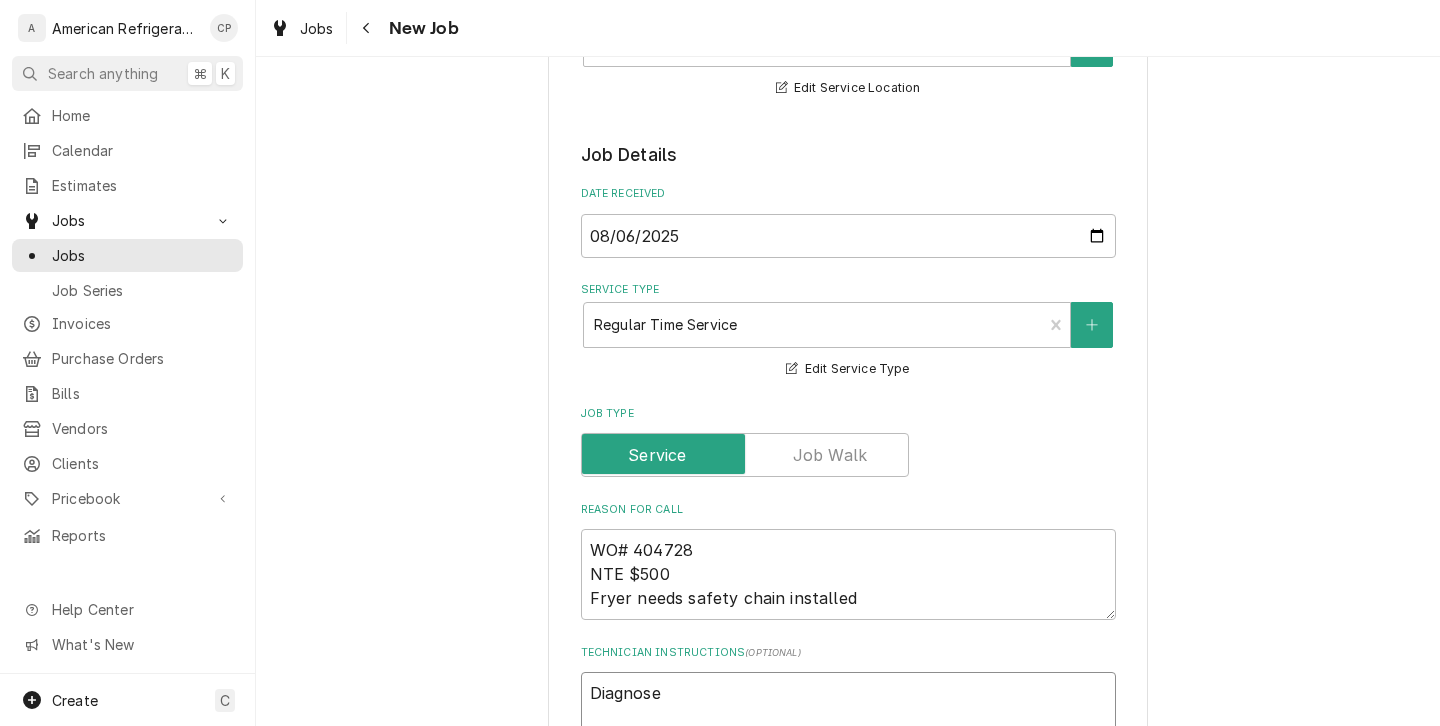type on "x" 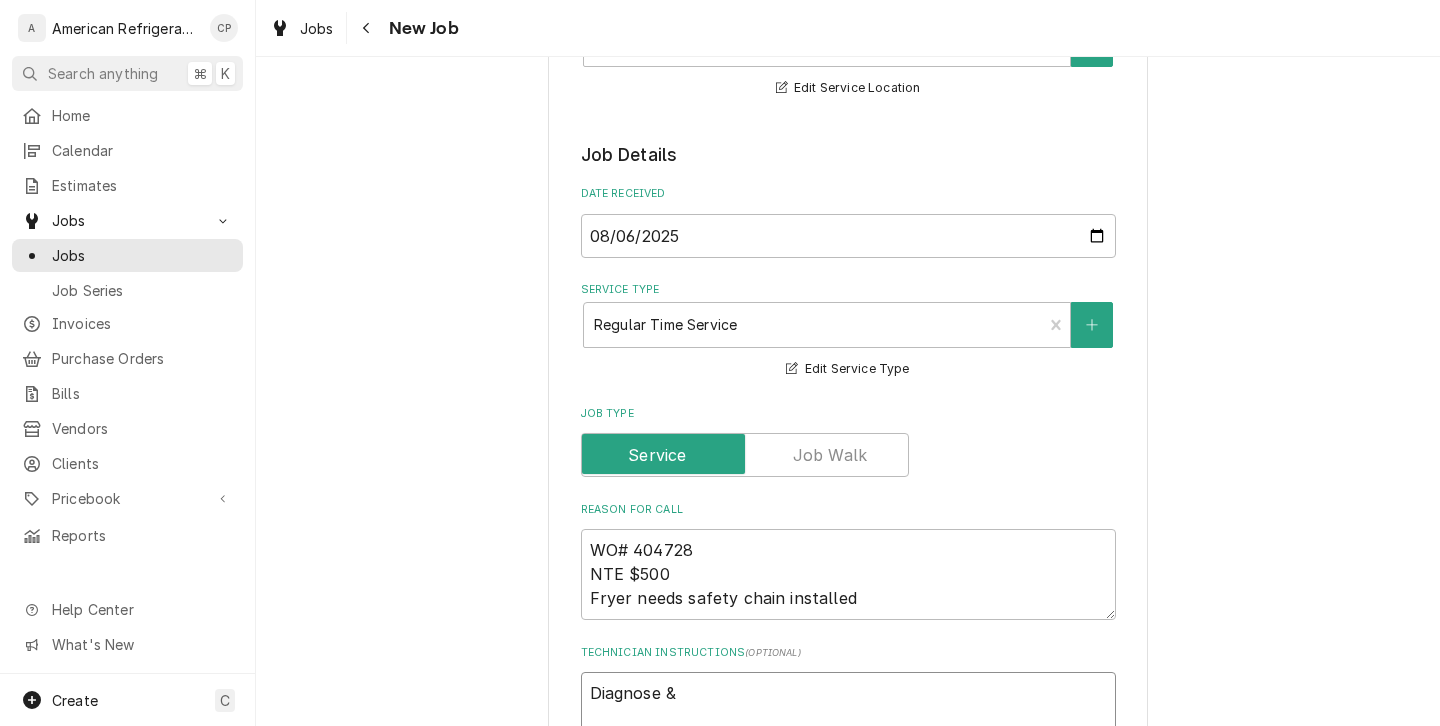 type on "x" 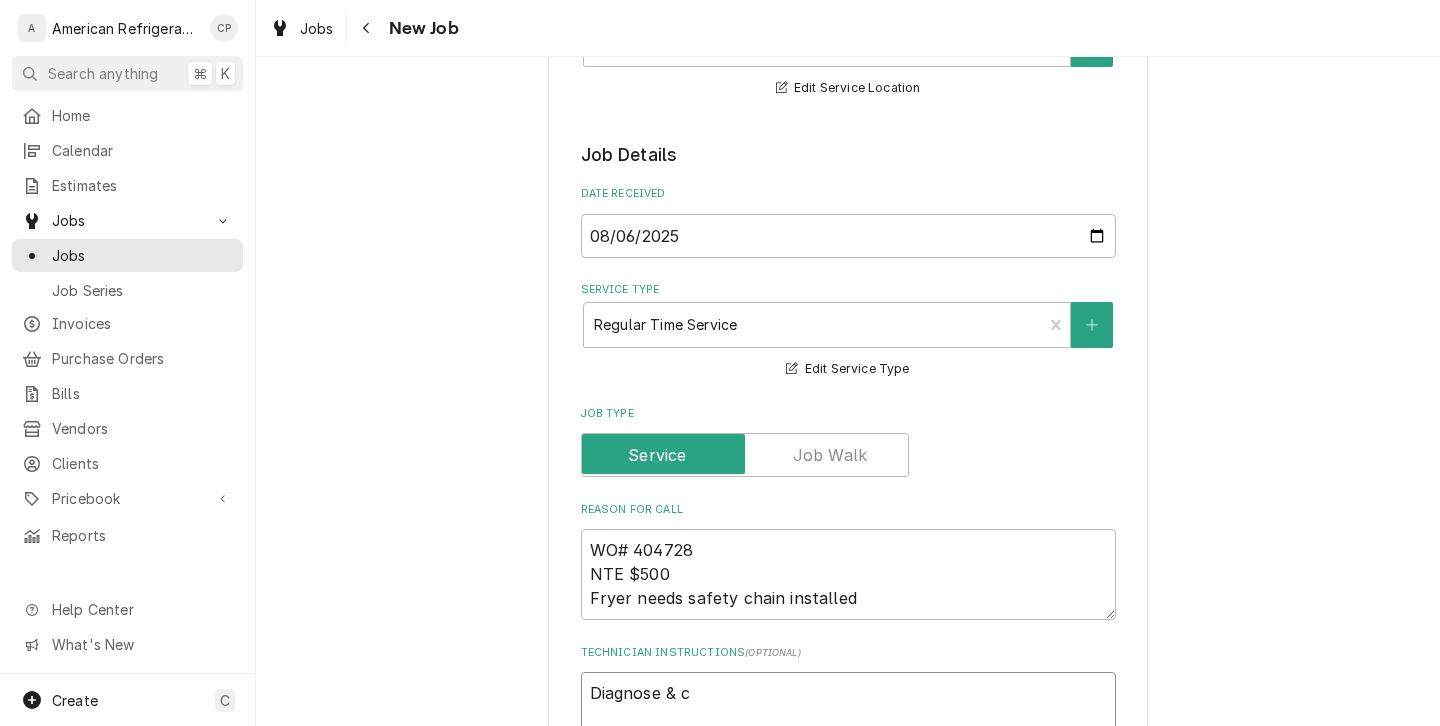 type on "x" 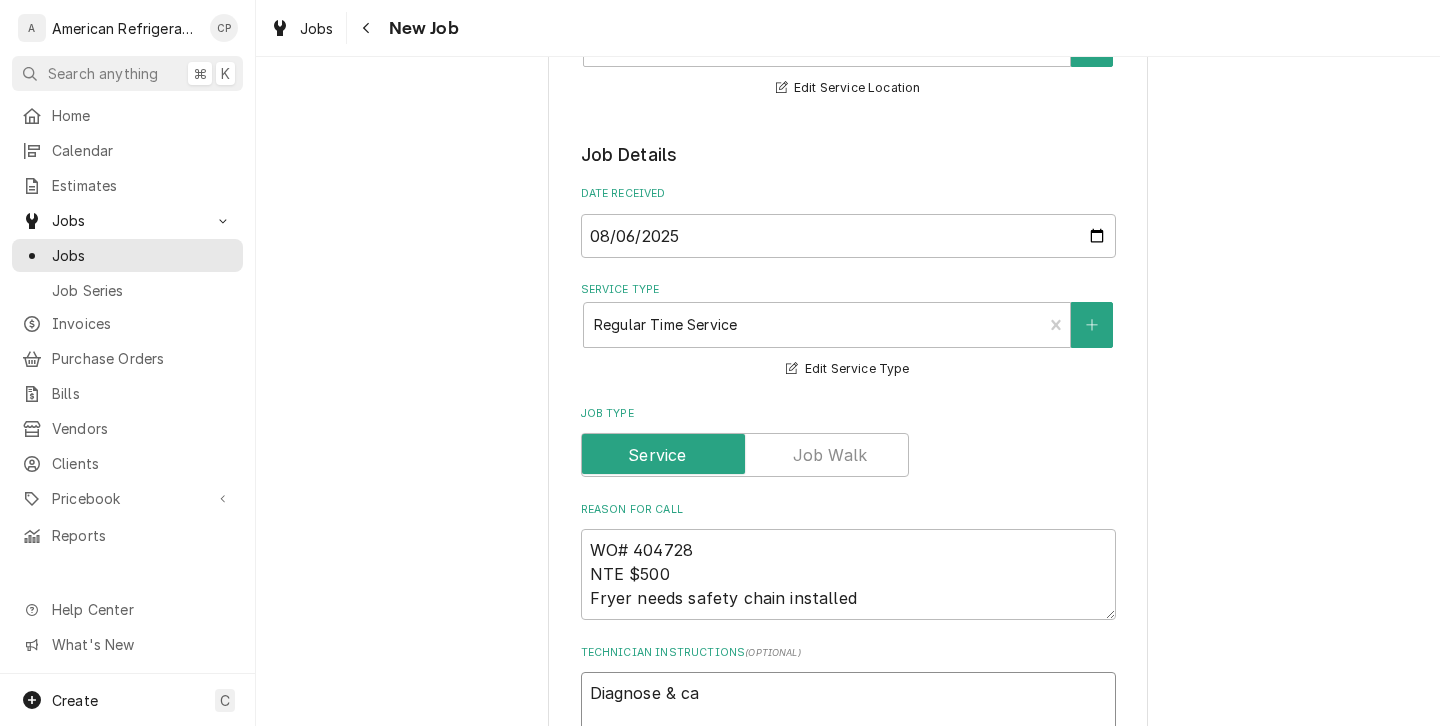 type on "x" 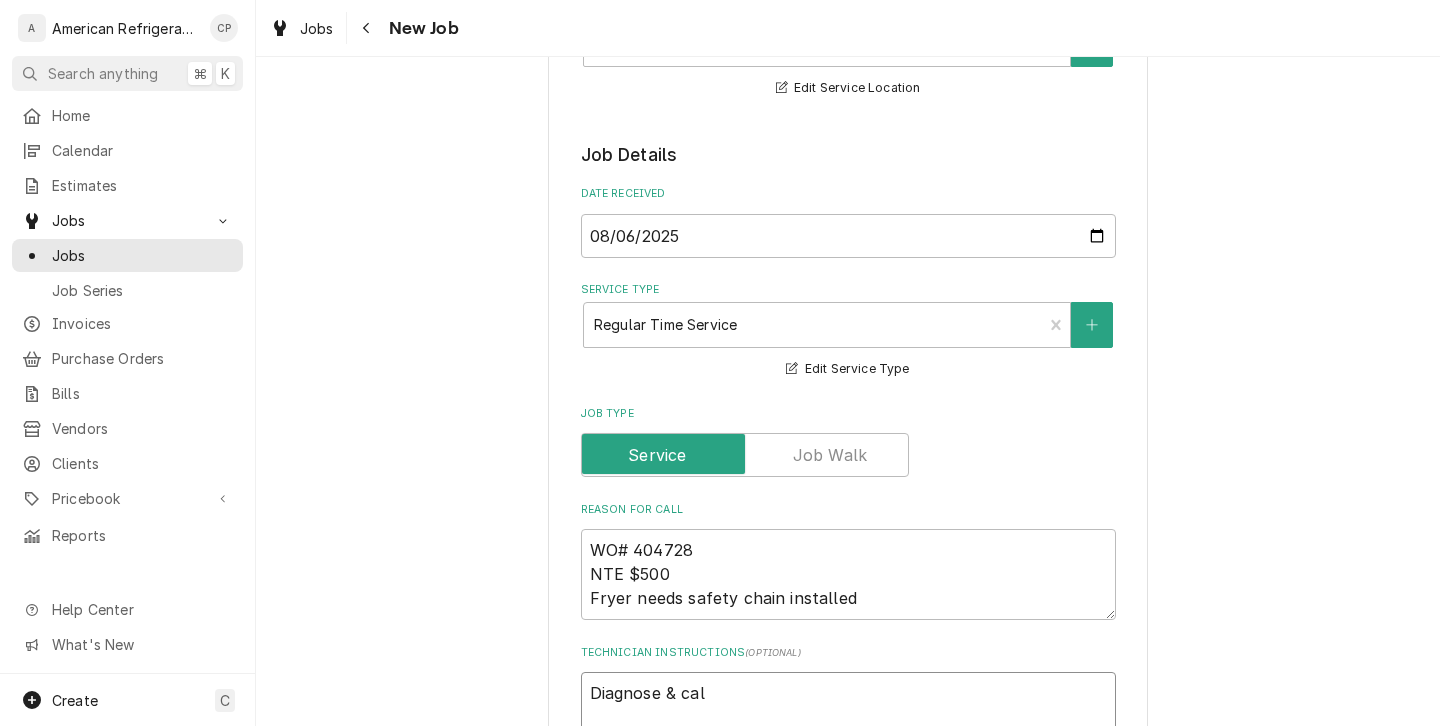 type on "x" 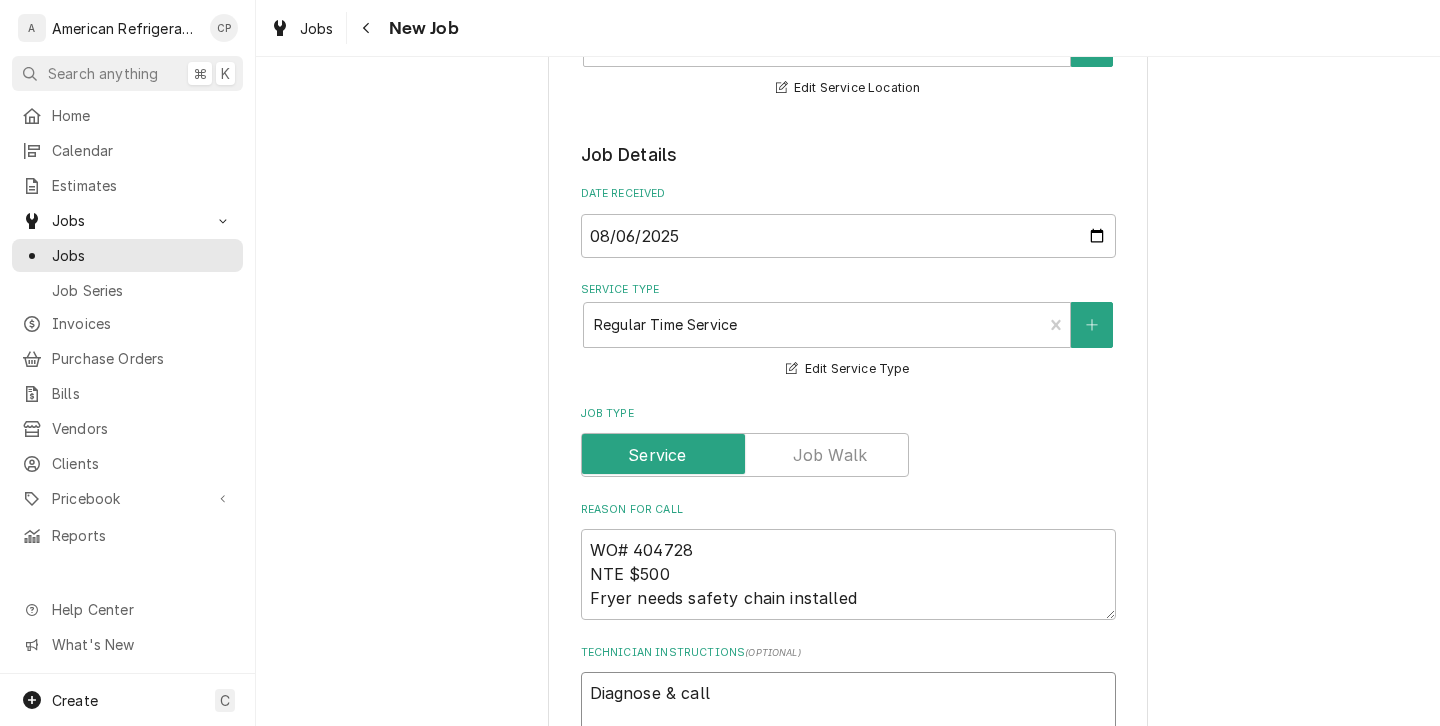 type on "x" 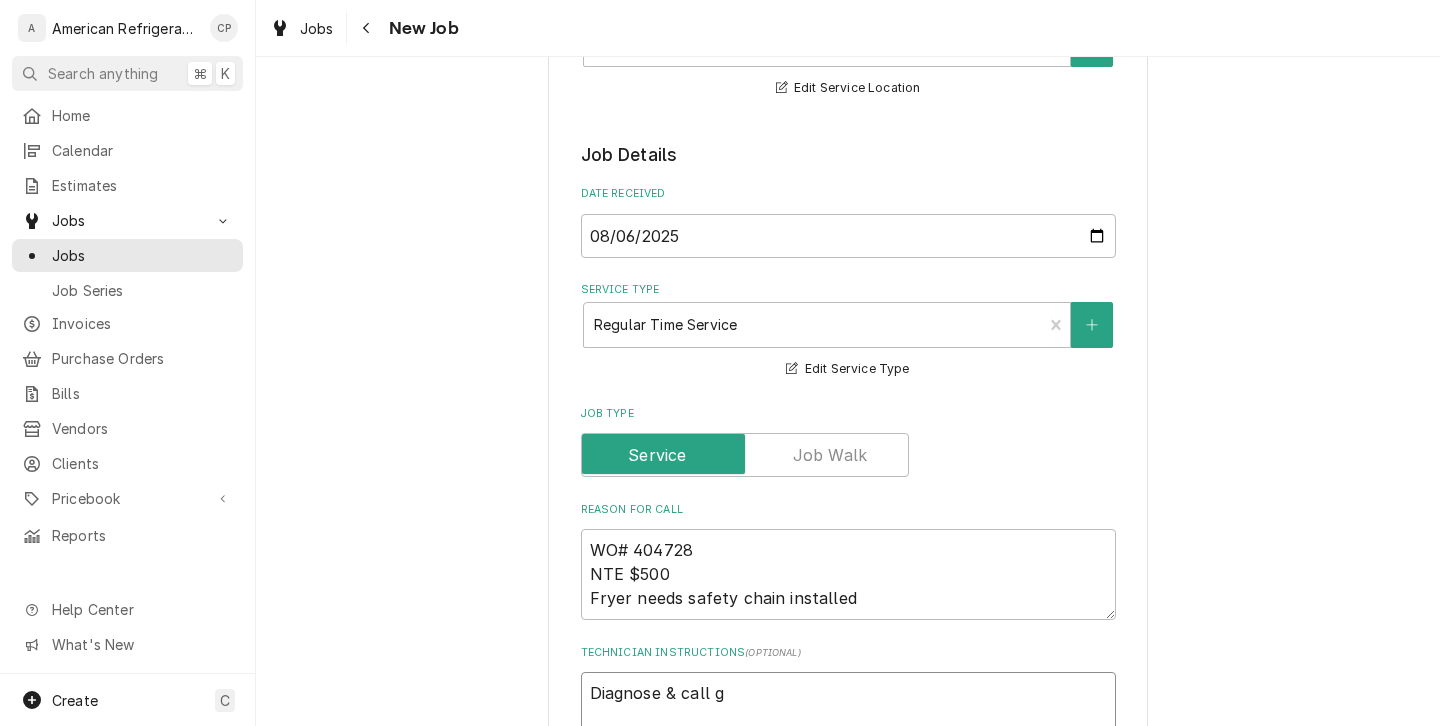 type on "Diagnose & call gl" 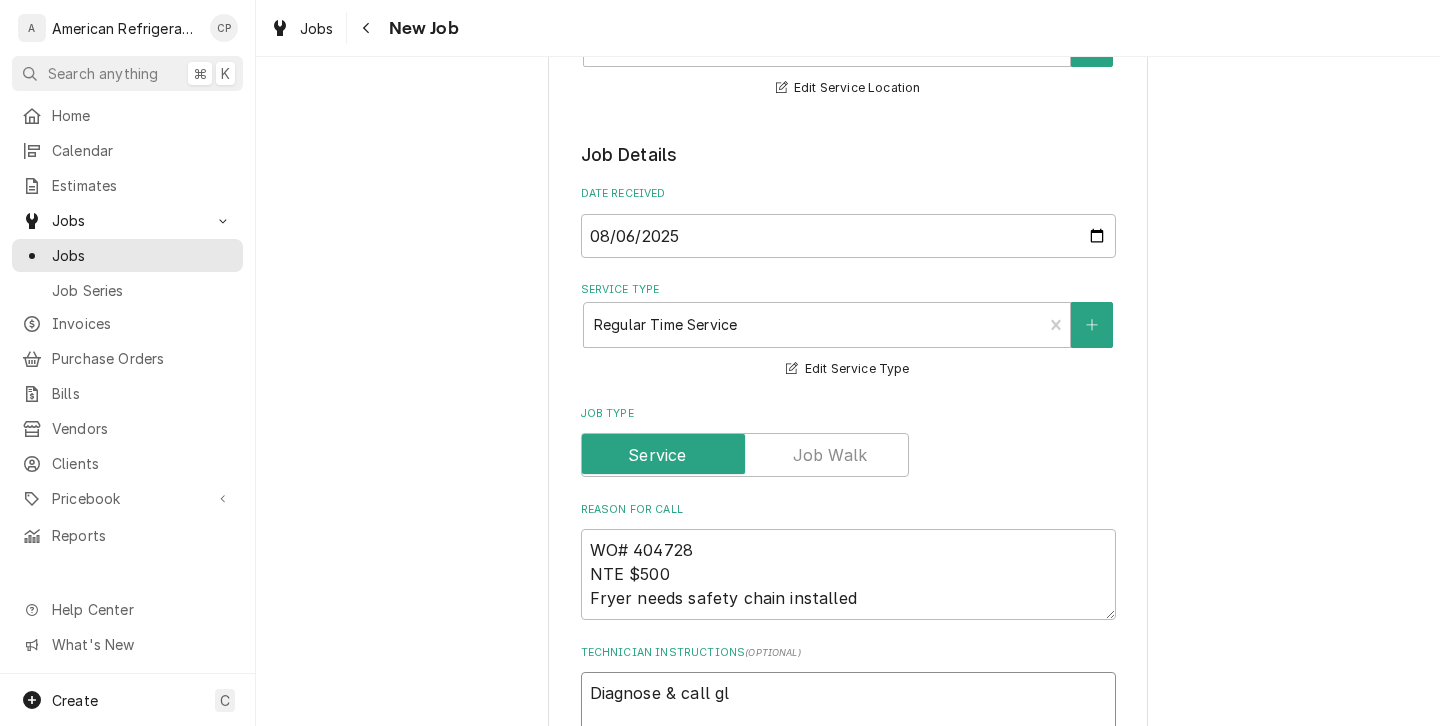 type on "x" 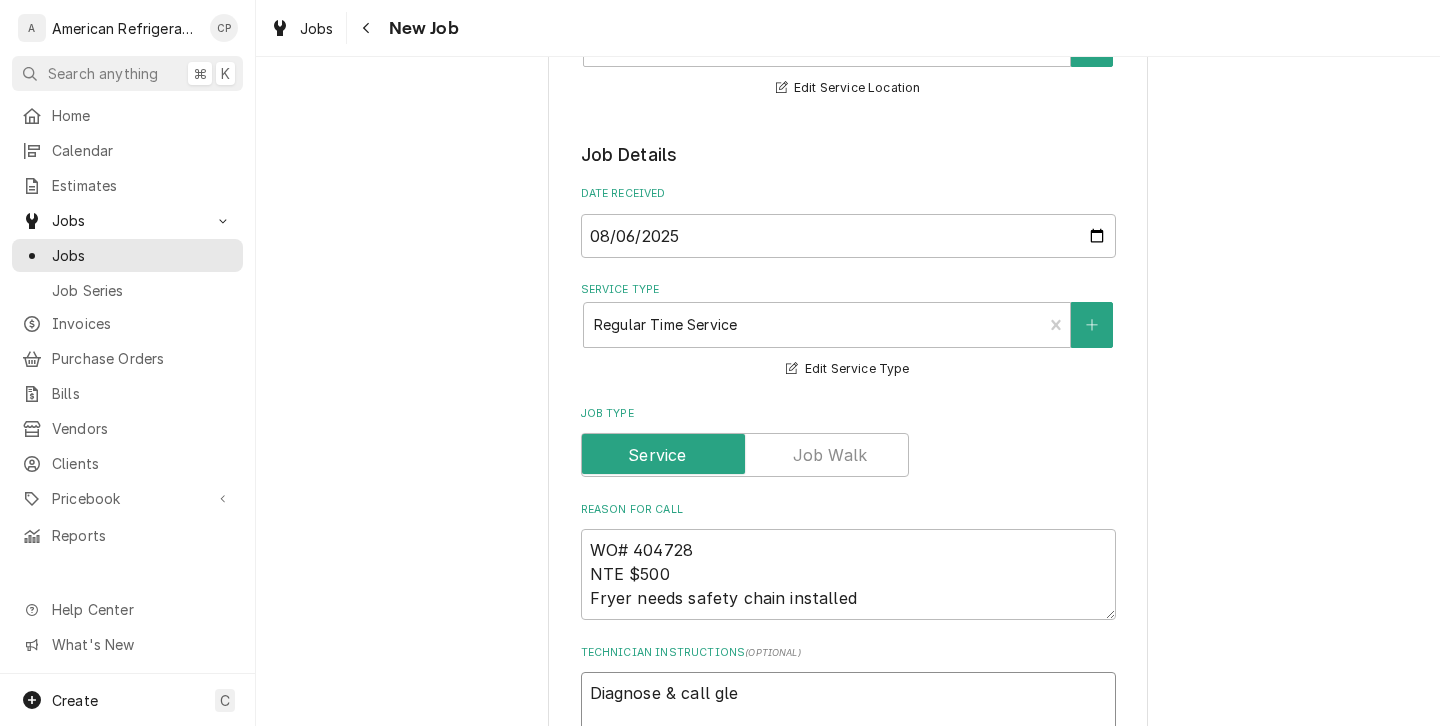 type on "x" 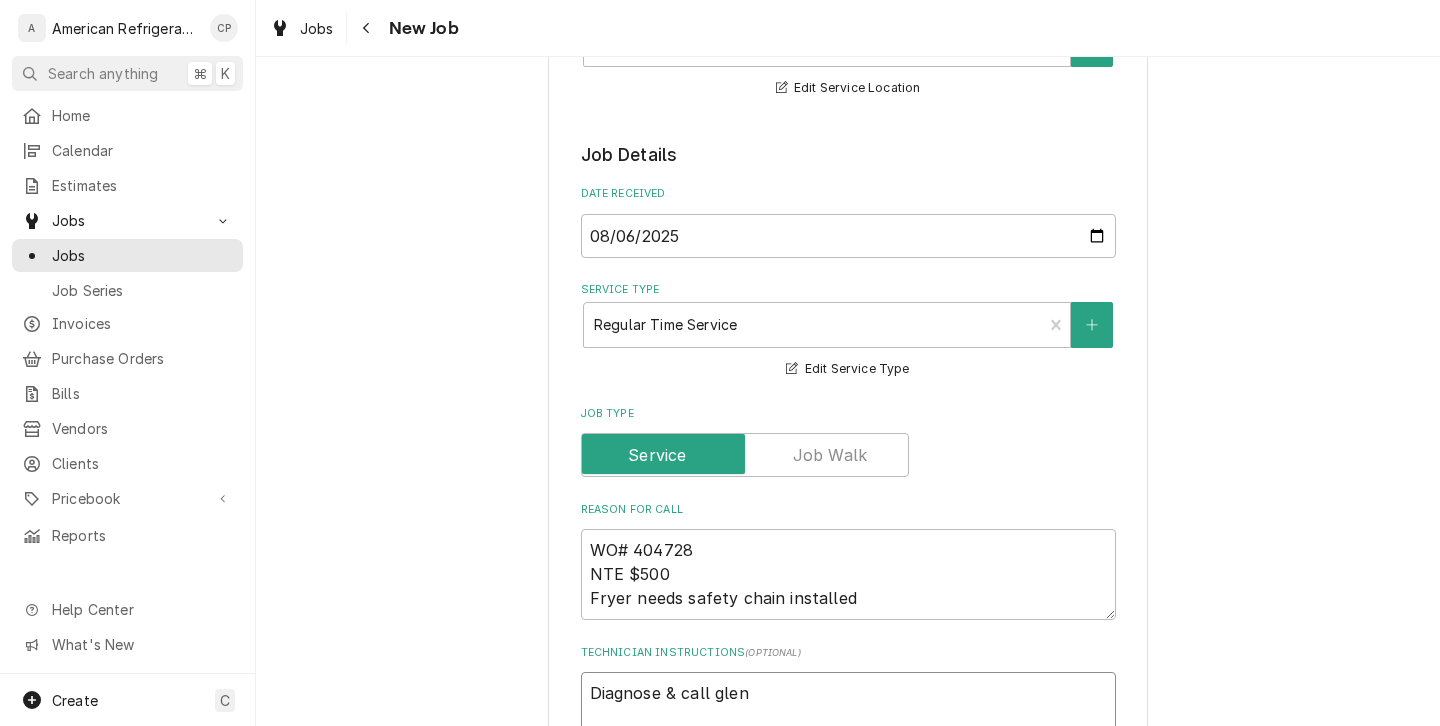 type on "x" 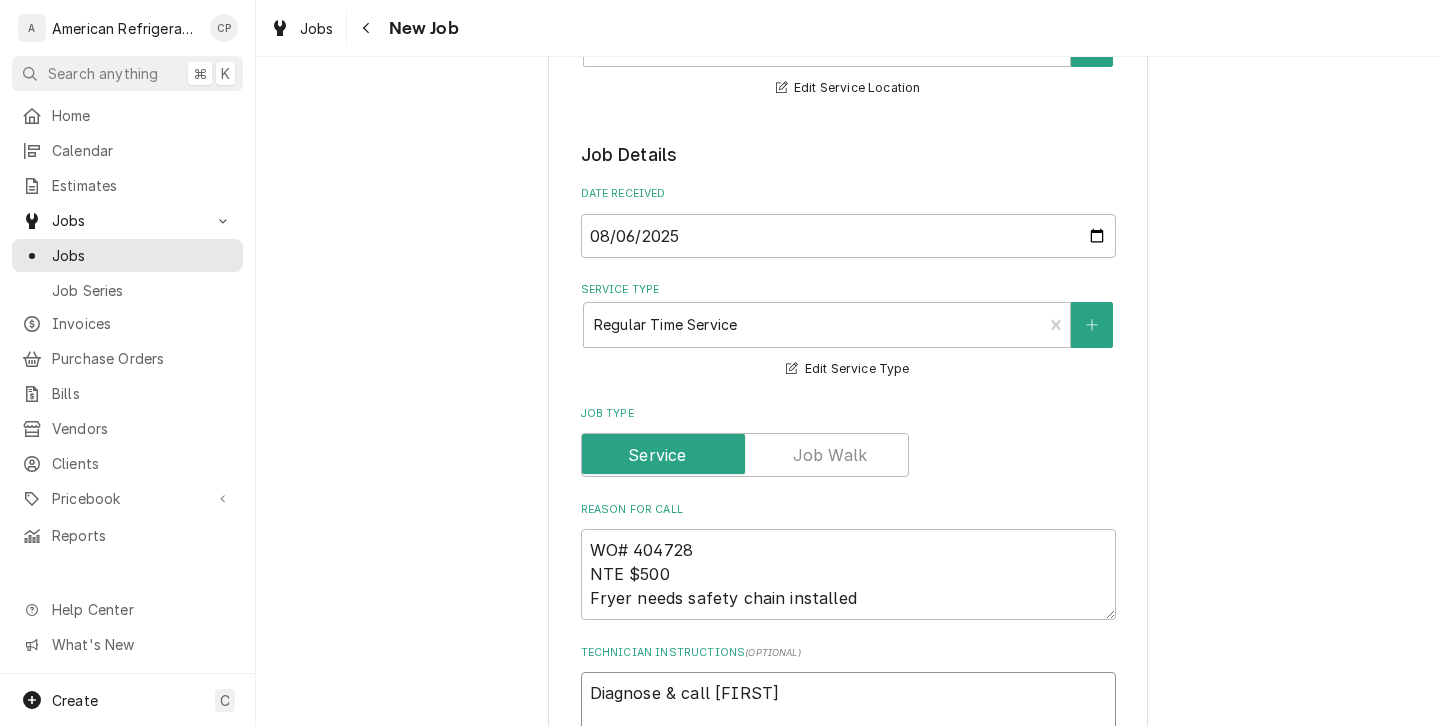 type on "x" 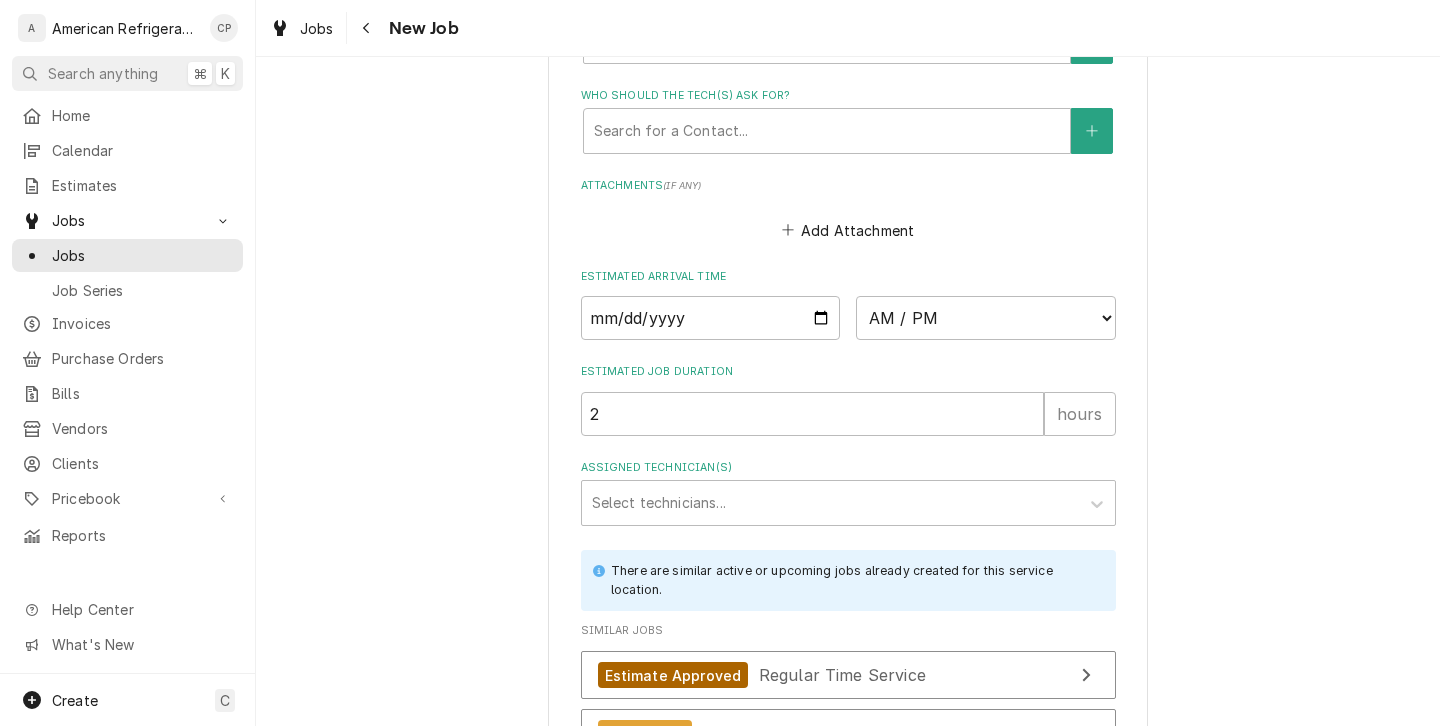 scroll, scrollTop: 1429, scrollLeft: 0, axis: vertical 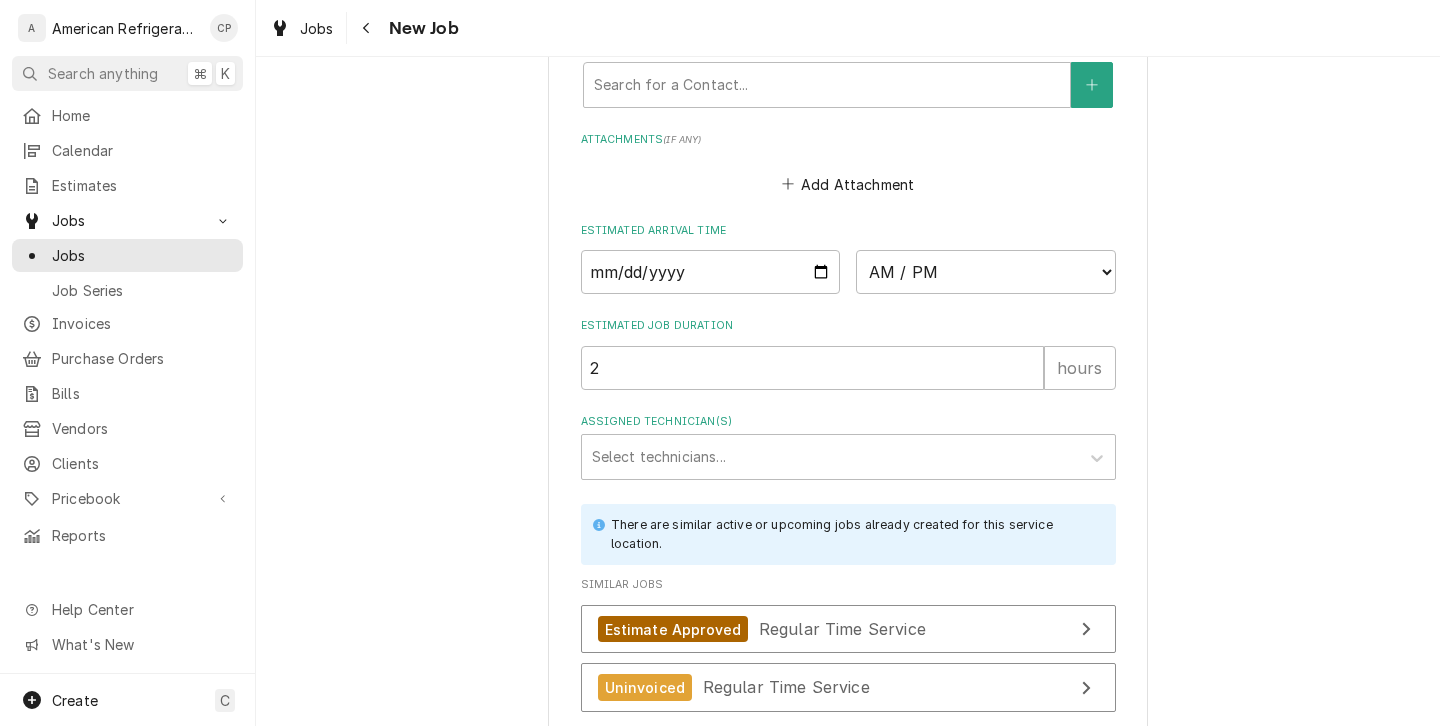 type on "Diagnose & call glenn" 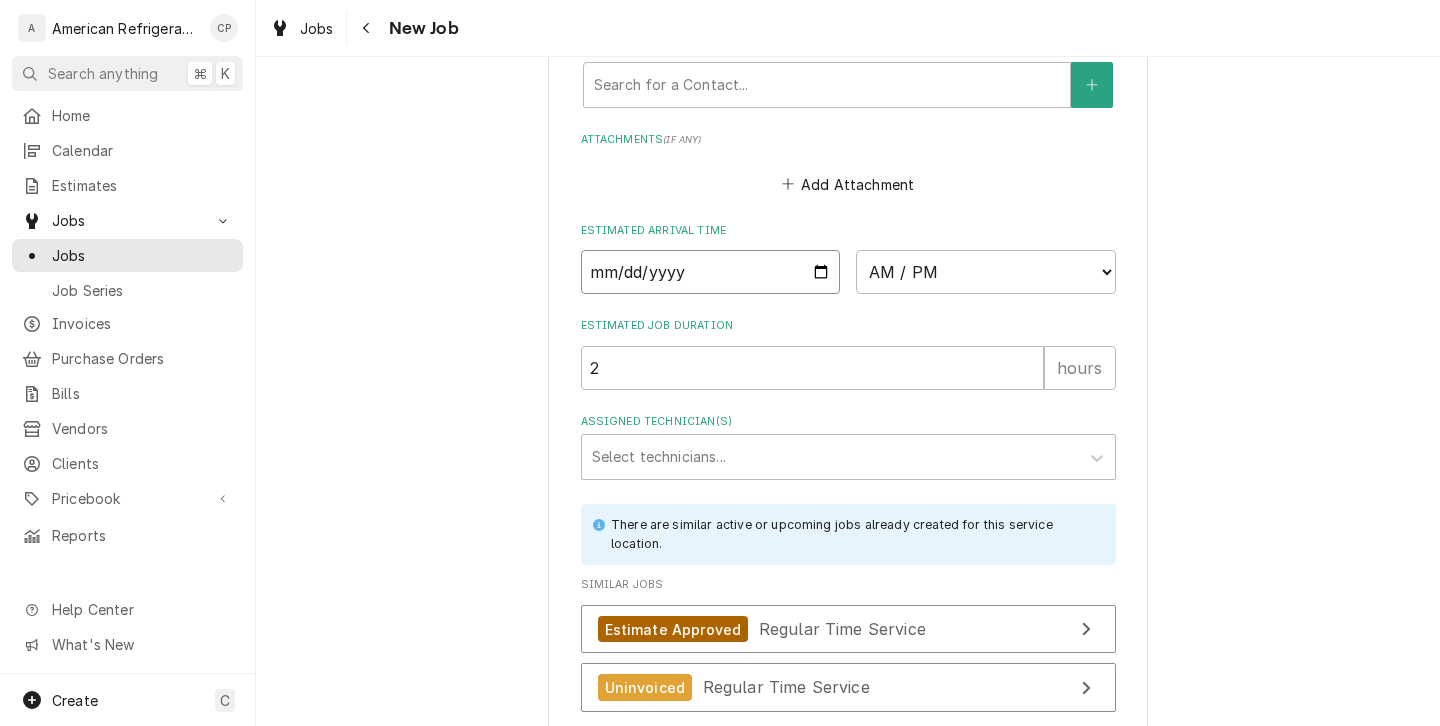 click at bounding box center (711, 272) 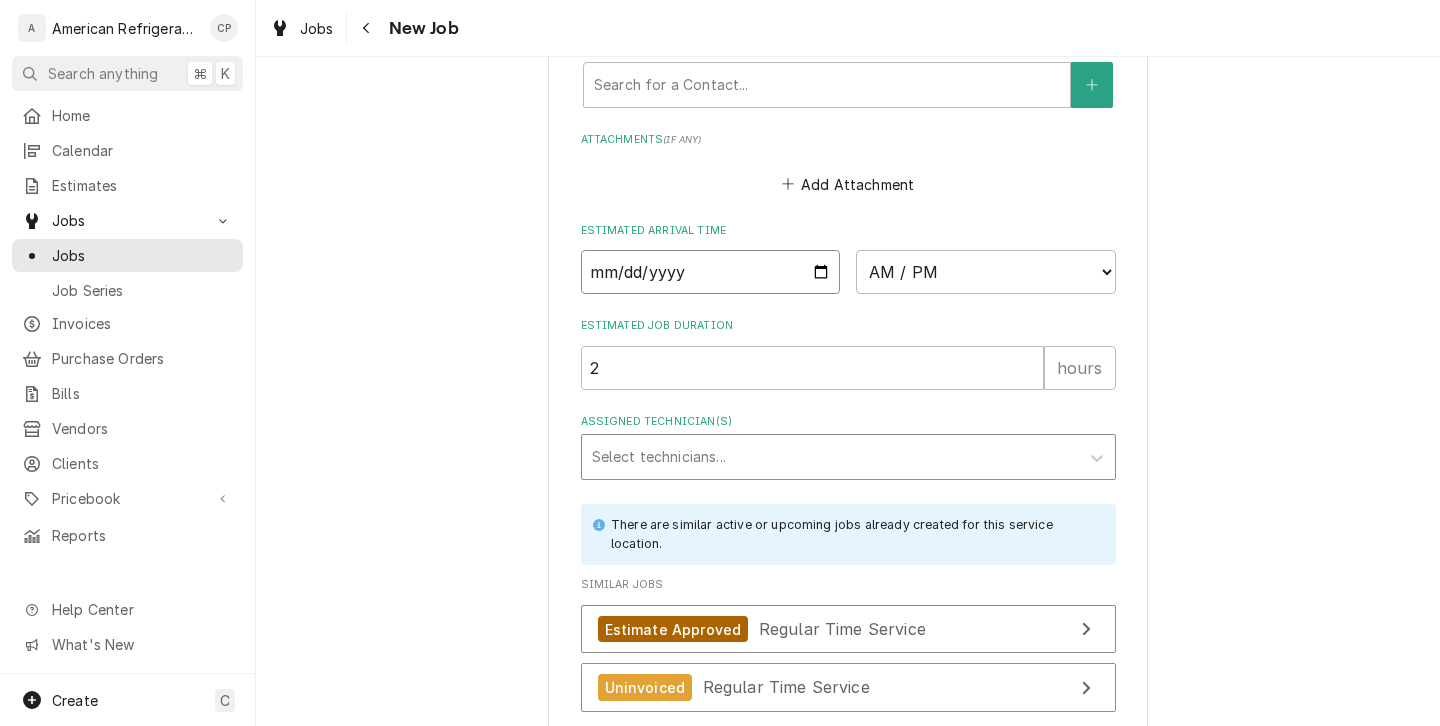 type on "x" 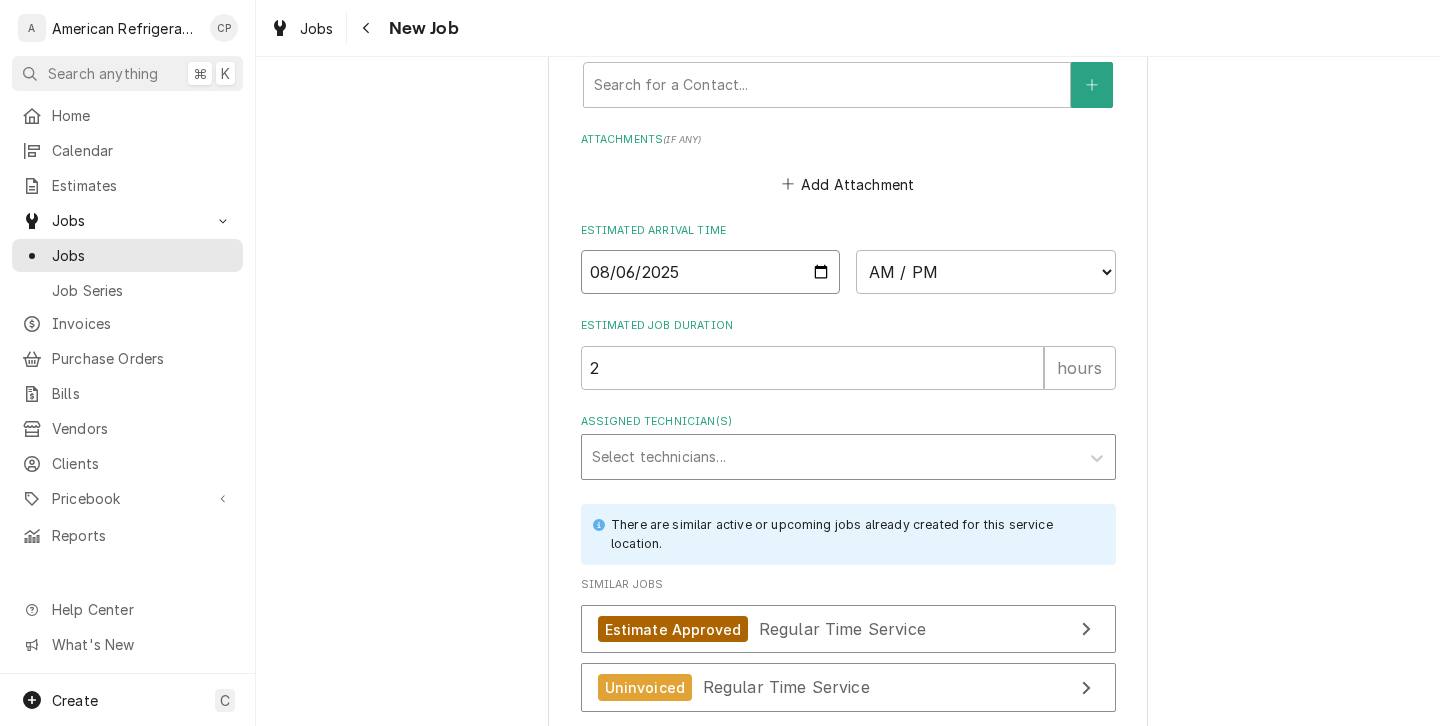 type on "2025-08-06" 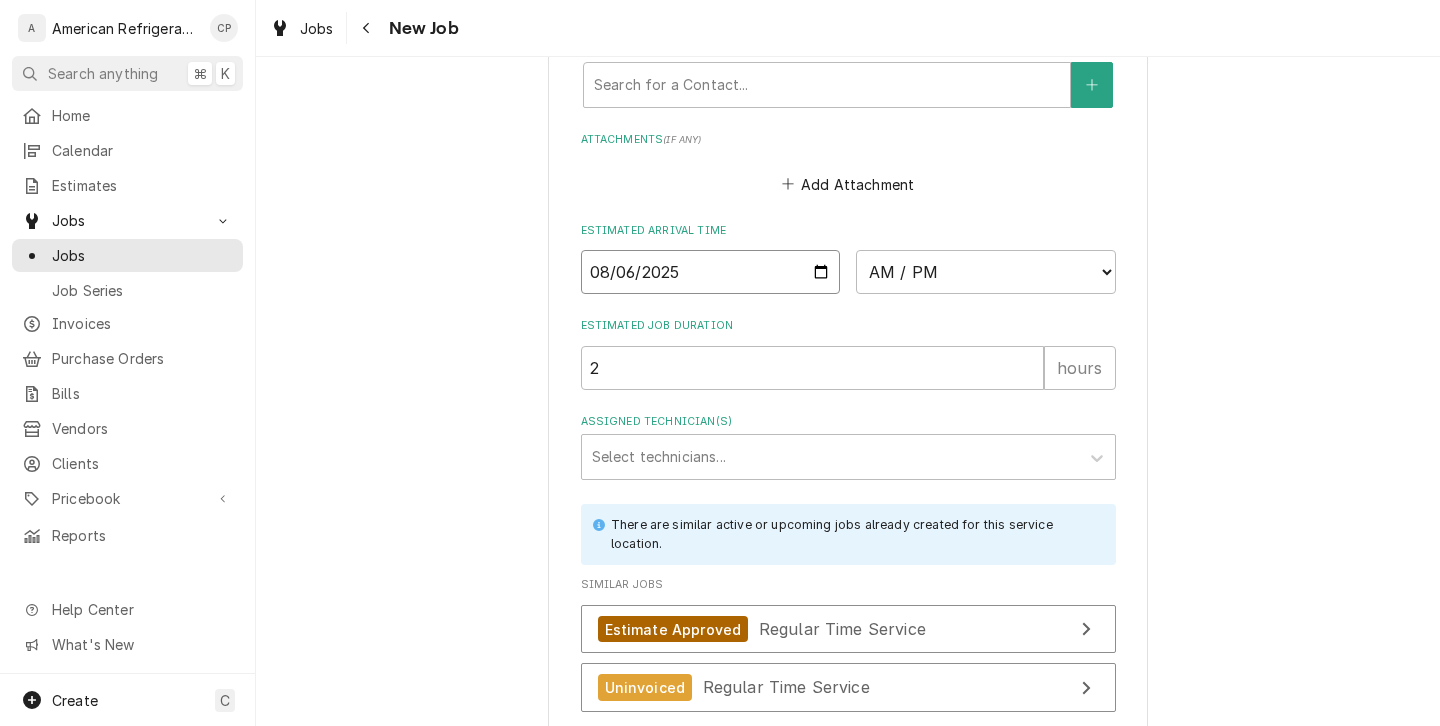 type on "x" 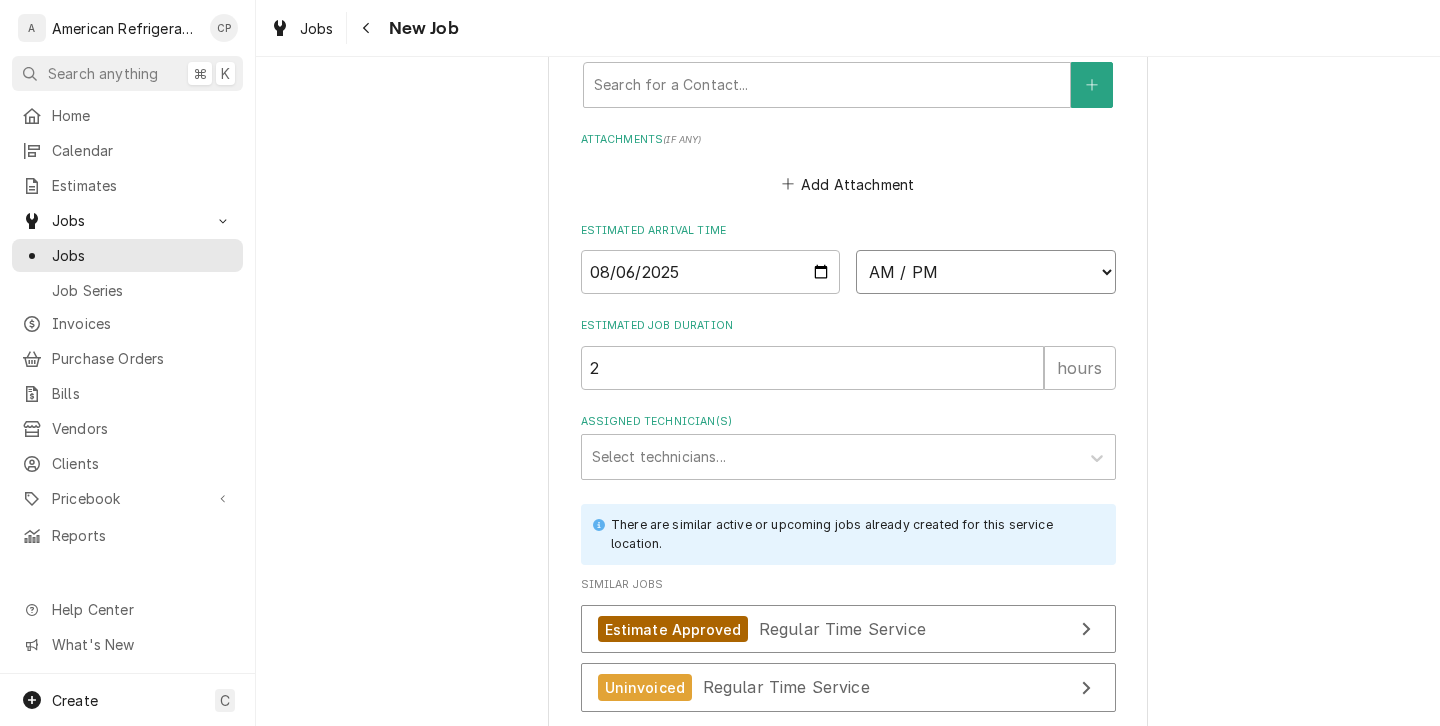 click on "AM / PM 6:00 AM 6:15 AM 6:30 AM 6:45 AM 7:00 AM 7:15 AM 7:30 AM 7:45 AM 8:00 AM 8:15 AM 8:30 AM 8:45 AM 9:00 AM 9:15 AM 9:30 AM 9:45 AM 10:00 AM 10:15 AM 10:30 AM 10:45 AM 11:00 AM 11:15 AM 11:30 AM 11:45 AM 12:00 PM 12:15 PM 12:30 PM 12:45 PM 1:00 PM 1:15 PM 1:30 PM 1:45 PM 2:00 PM 2:15 PM 2:30 PM 2:45 PM 3:00 PM 3:15 PM 3:30 PM 3:45 PM 4:00 PM 4:15 PM 4:30 PM 4:45 PM 5:00 PM 5:15 PM 5:30 PM 5:45 PM 6:00 PM 6:15 PM 6:30 PM 6:45 PM 7:00 PM 7:15 PM 7:30 PM 7:45 PM 8:00 PM 8:15 PM 8:30 PM 8:45 PM 9:00 PM 9:15 PM 9:30 PM 9:45 PM 10:00 PM 10:15 PM 10:30 PM 10:45 PM 11:00 PM 11:15 PM 11:30 PM 11:45 PM 12:00 AM 12:15 AM 12:30 AM 12:45 AM 1:00 AM 1:15 AM 1:30 AM 1:45 AM 2:00 AM 2:15 AM 2:30 AM 2:45 AM 3:00 AM 3:15 AM 3:30 AM 3:45 AM 4:00 AM 4:15 AM 4:30 AM 4:45 AM 5:00 AM 5:15 AM 5:30 AM 5:45 AM" at bounding box center (986, 272) 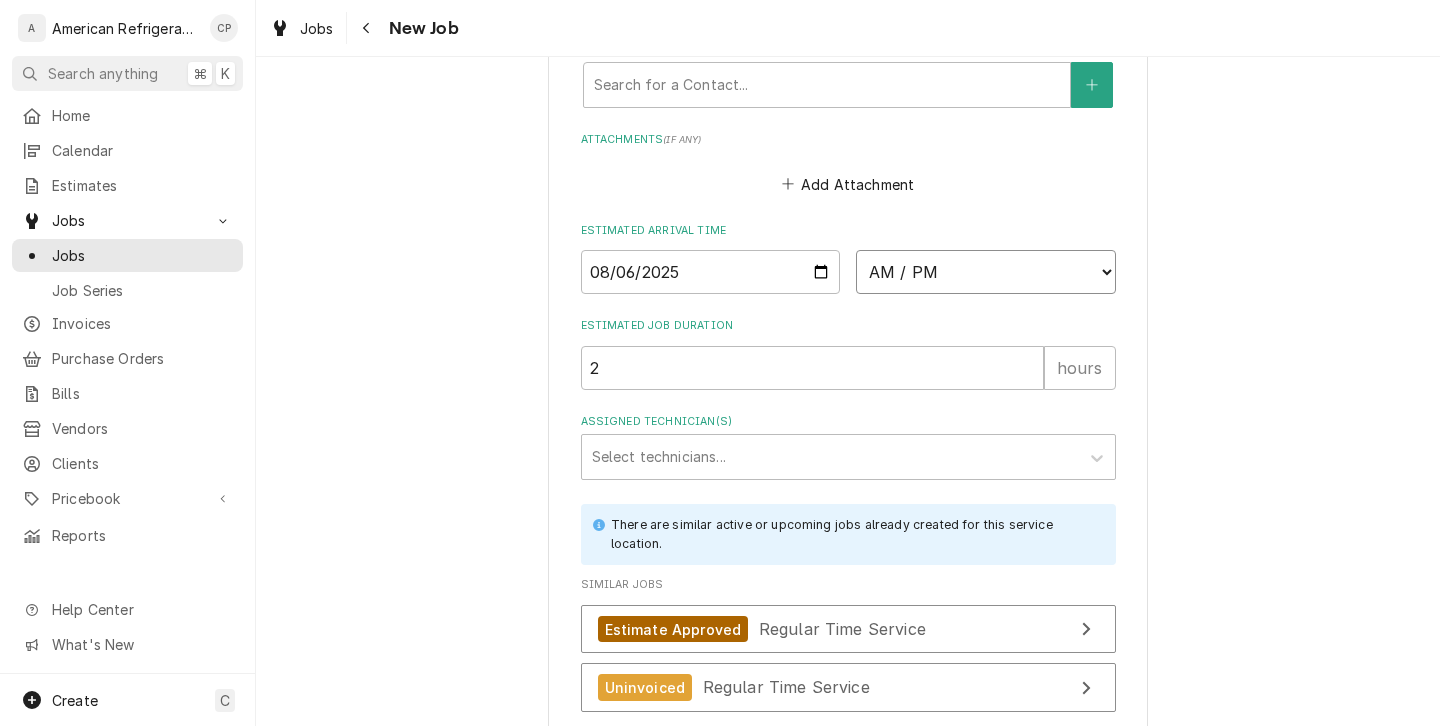 select on "09:30:00" 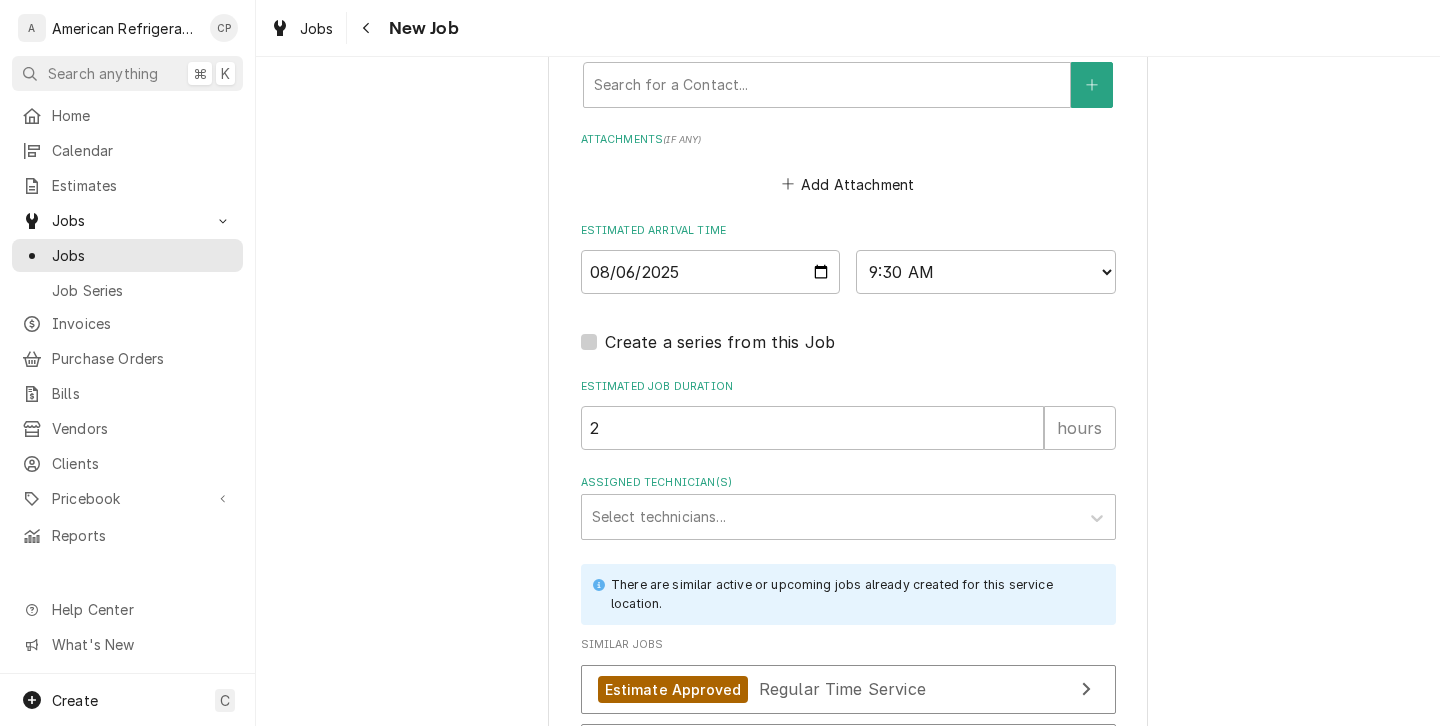 click on "Assigned Technician(s)" at bounding box center [848, 483] 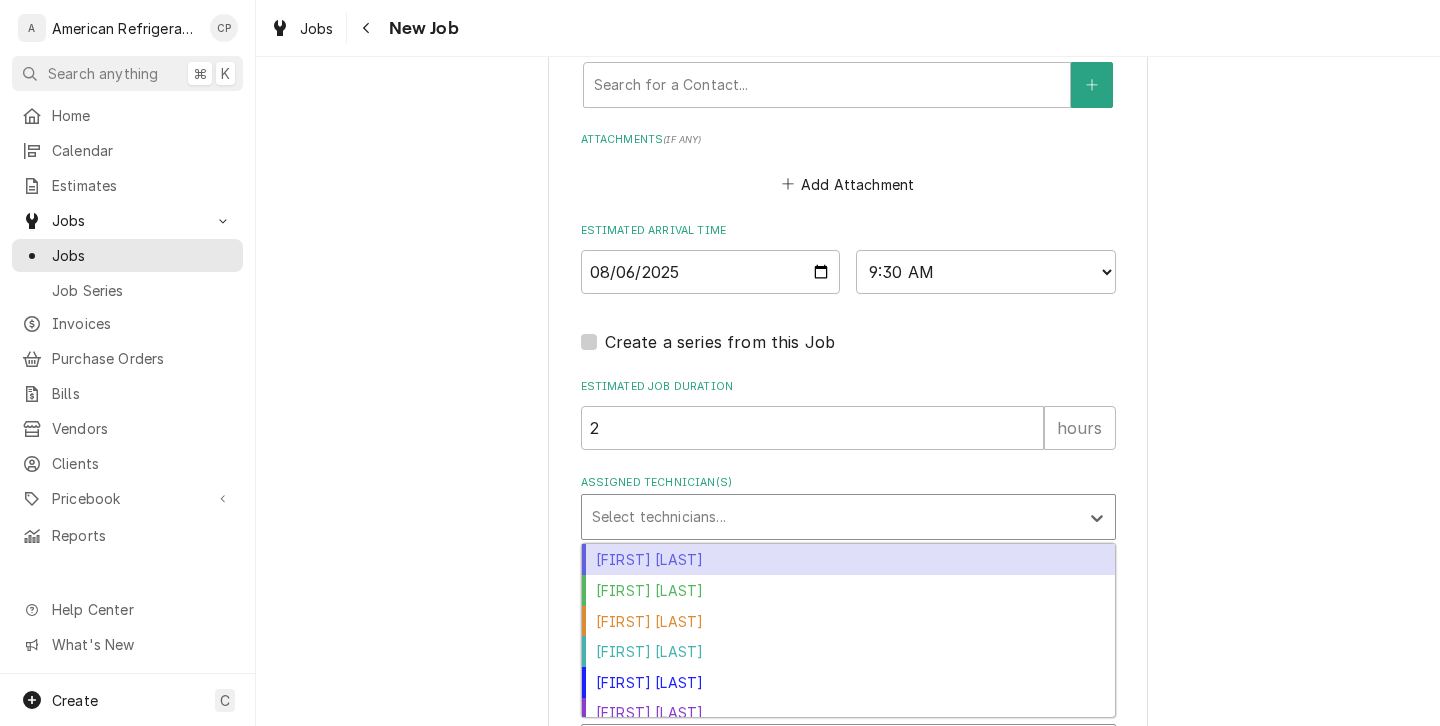 click at bounding box center (830, 517) 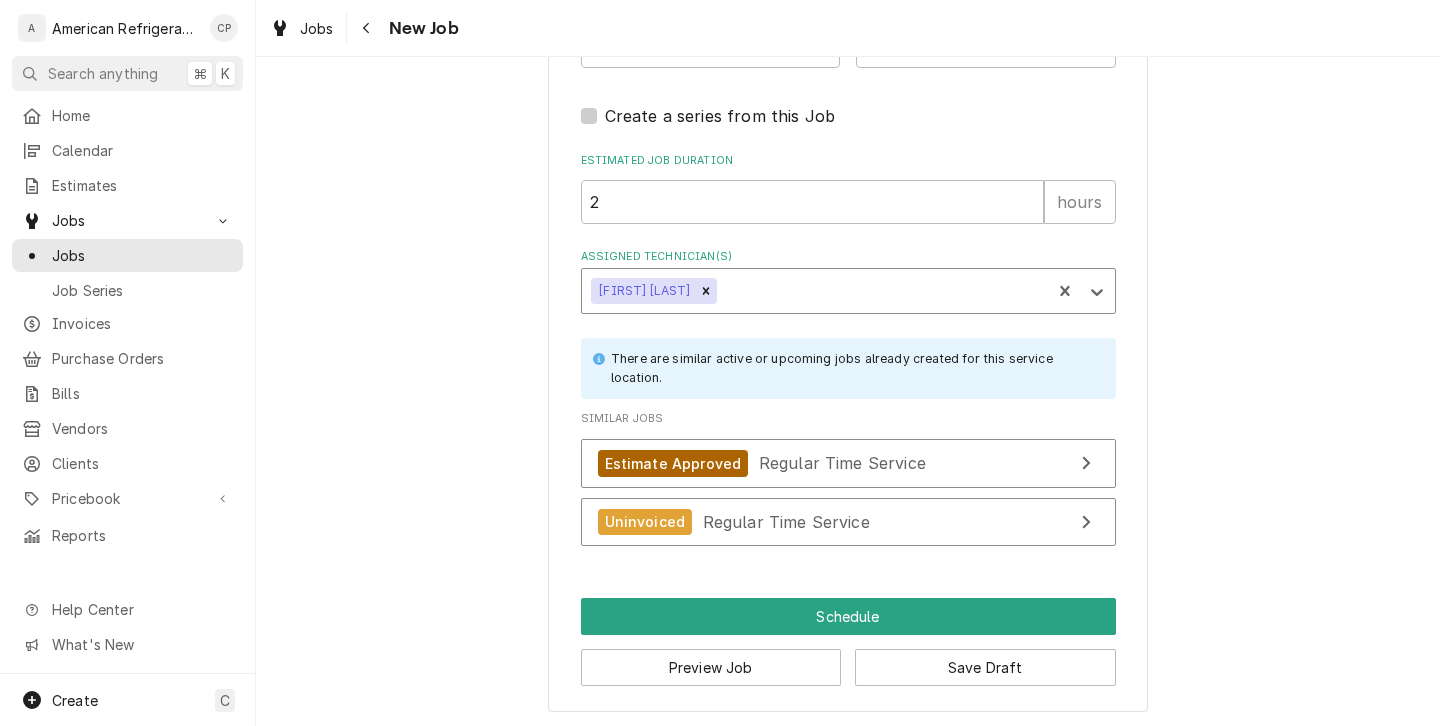 scroll, scrollTop: 1669, scrollLeft: 0, axis: vertical 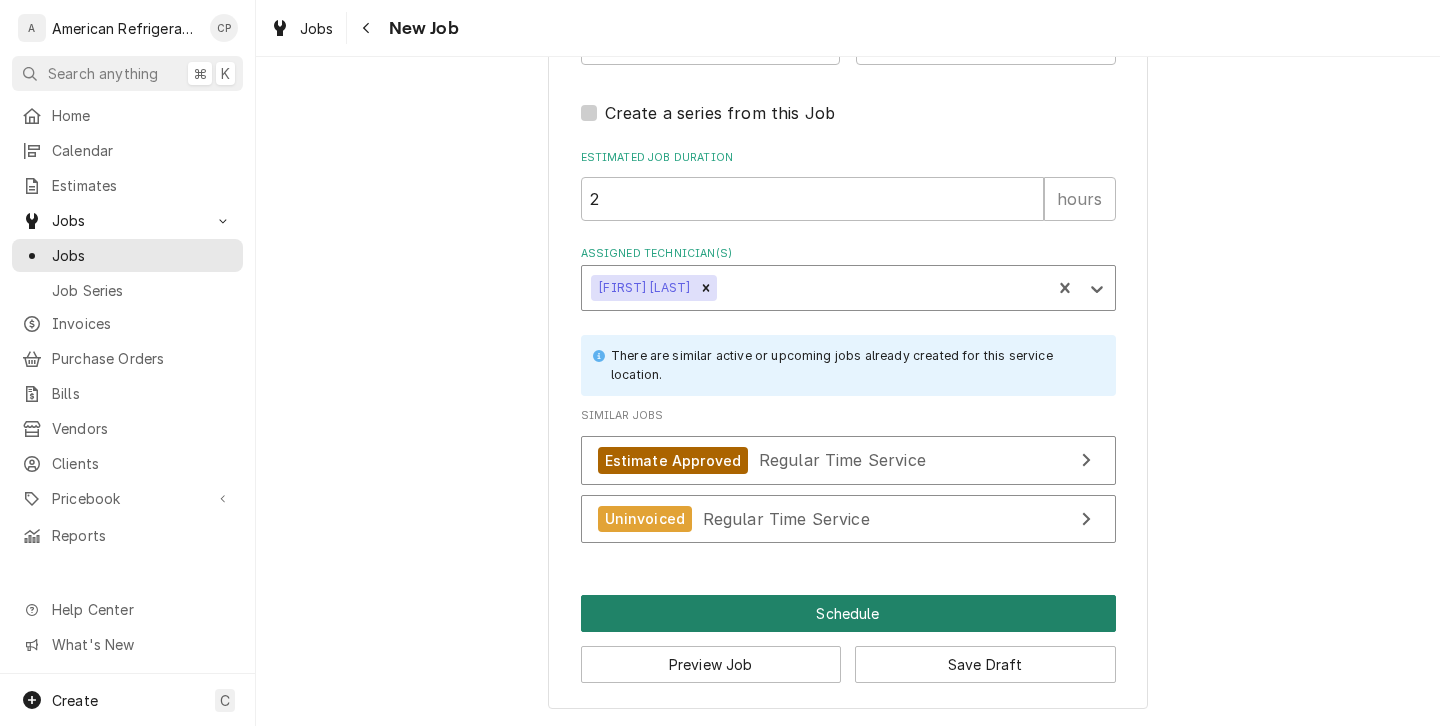 click on "Schedule" at bounding box center [848, 613] 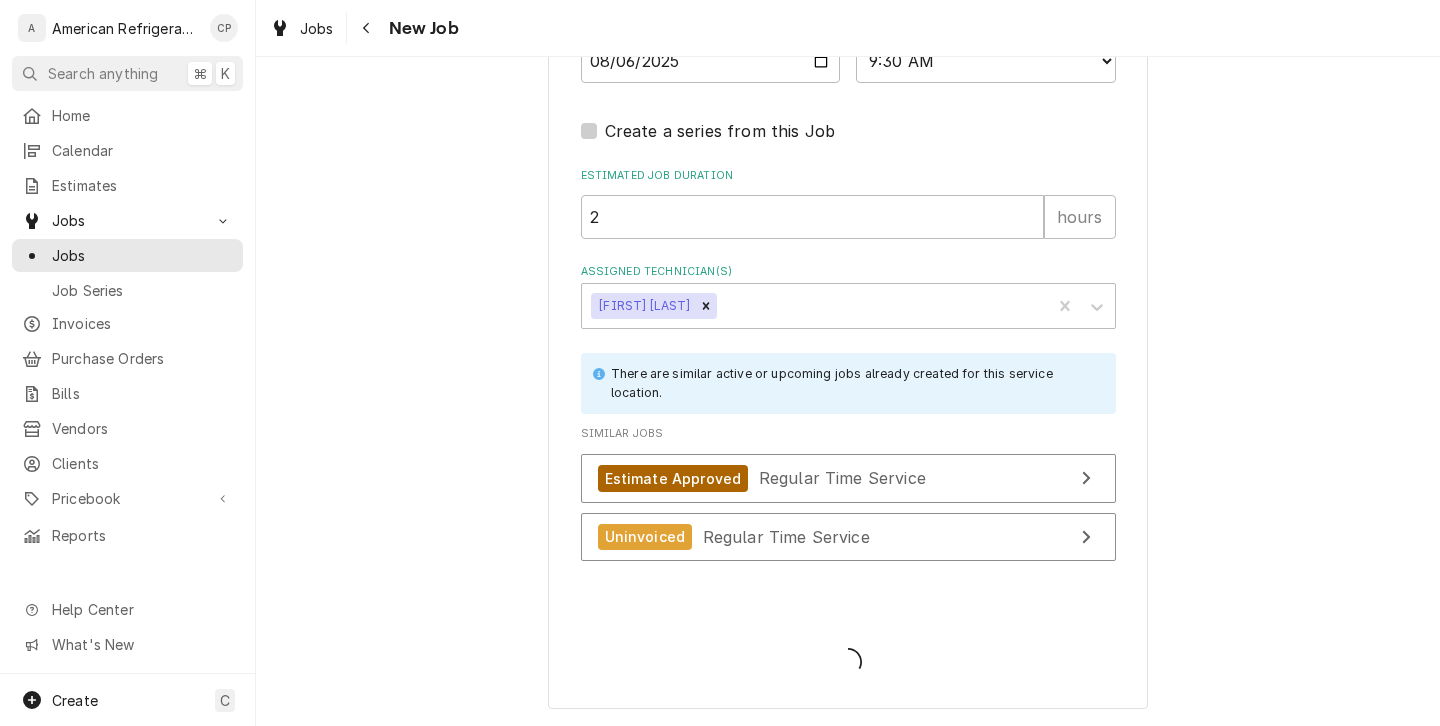scroll, scrollTop: 1649, scrollLeft: 0, axis: vertical 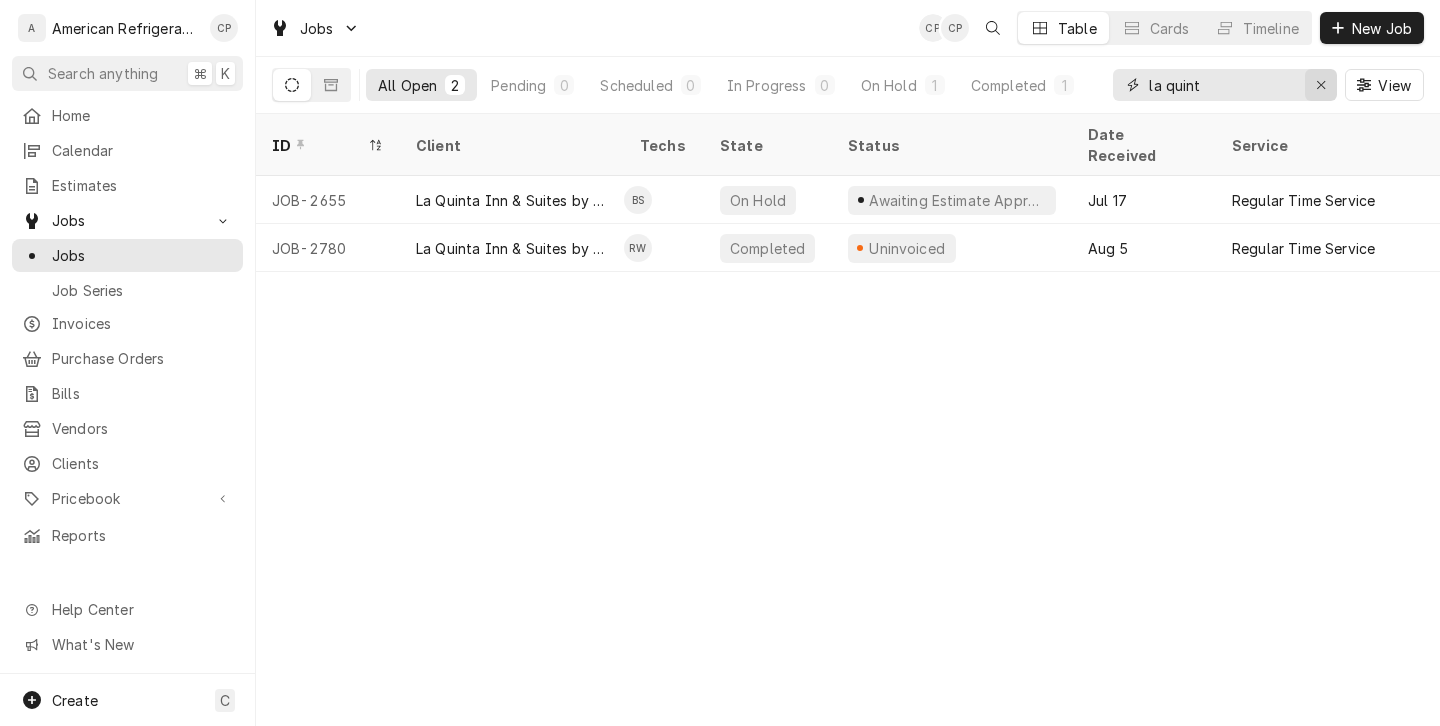 click 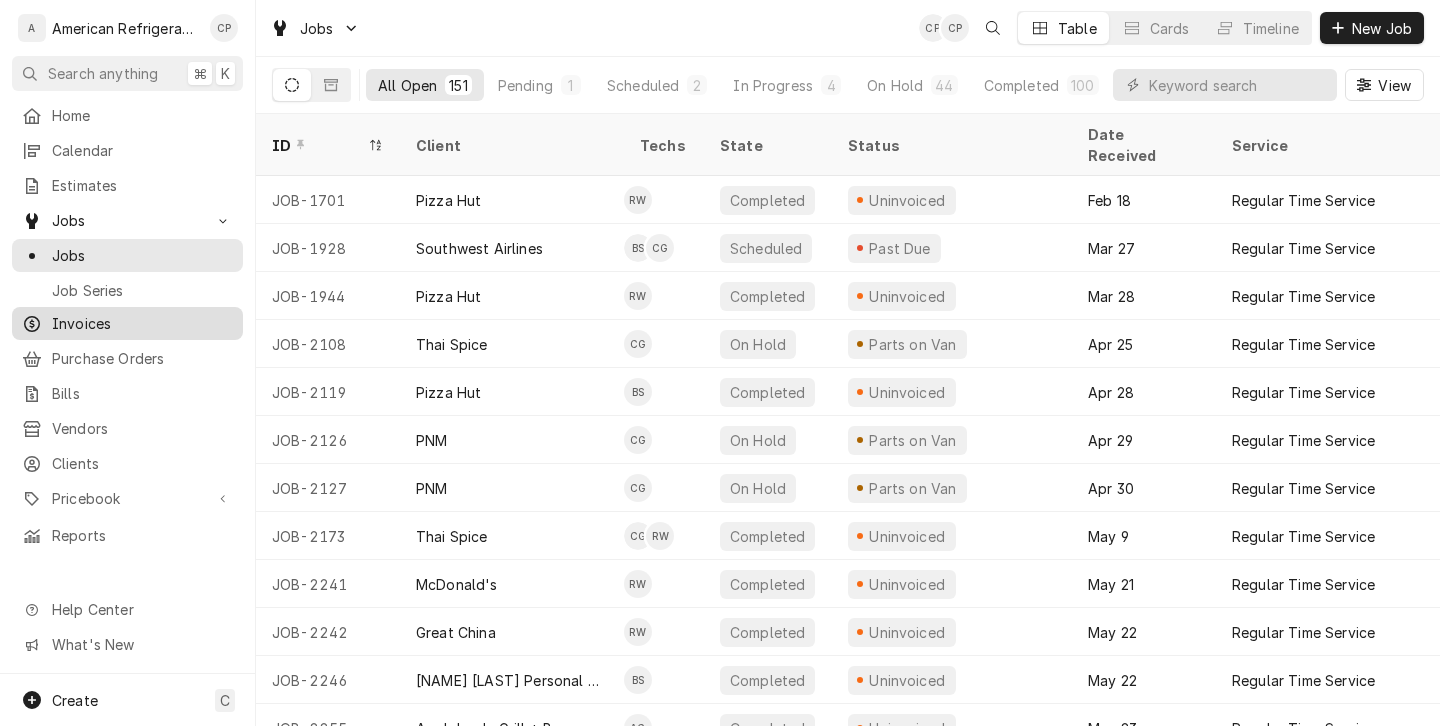 click on "Invoices" at bounding box center [142, 323] 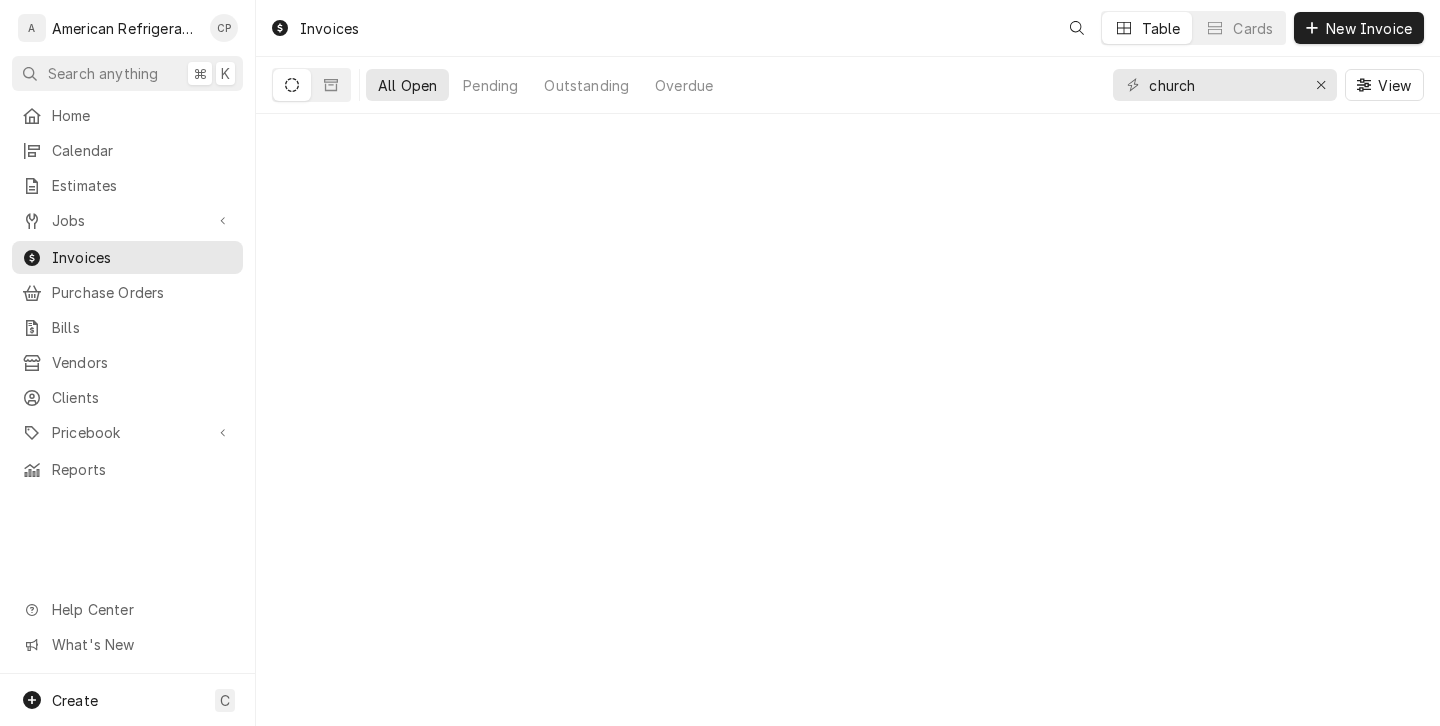 scroll, scrollTop: 0, scrollLeft: 0, axis: both 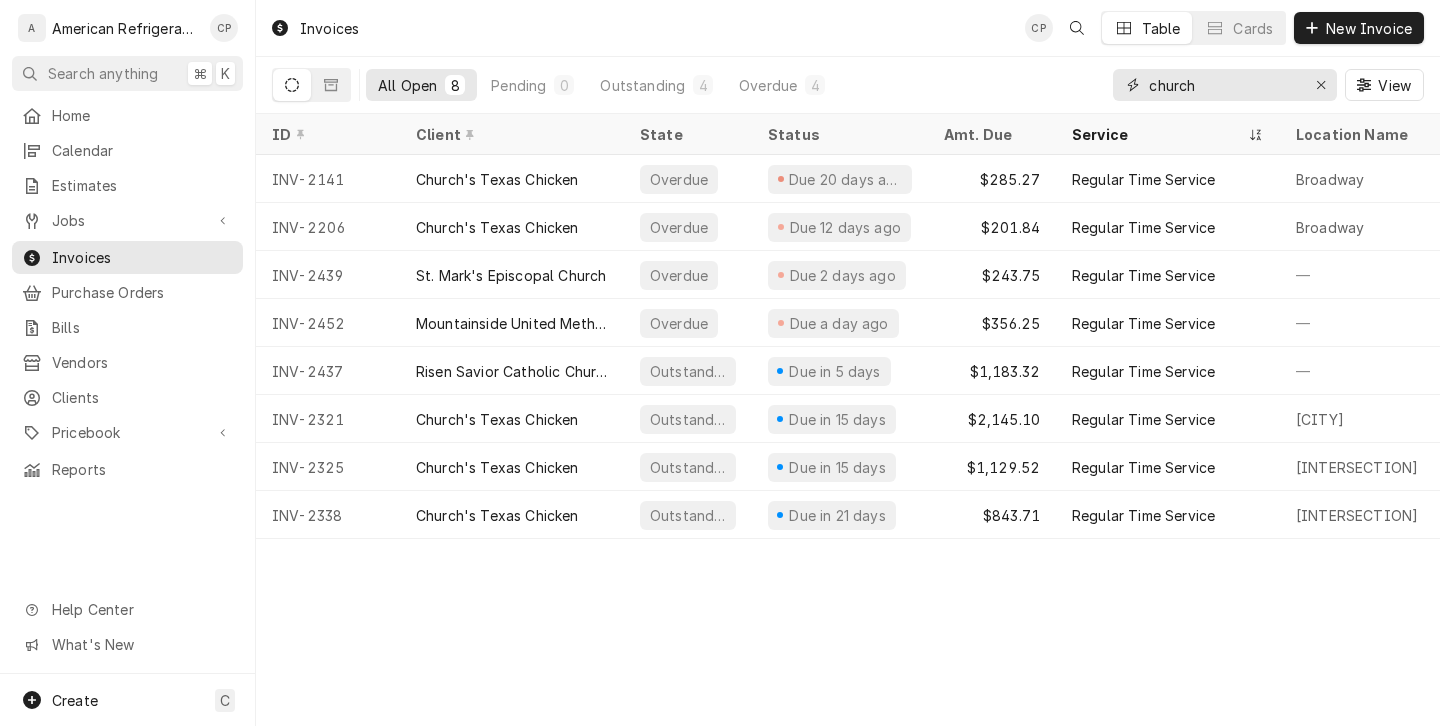 click on "church" at bounding box center (1224, 85) 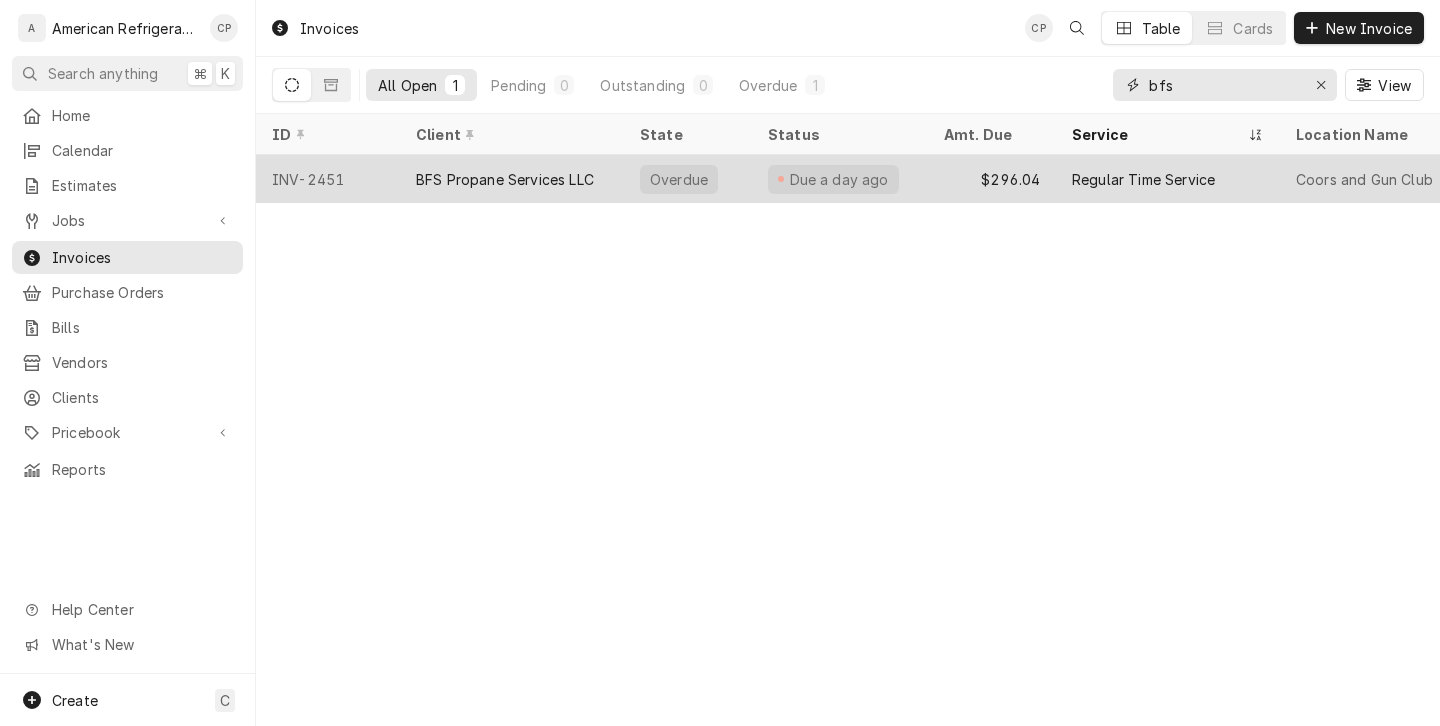 type on "bfs" 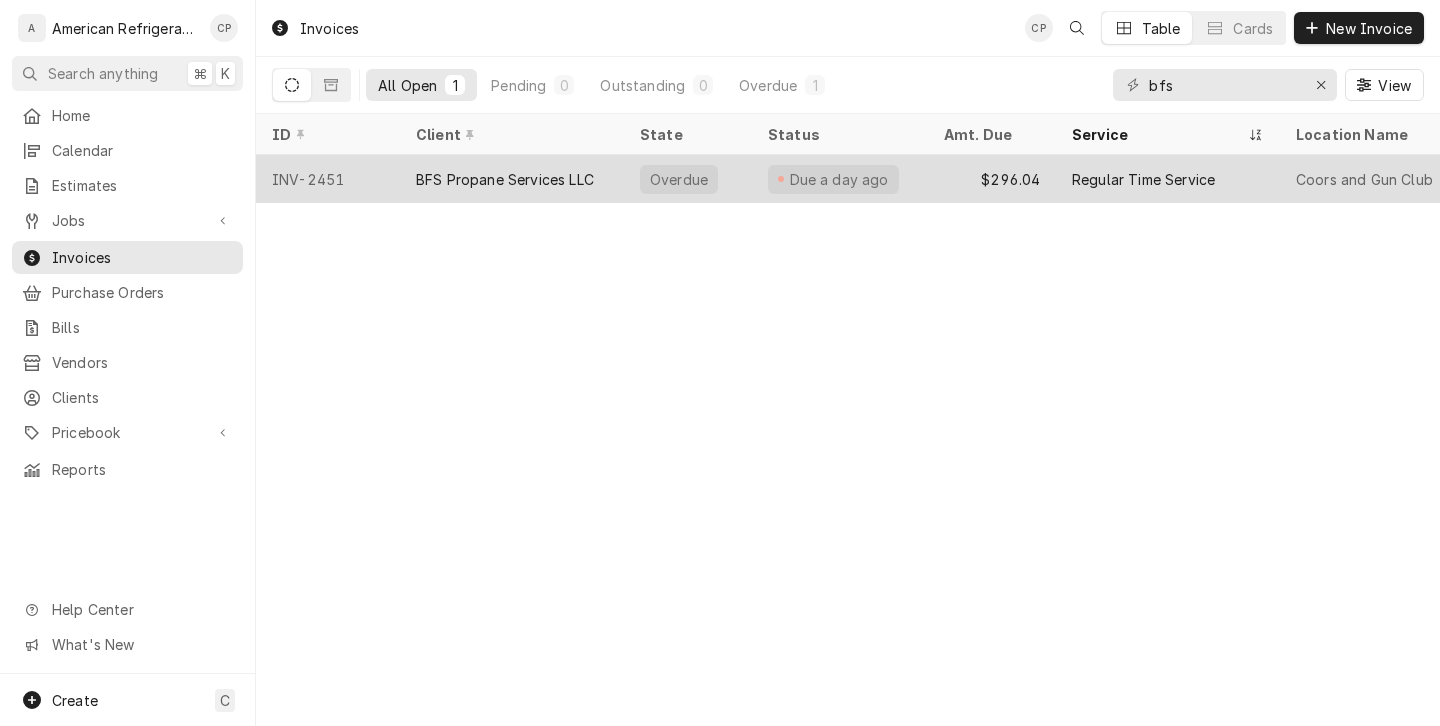 click on "BFS Propane Services LLC" at bounding box center [512, 179] 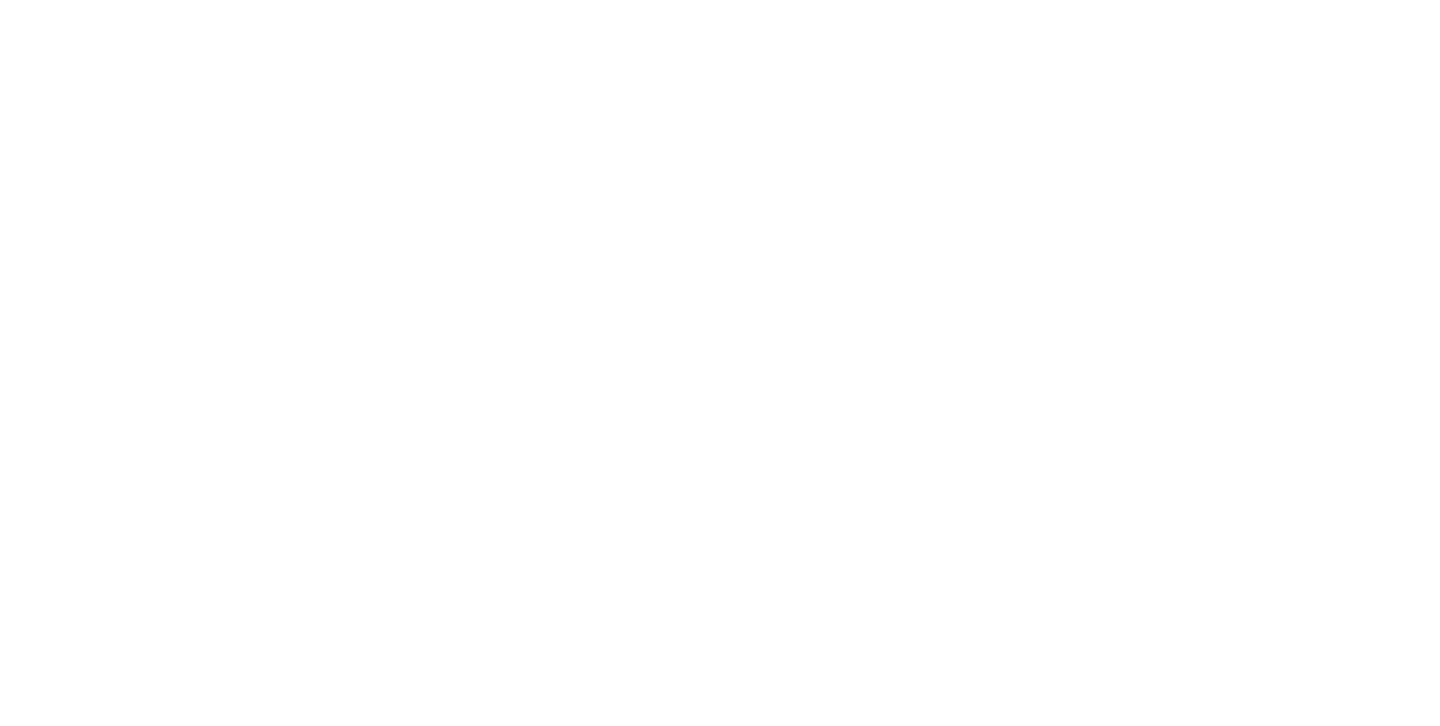 scroll, scrollTop: 0, scrollLeft: 0, axis: both 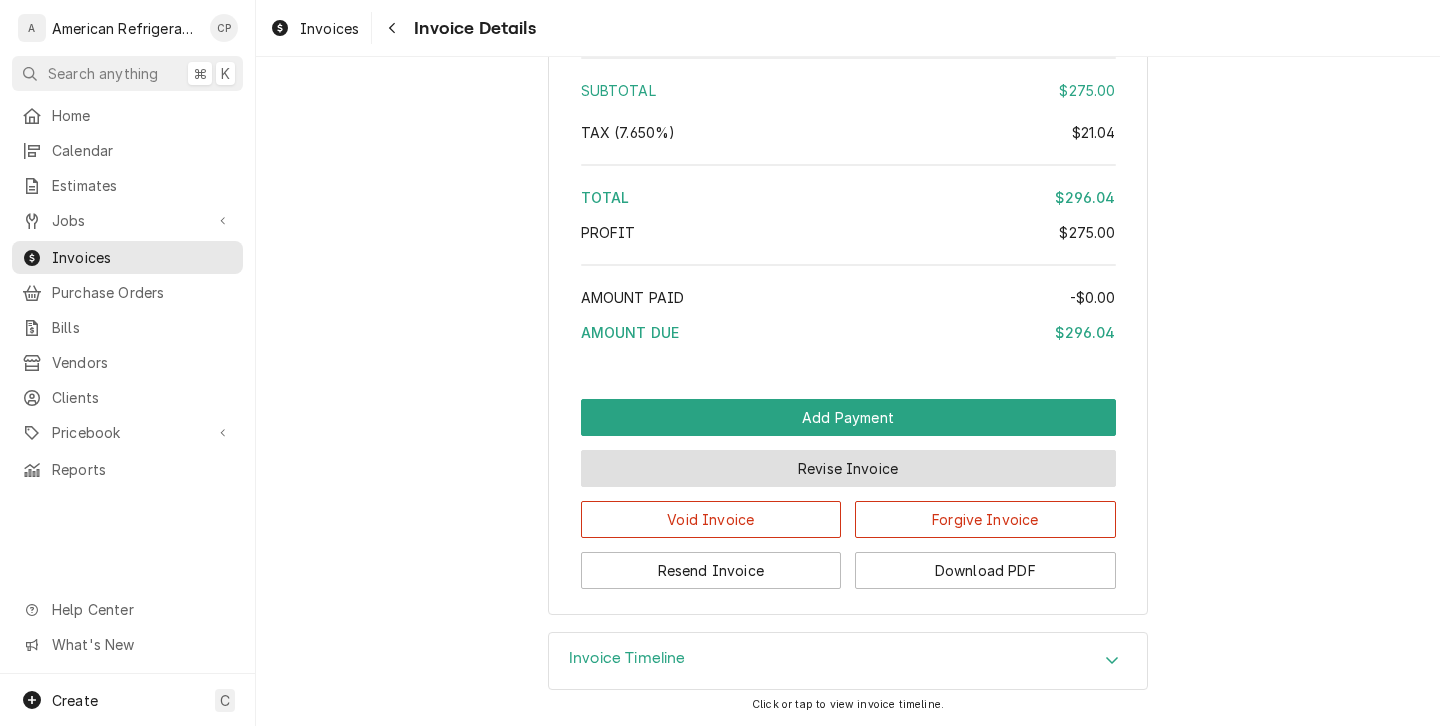 click on "Revise Invoice" at bounding box center [848, 468] 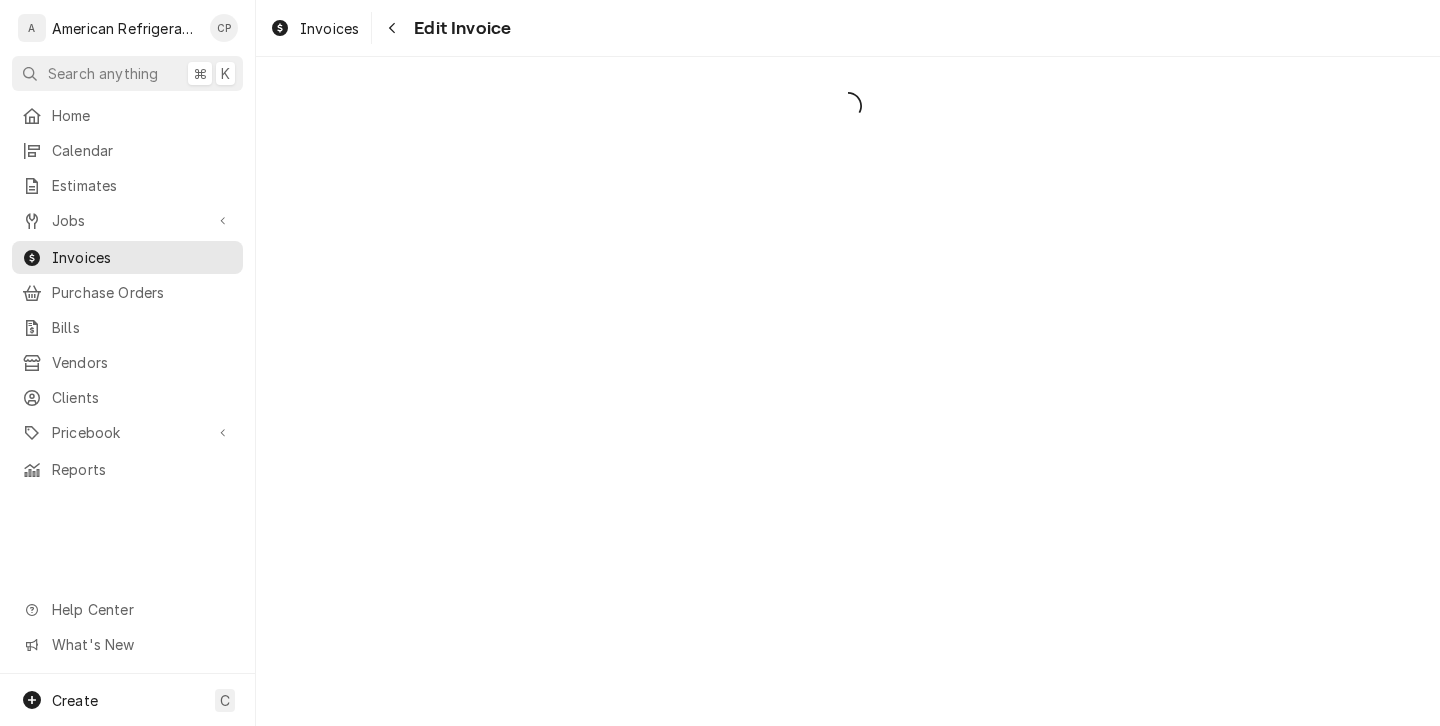 scroll, scrollTop: 0, scrollLeft: 0, axis: both 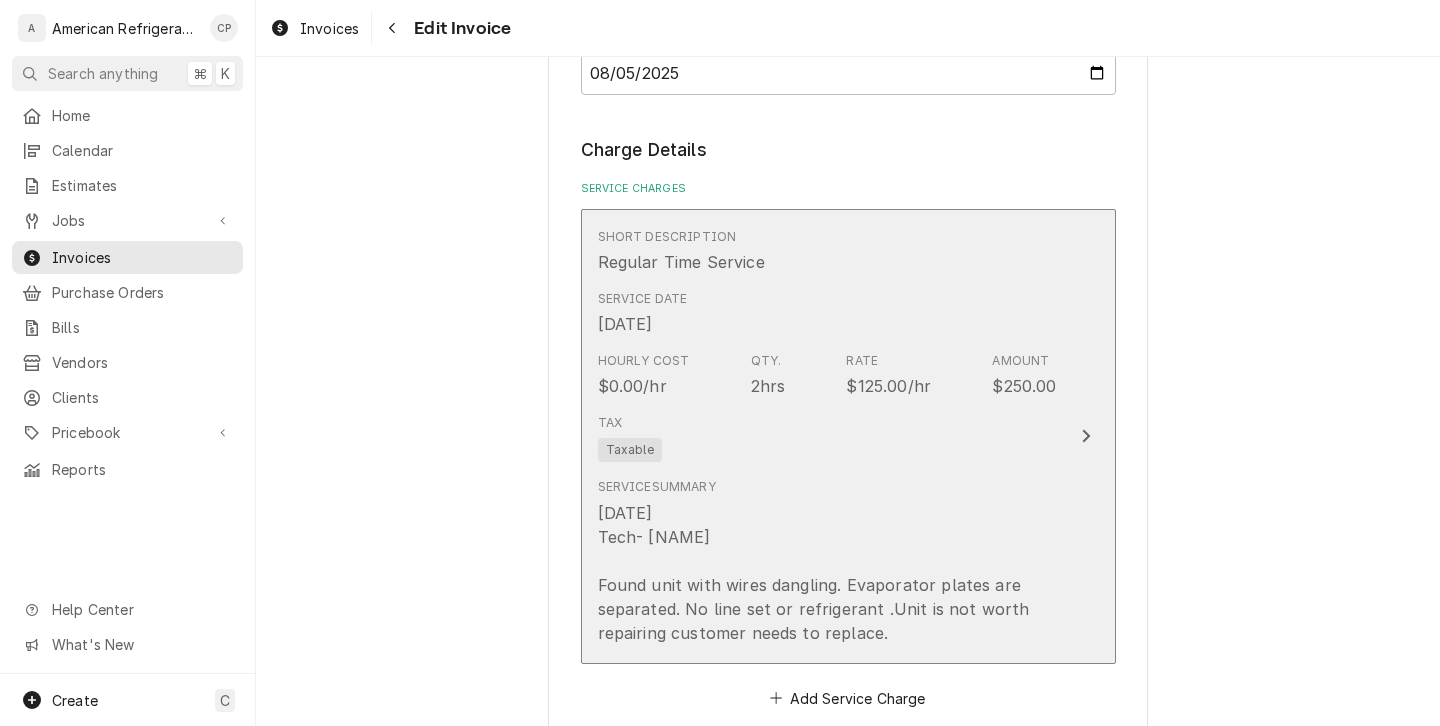 click on "Tax Taxable" at bounding box center (827, 438) 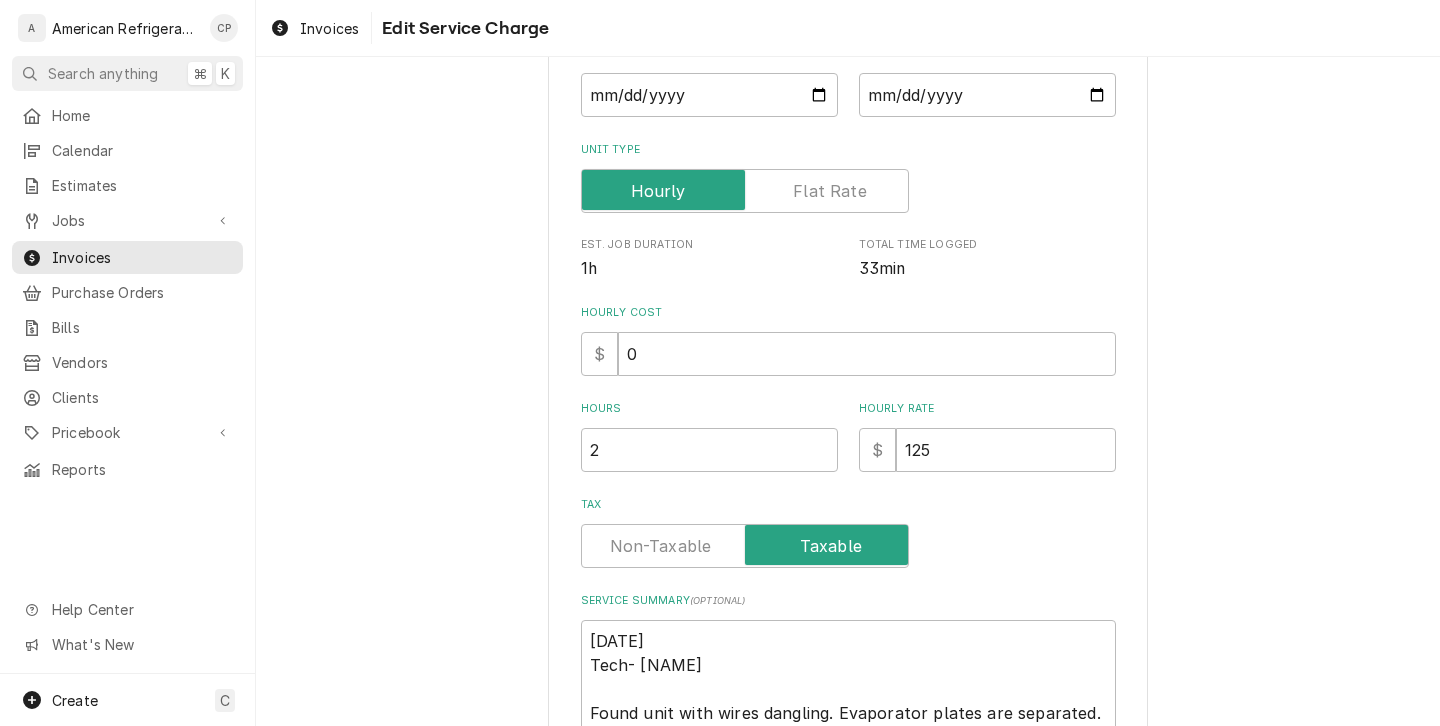 scroll, scrollTop: 333, scrollLeft: 0, axis: vertical 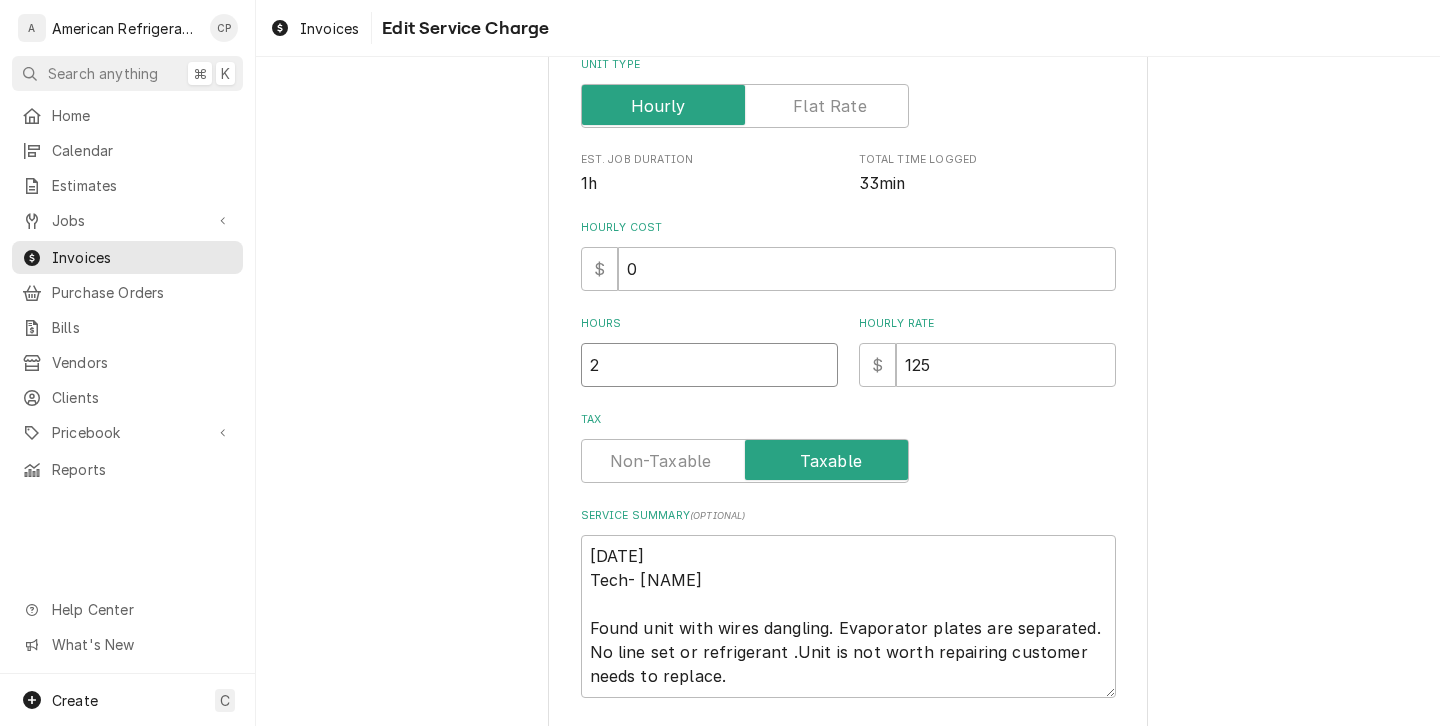 click on "2" at bounding box center (709, 365) 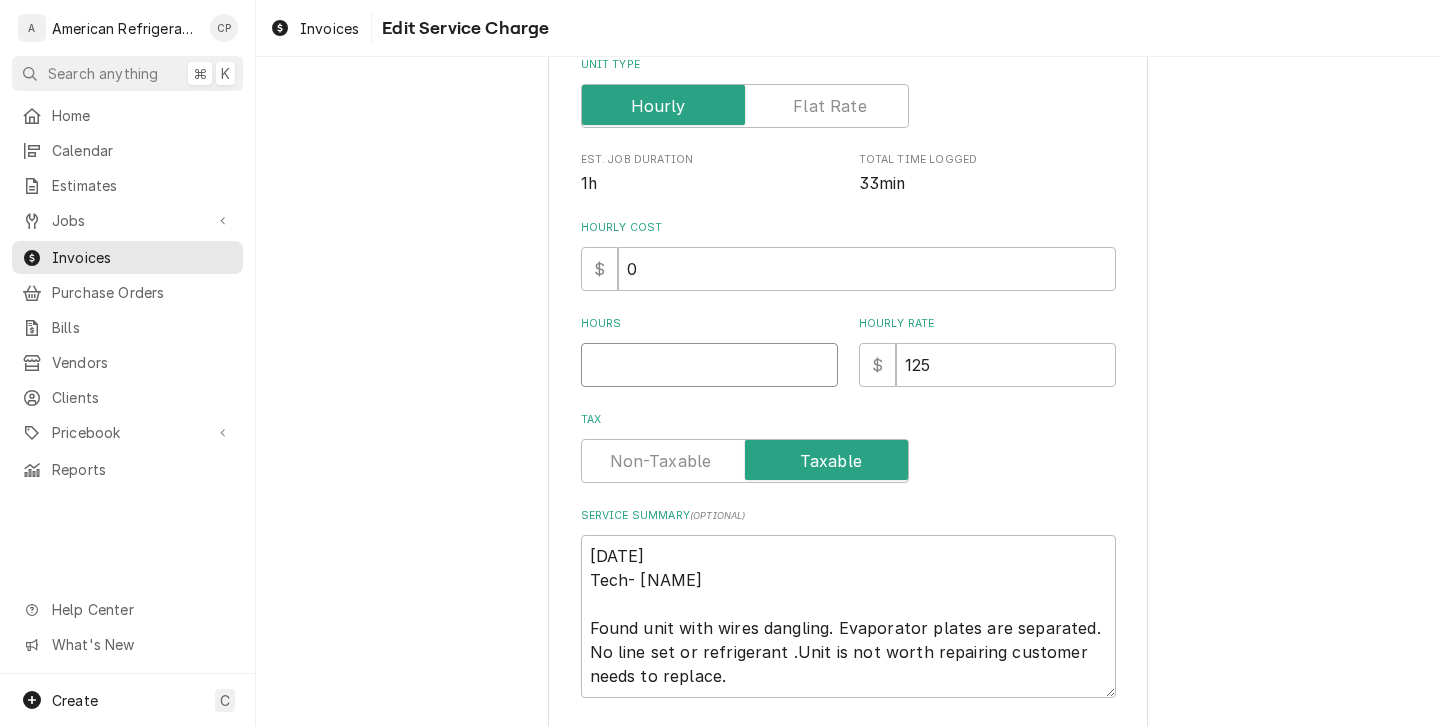 type on "x" 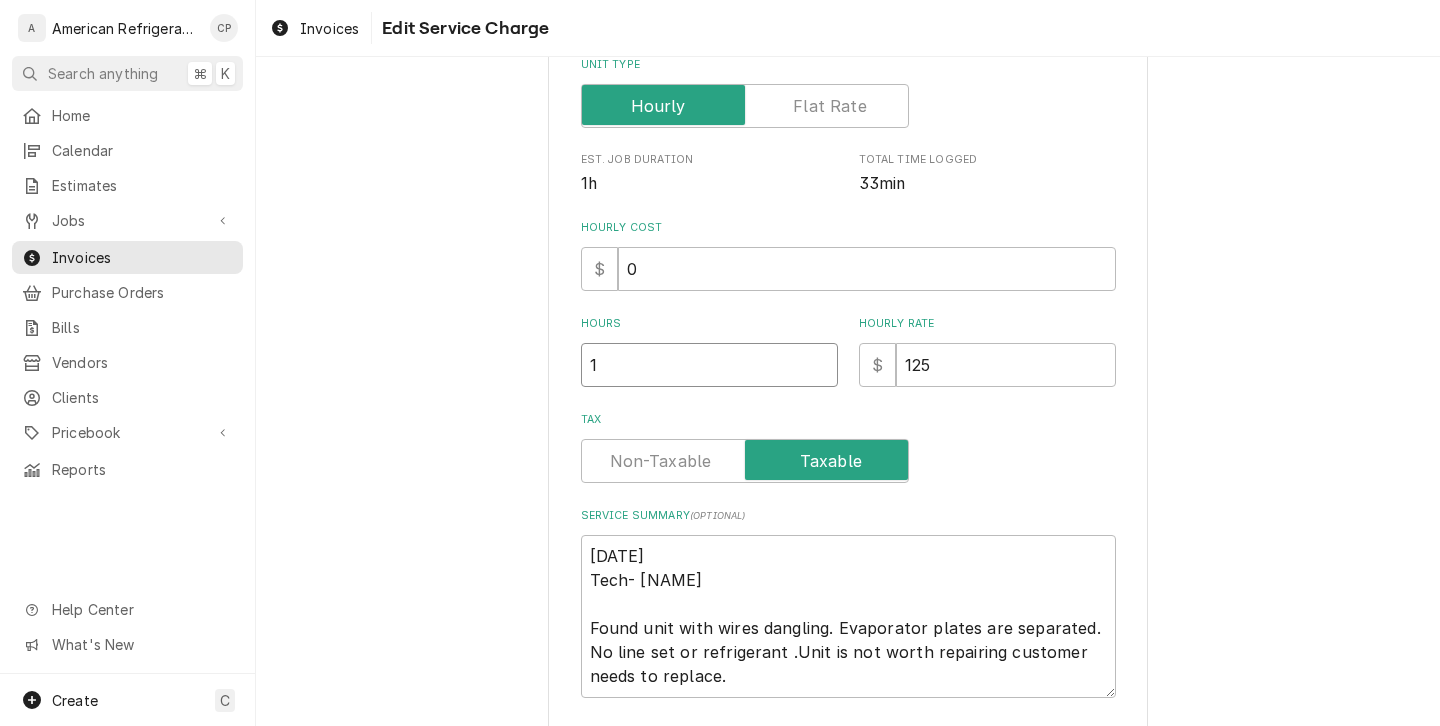 type on "1" 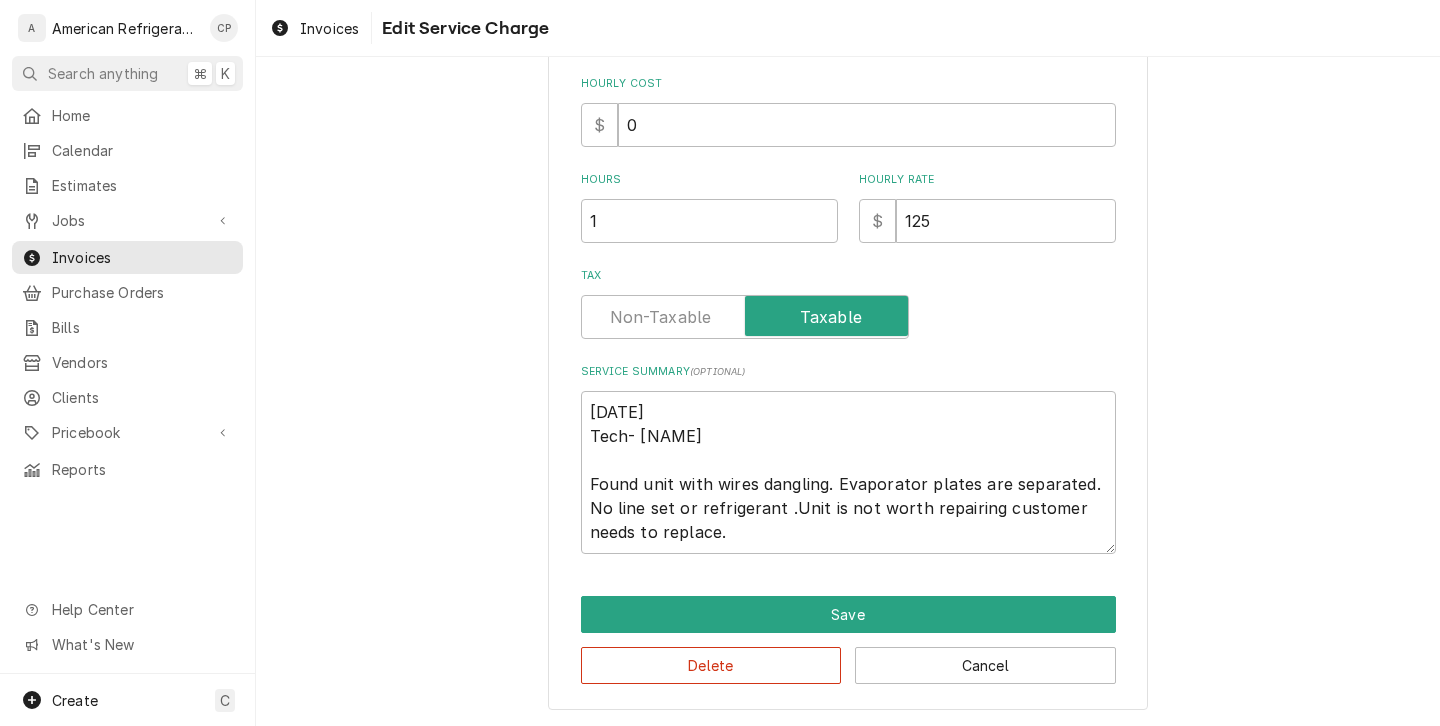 scroll, scrollTop: 481, scrollLeft: 0, axis: vertical 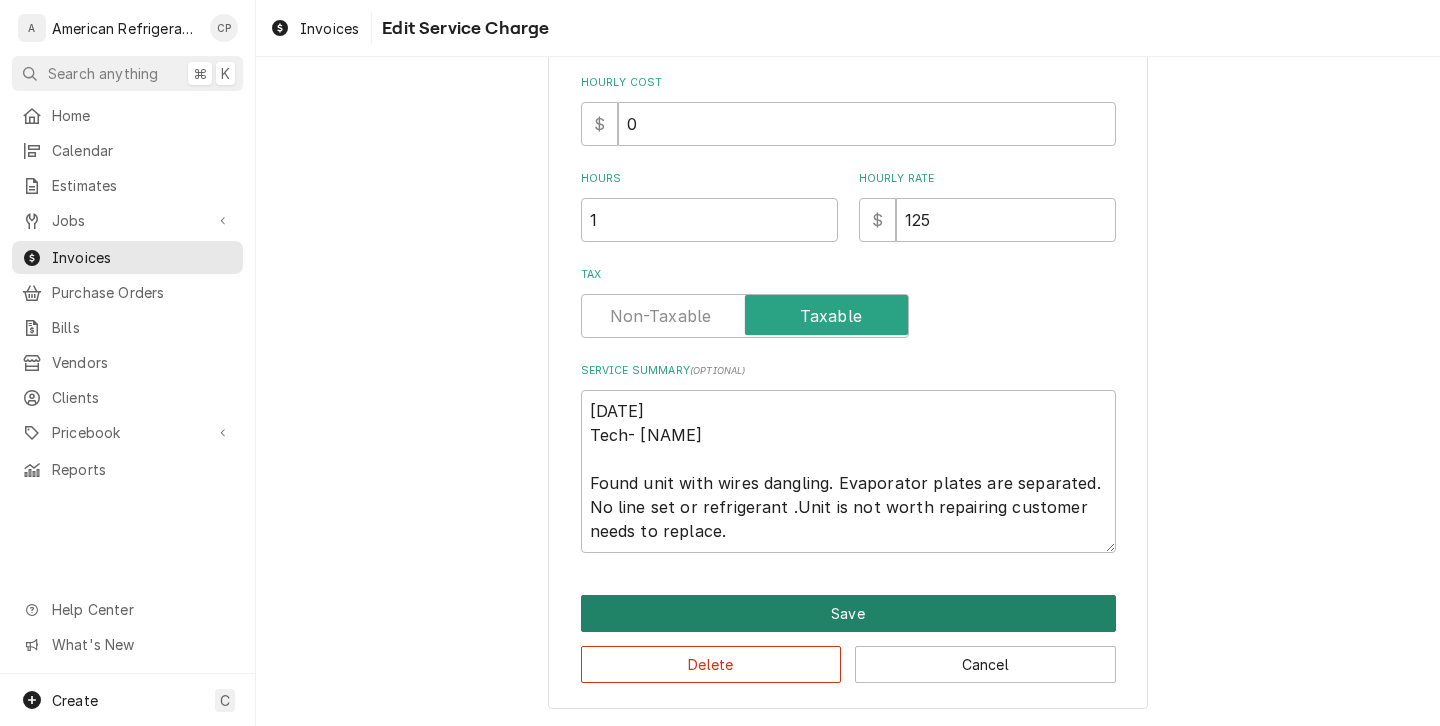 click on "Save" at bounding box center [848, 613] 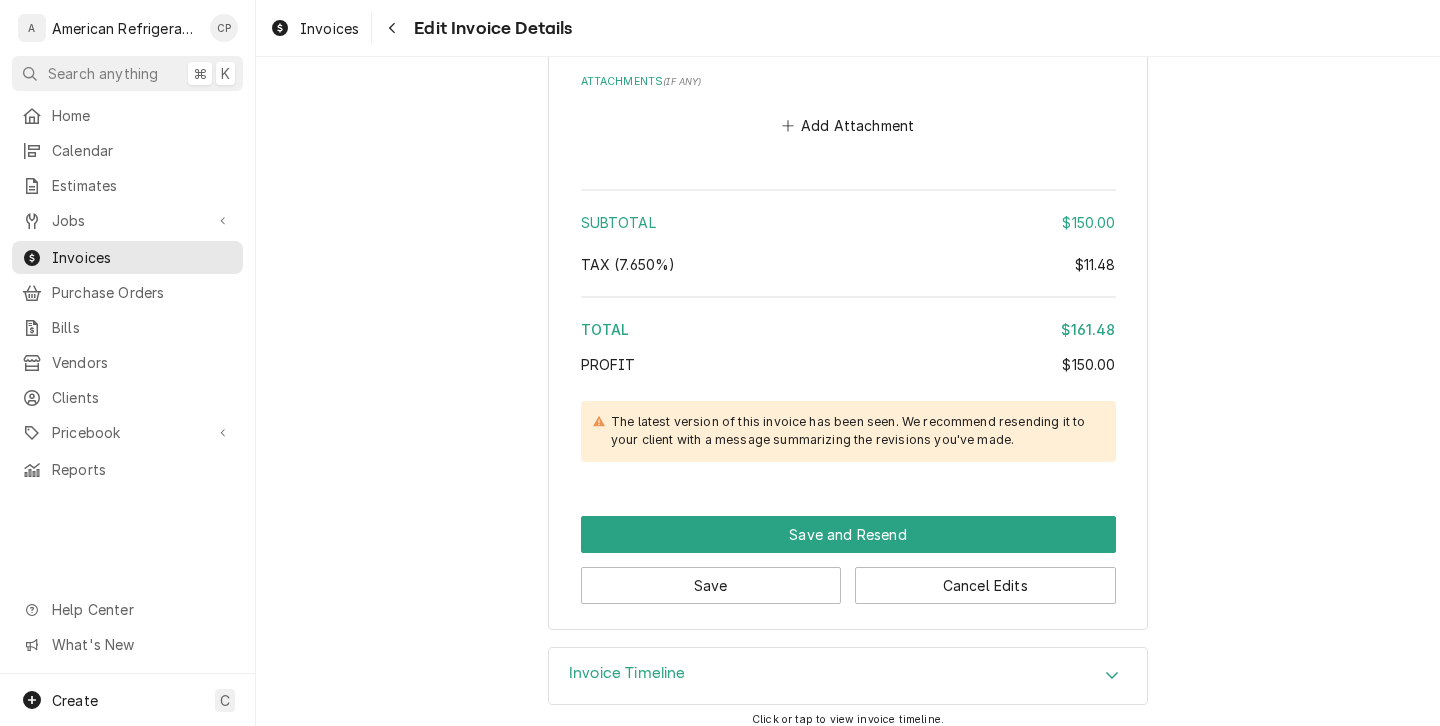 scroll, scrollTop: 2408, scrollLeft: 0, axis: vertical 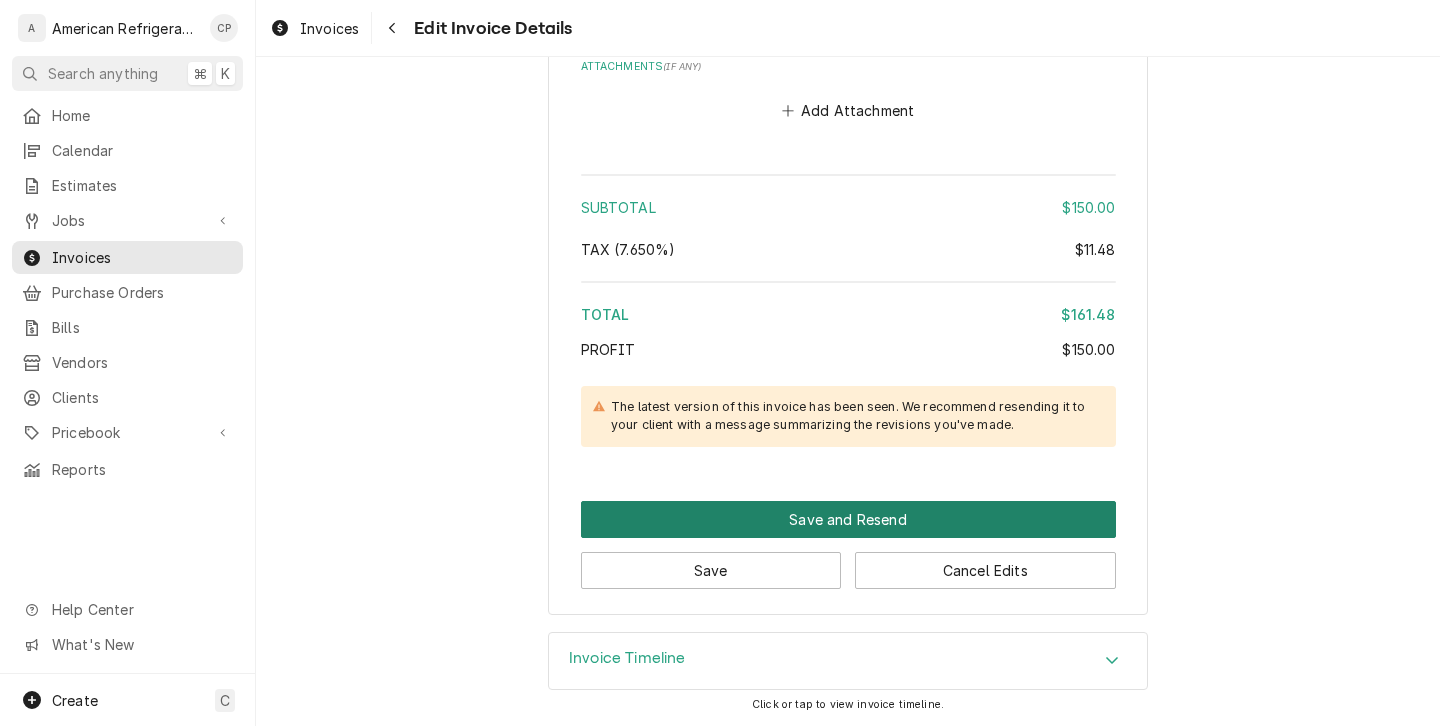 click on "Save and Resend" at bounding box center [848, 519] 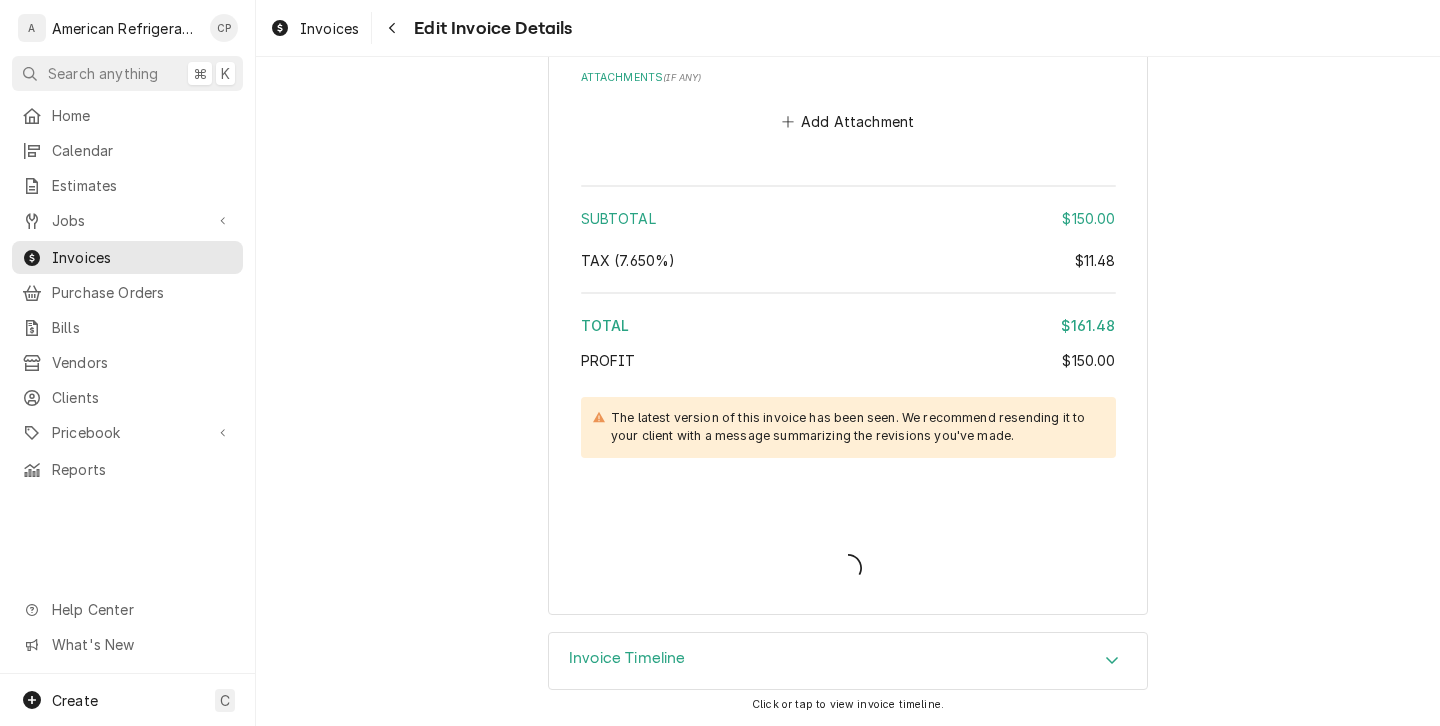 scroll, scrollTop: 2395, scrollLeft: 0, axis: vertical 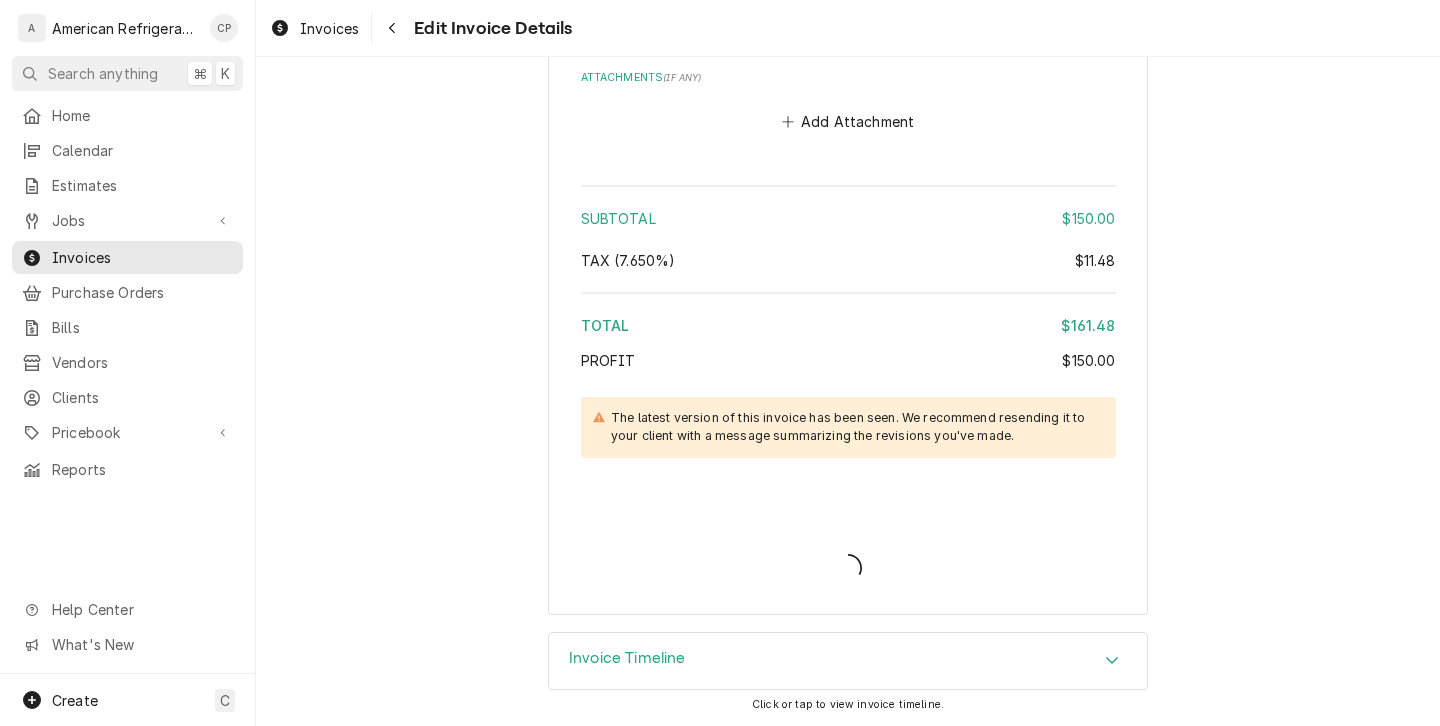type on "x" 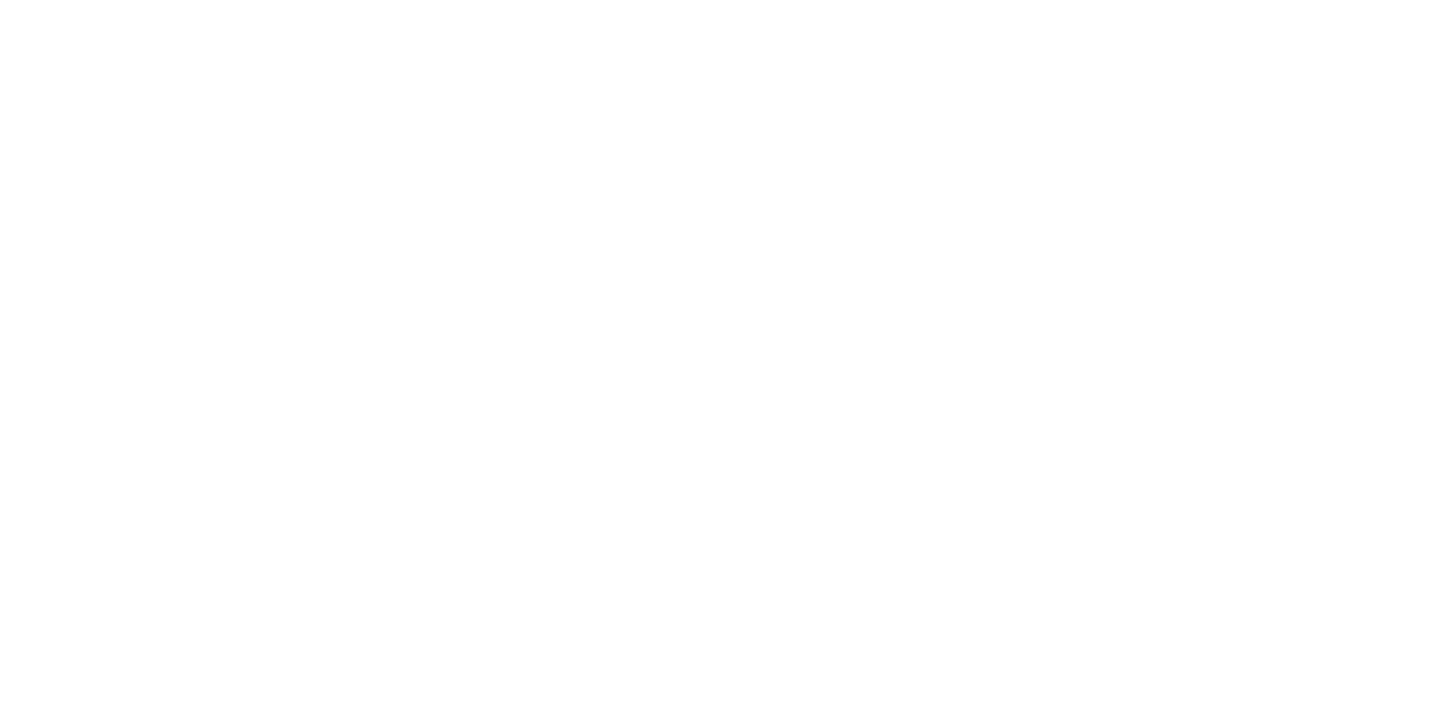 scroll, scrollTop: 0, scrollLeft: 0, axis: both 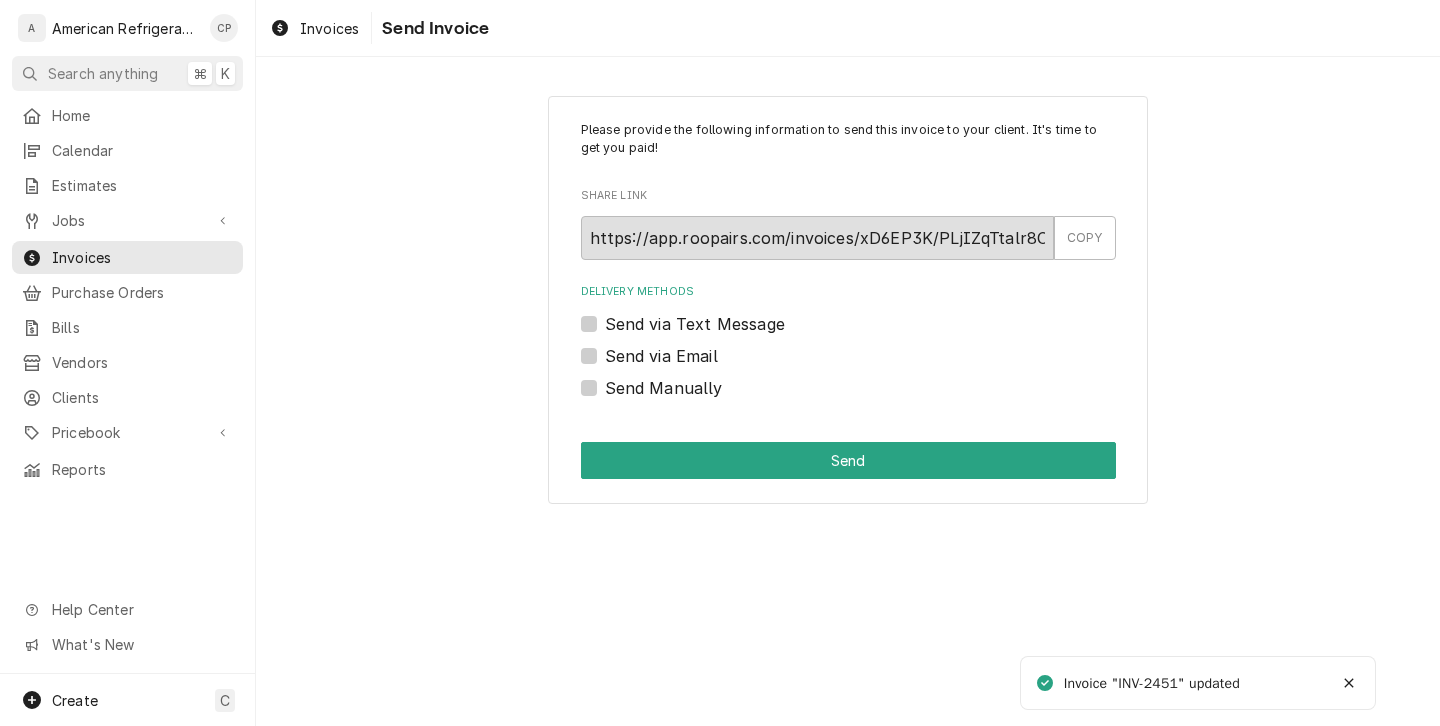 click on "Send via Email" at bounding box center [661, 356] 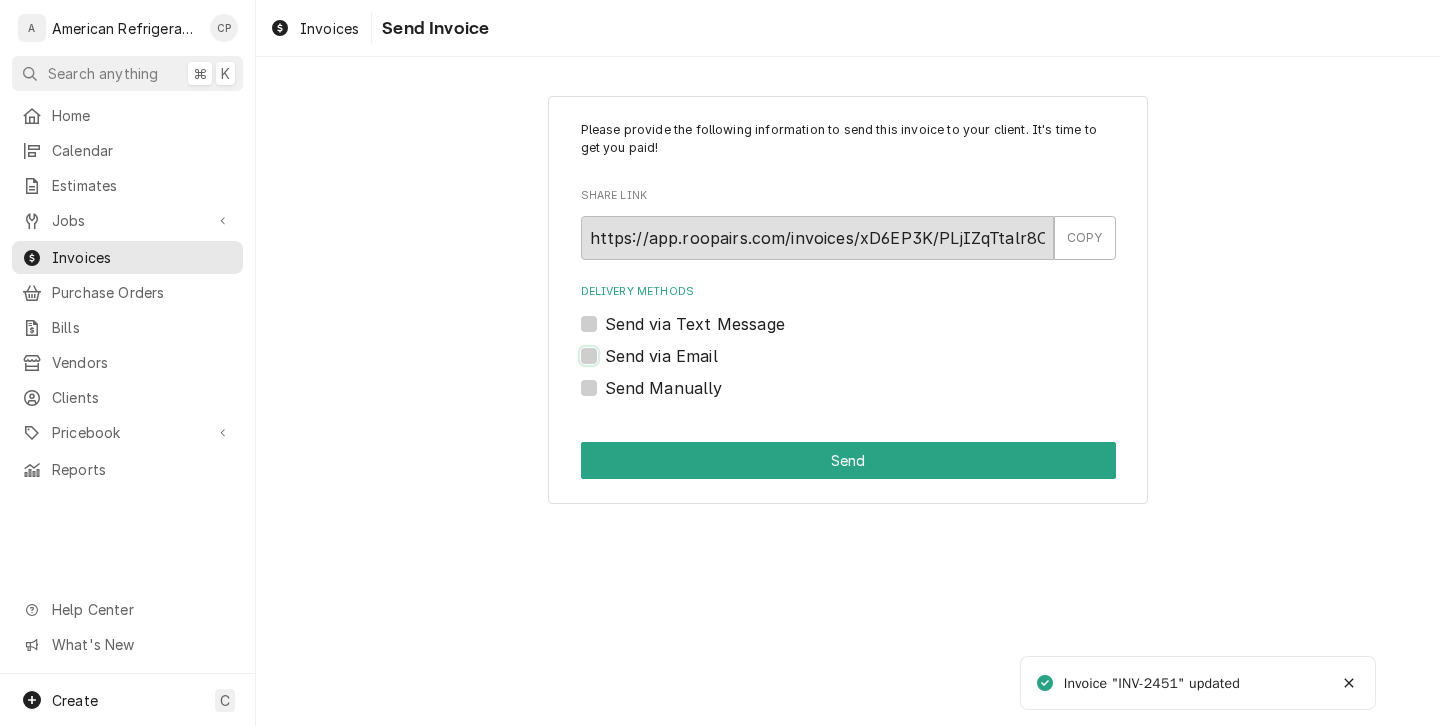 click on "Send via Email" at bounding box center (872, 366) 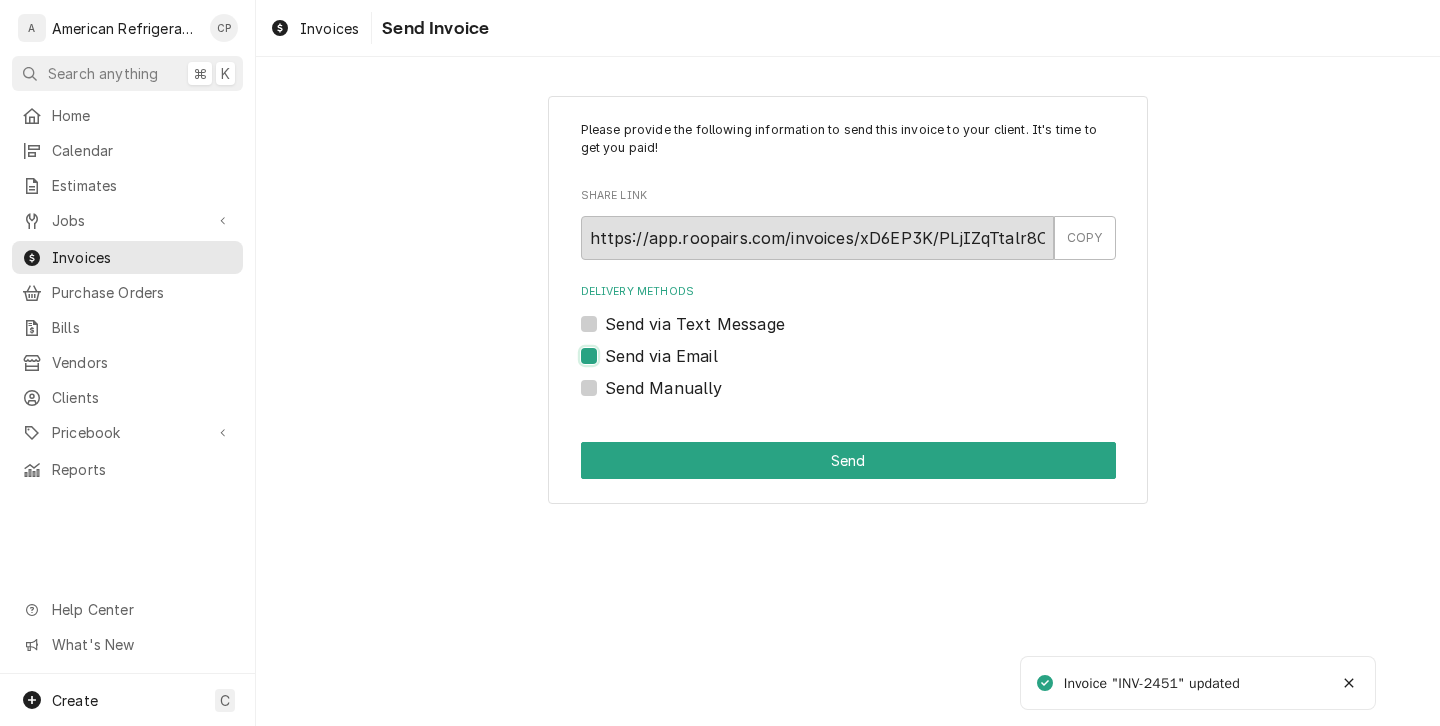 checkbox on "true" 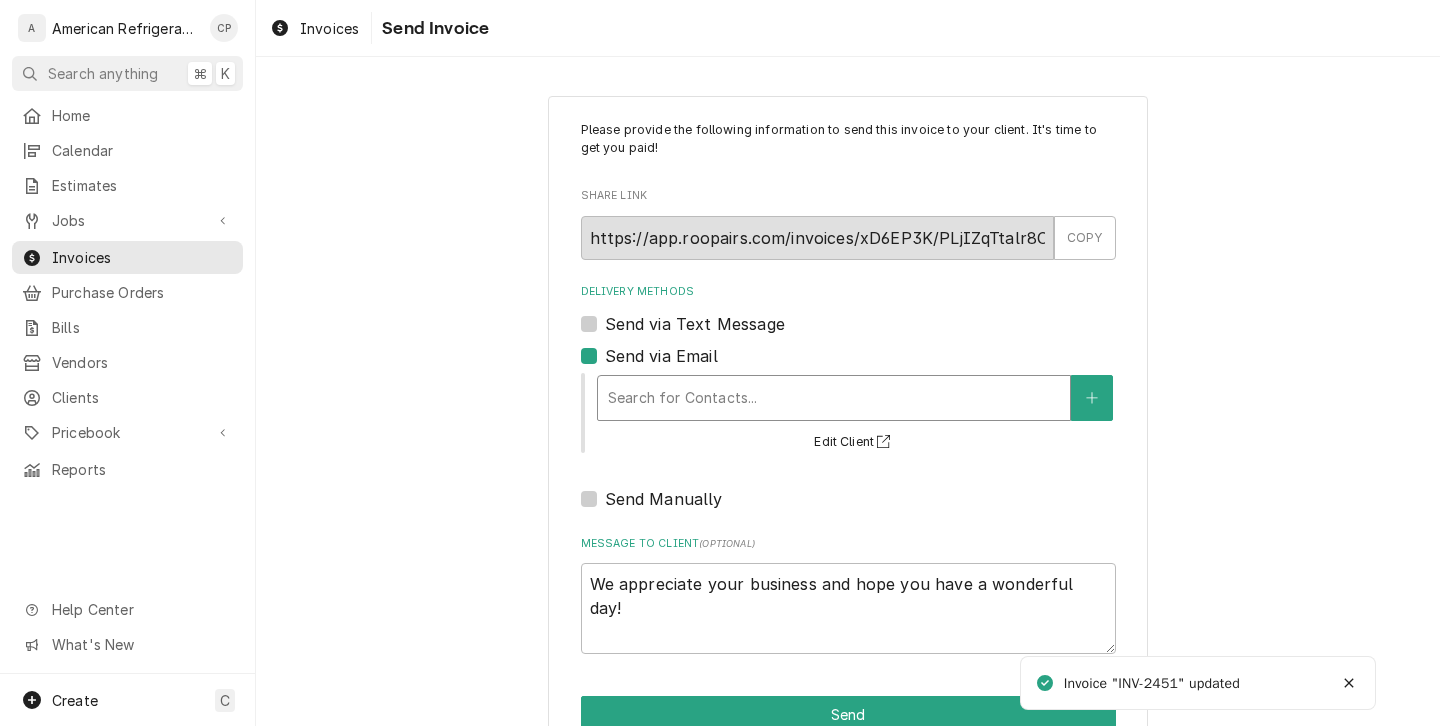 click at bounding box center (834, 398) 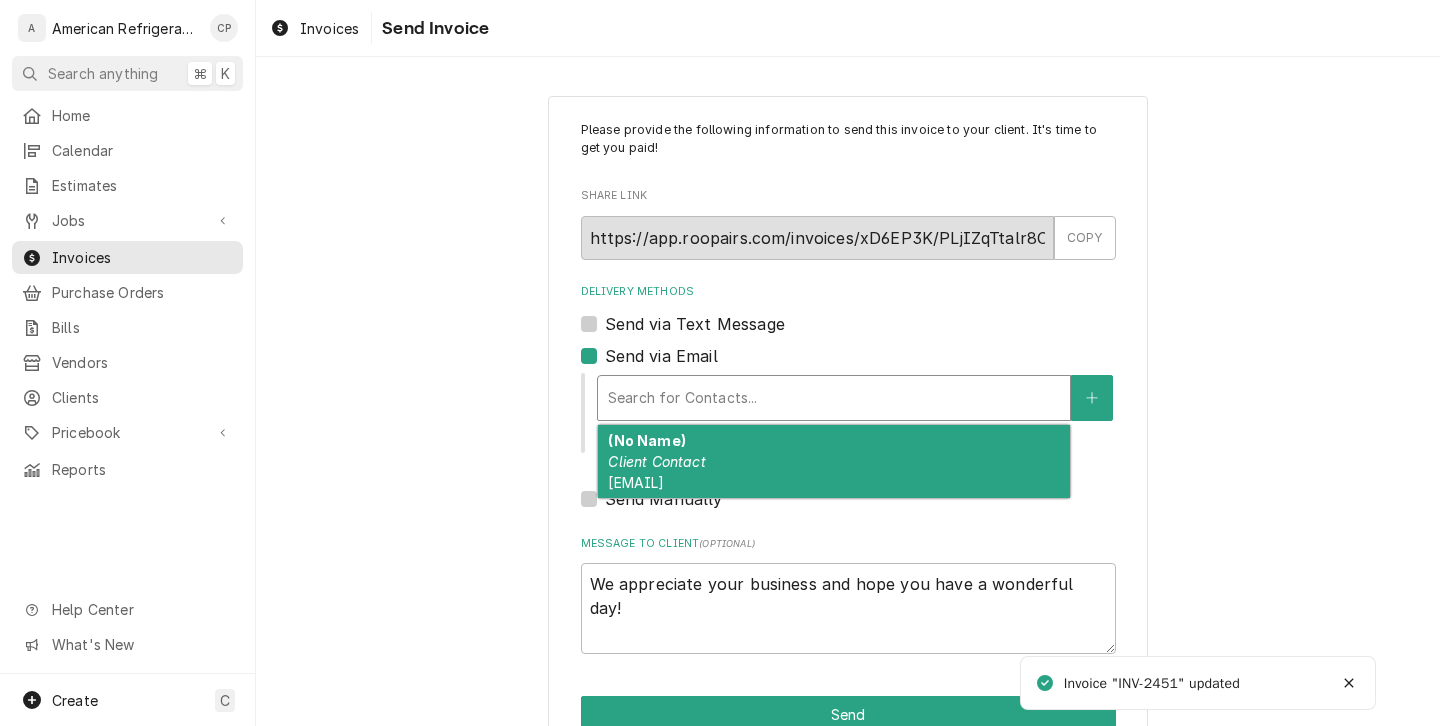 click on "(No Name) Client Contact bfspropane@gmail.com" at bounding box center (834, 461) 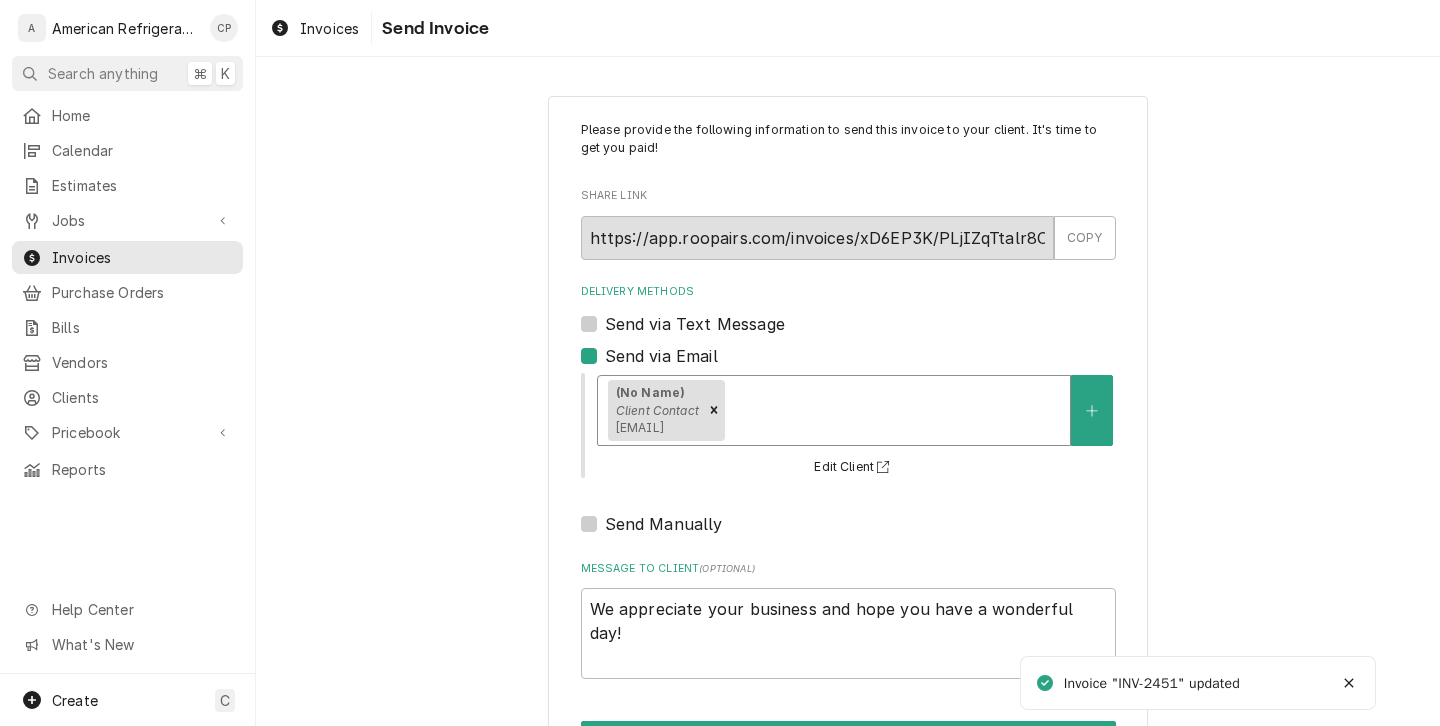 scroll, scrollTop: 77, scrollLeft: 0, axis: vertical 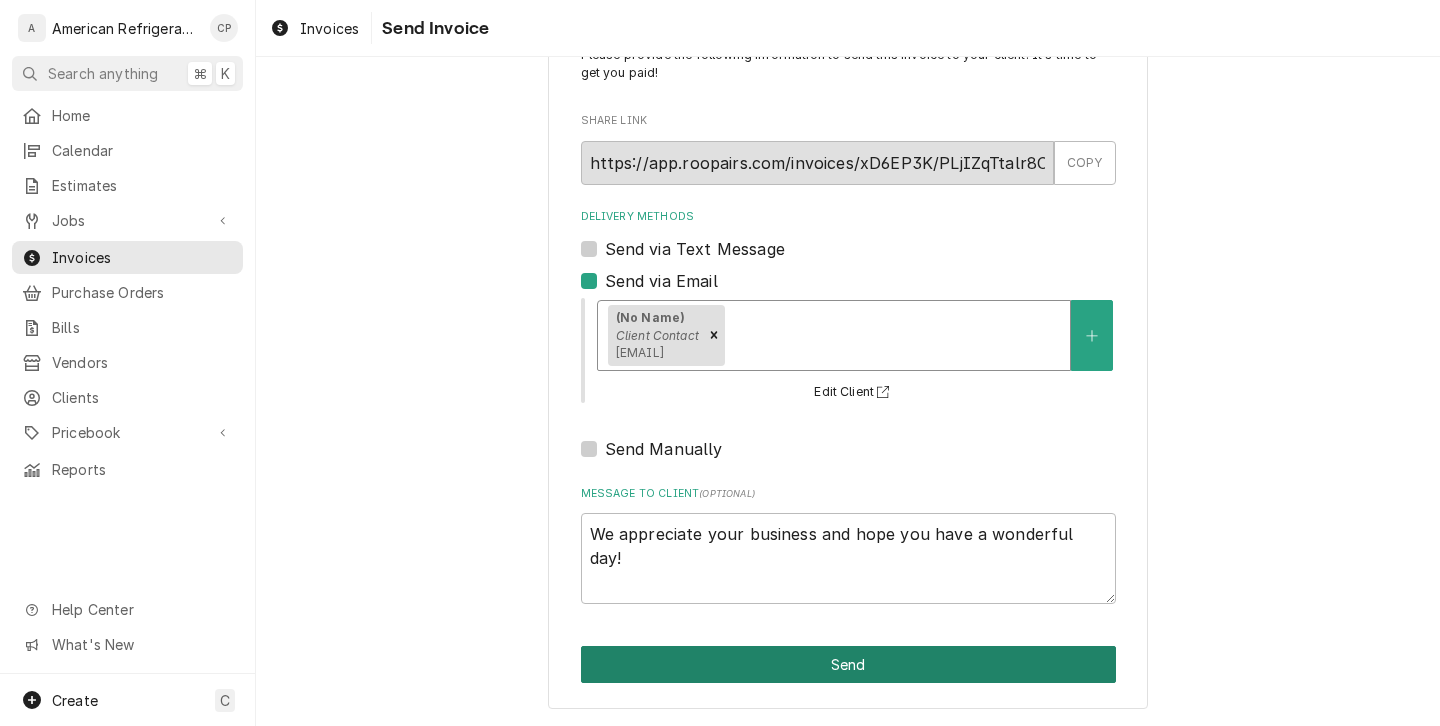 click on "Send" at bounding box center (848, 664) 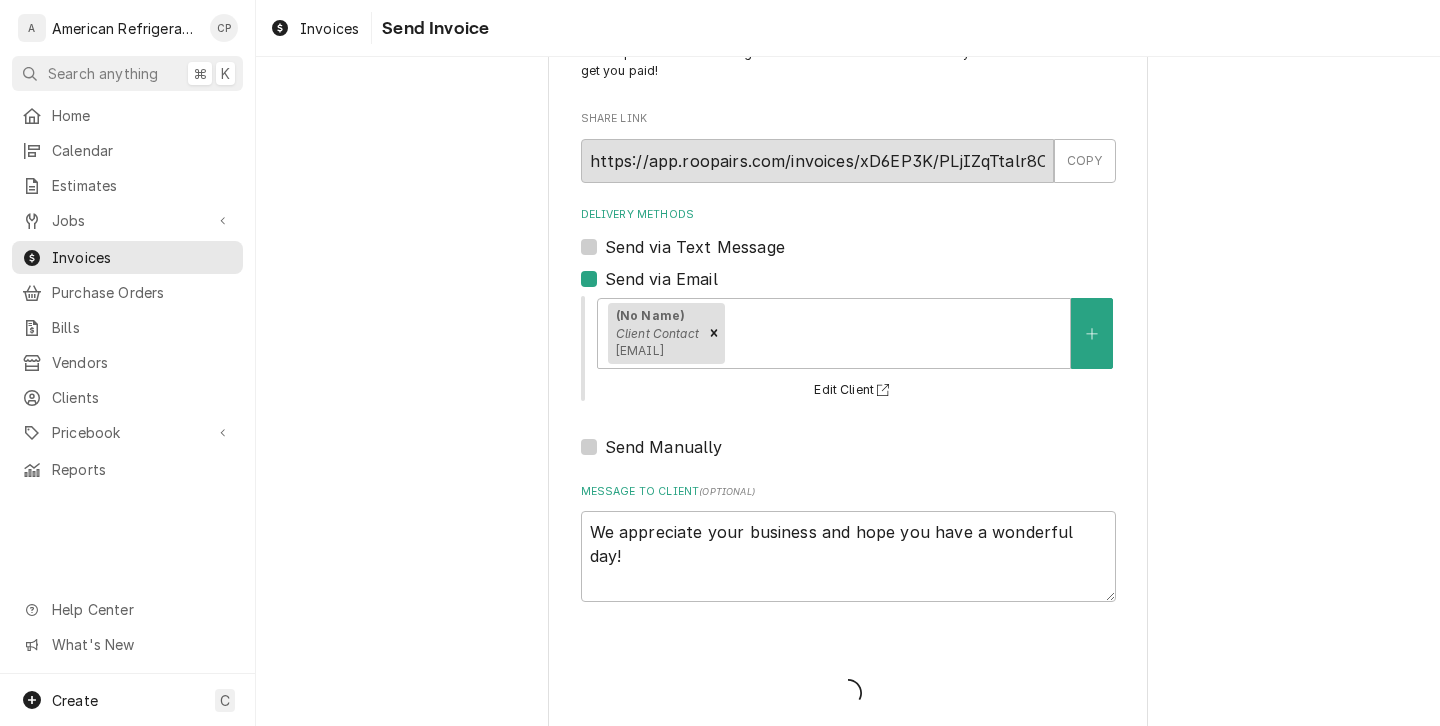 type on "x" 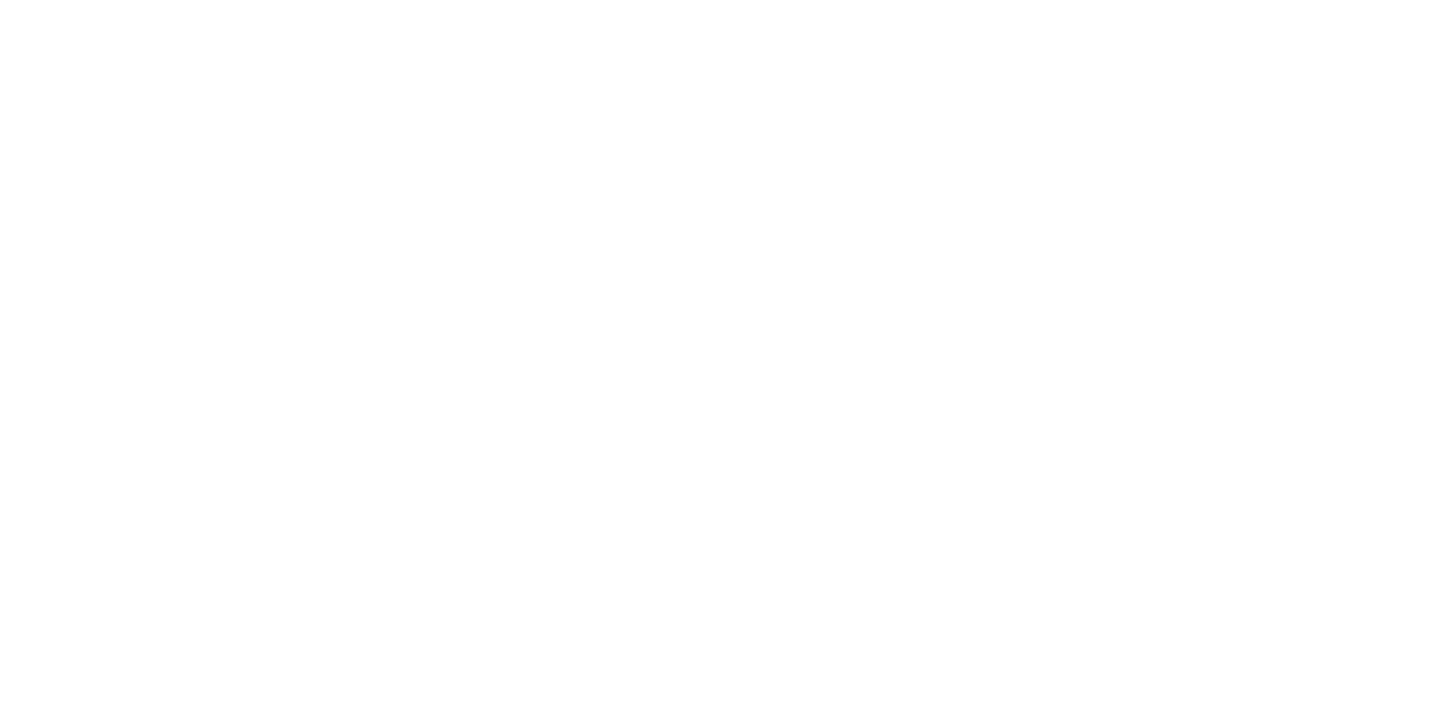 scroll, scrollTop: 0, scrollLeft: 0, axis: both 